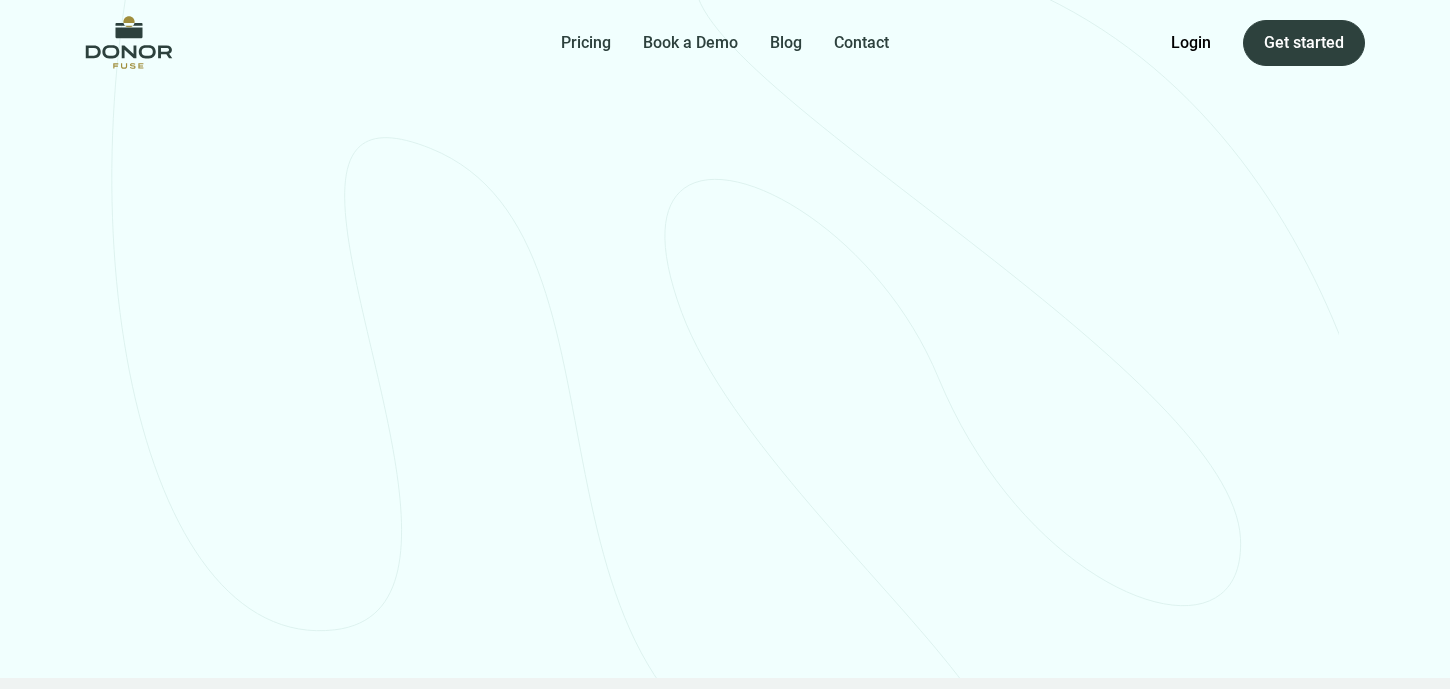 scroll, scrollTop: 0, scrollLeft: 0, axis: both 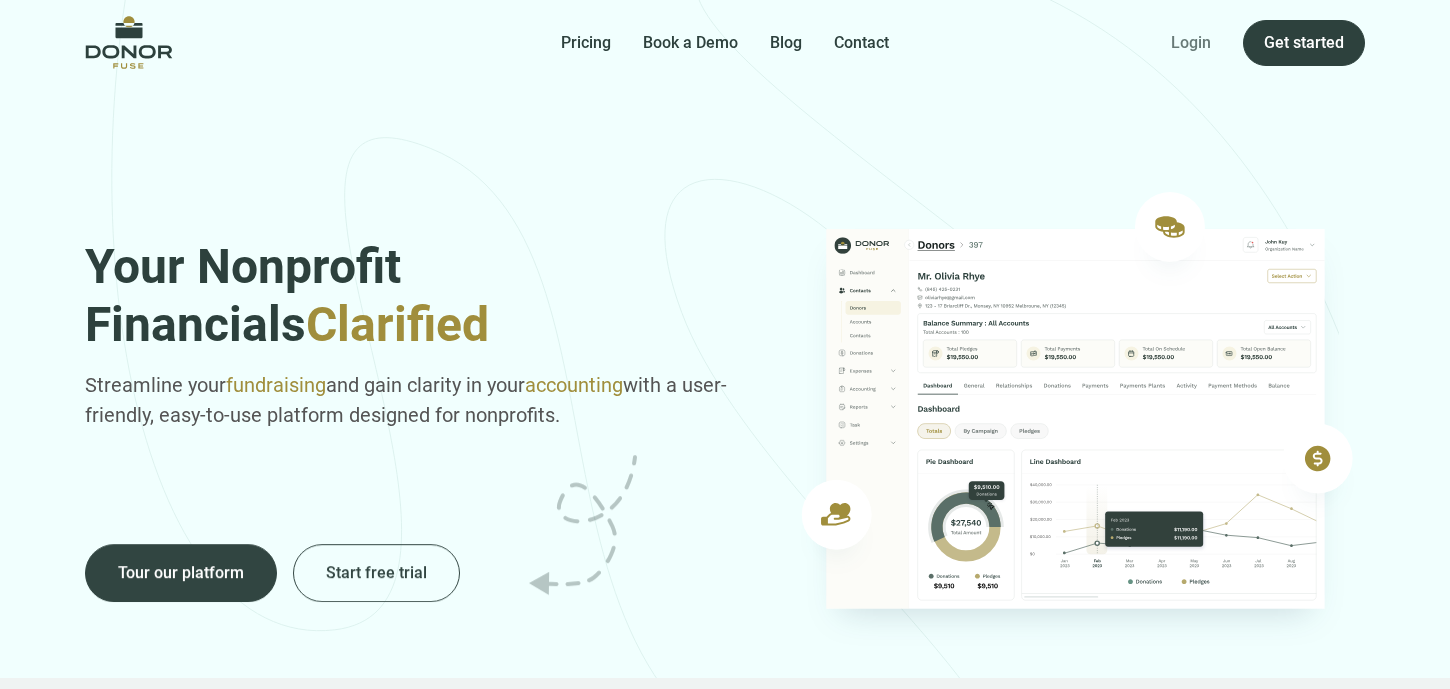 click on "Login" at bounding box center [1191, 43] 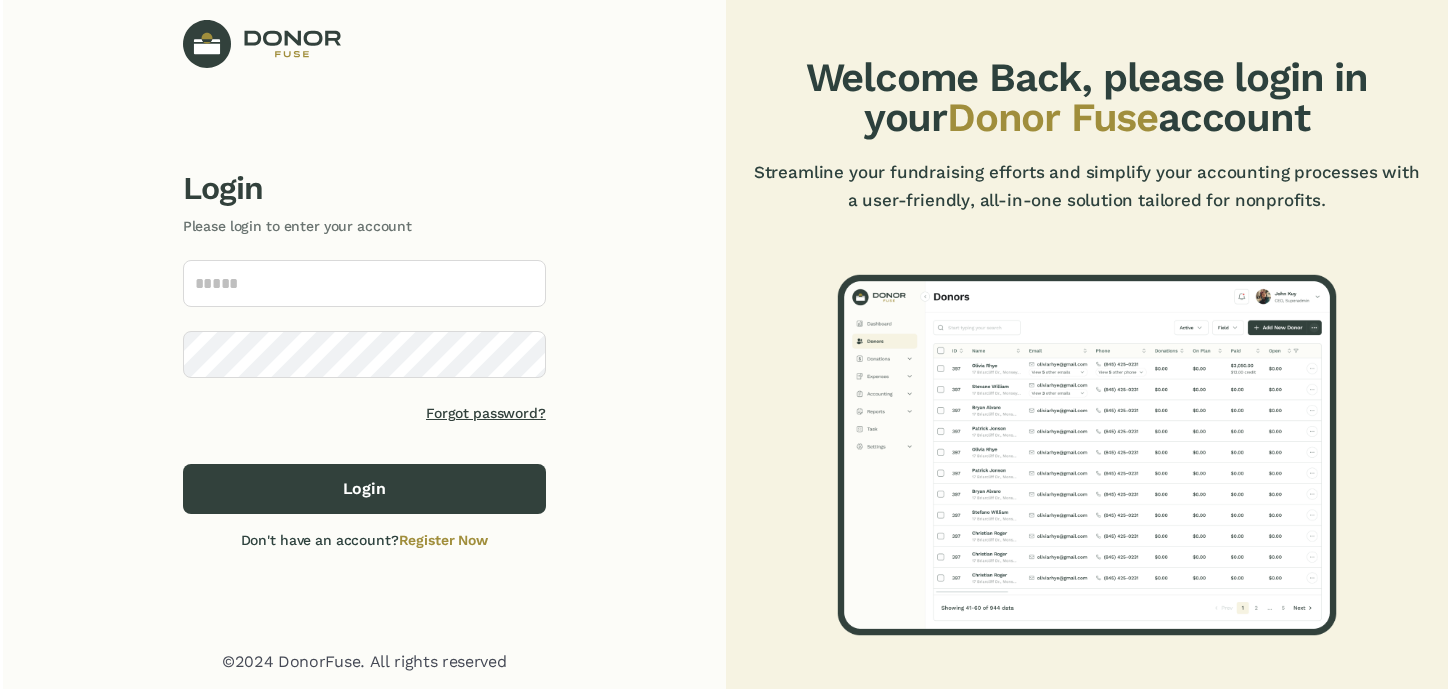 scroll, scrollTop: 0, scrollLeft: 0, axis: both 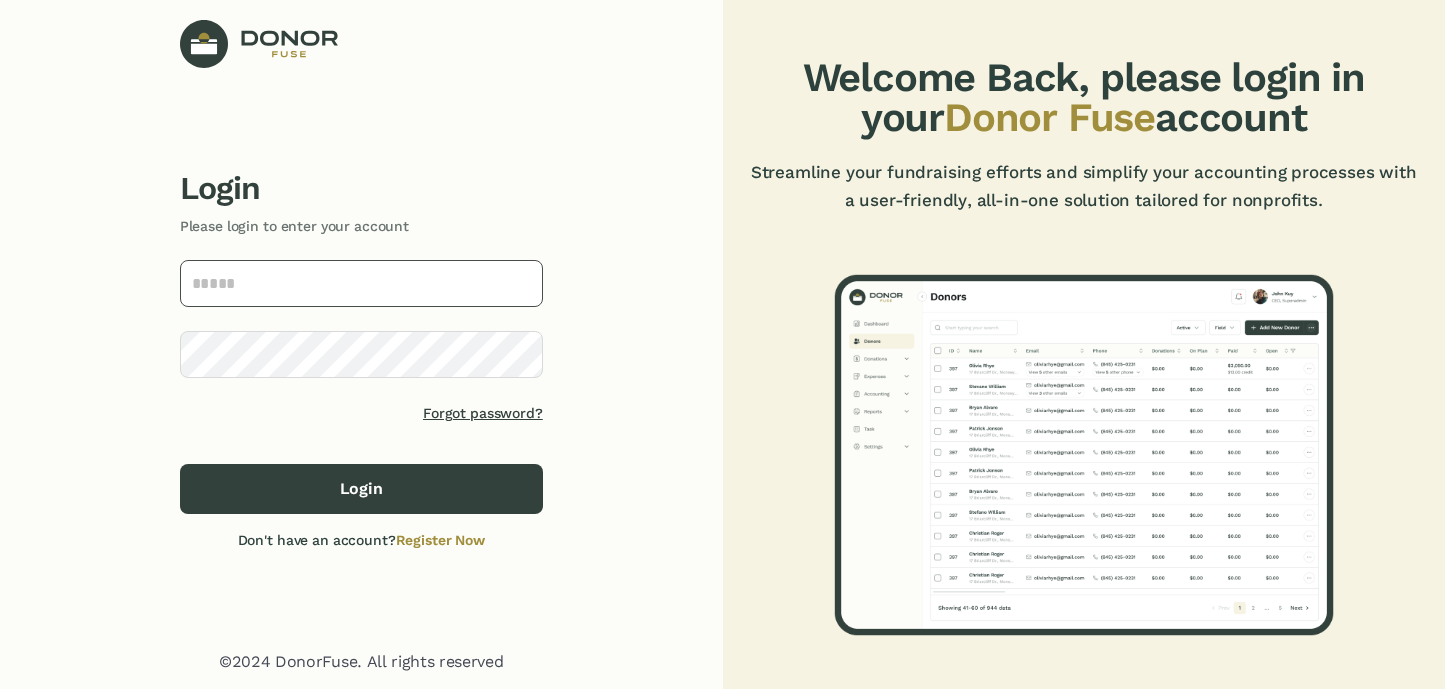 click 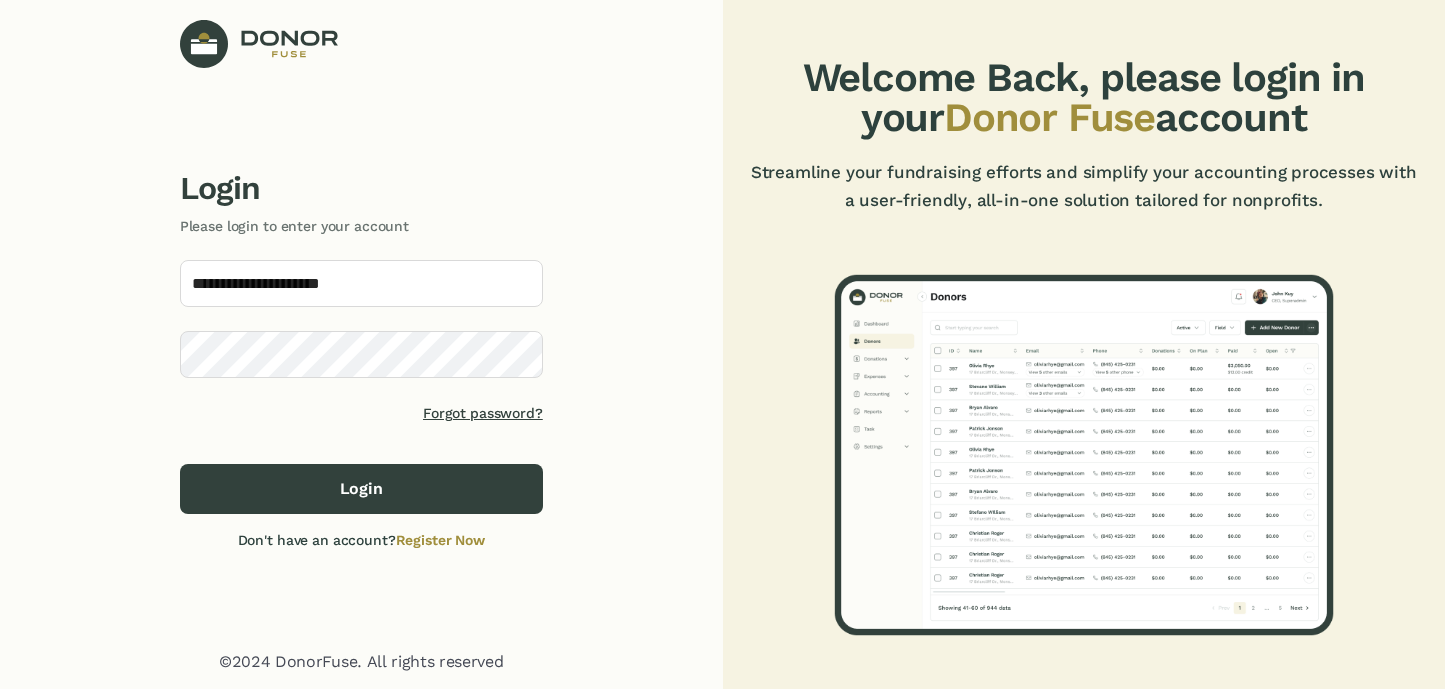 click on "Forgot password?" 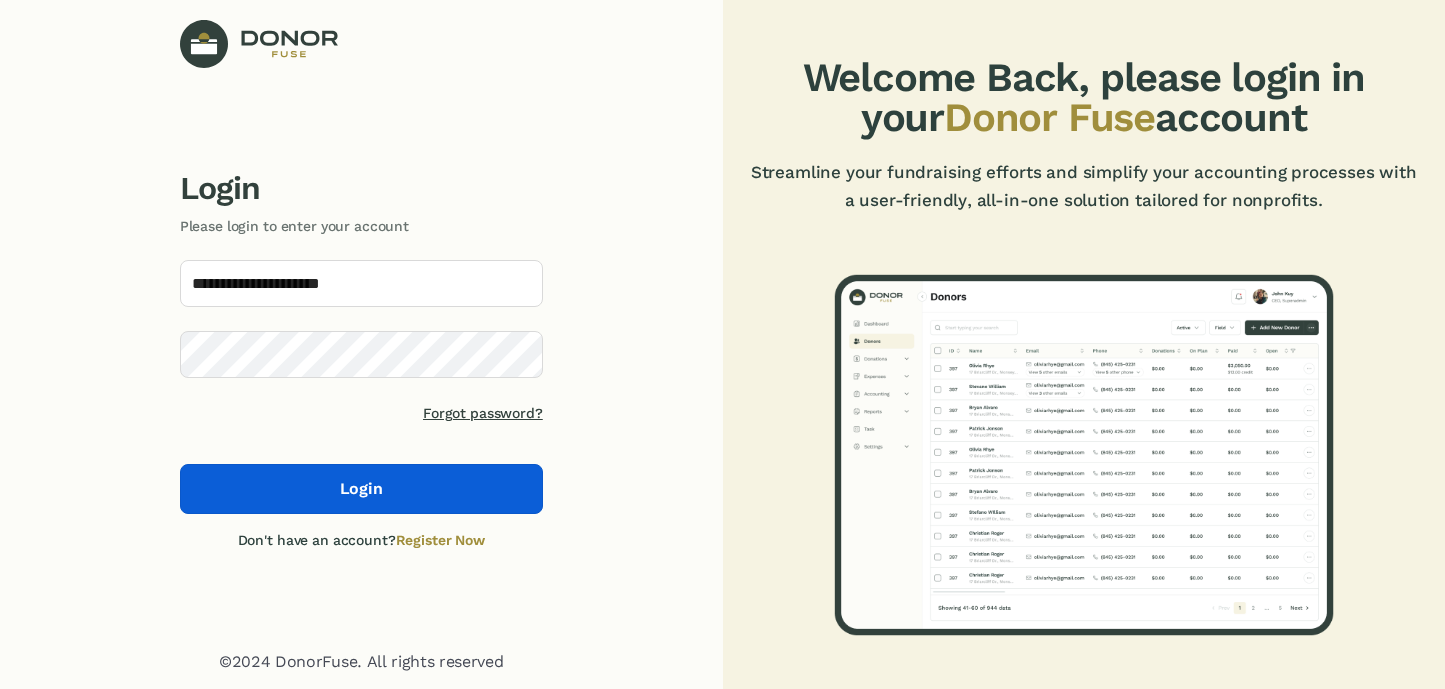 click on "Login" 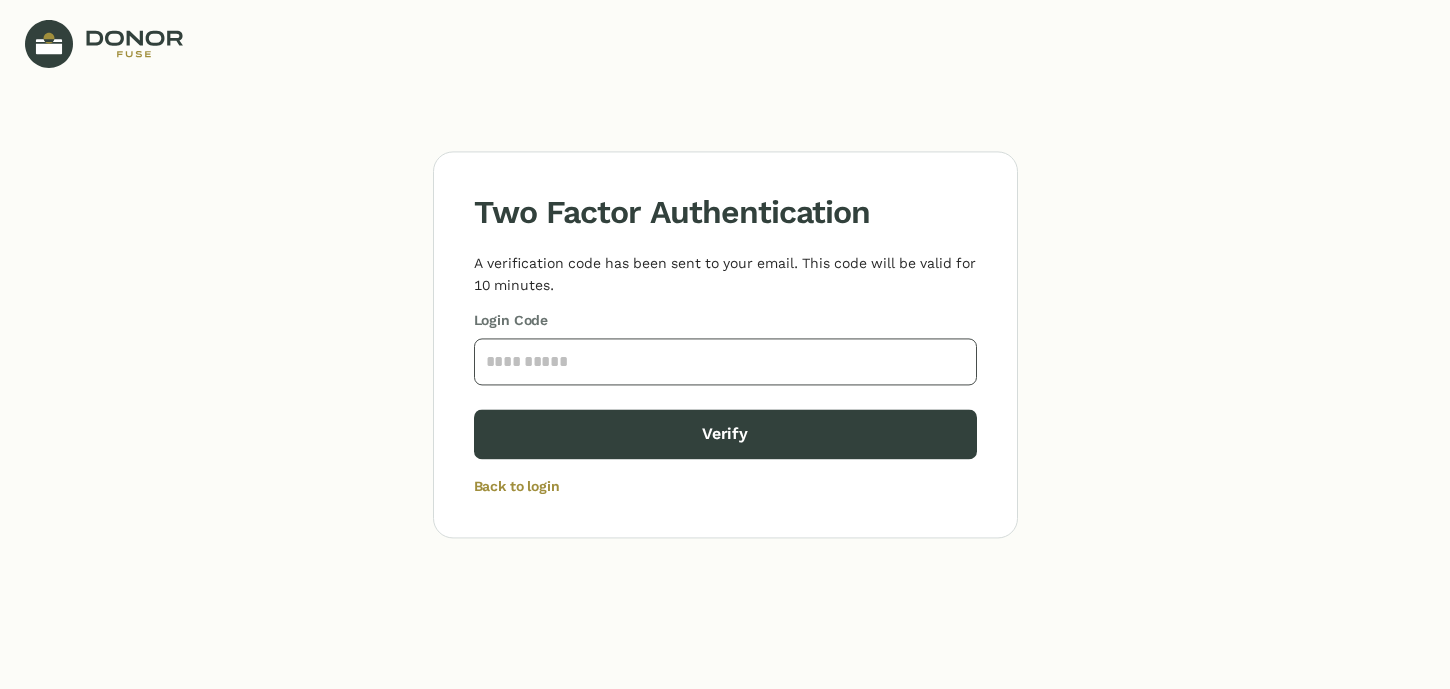 click 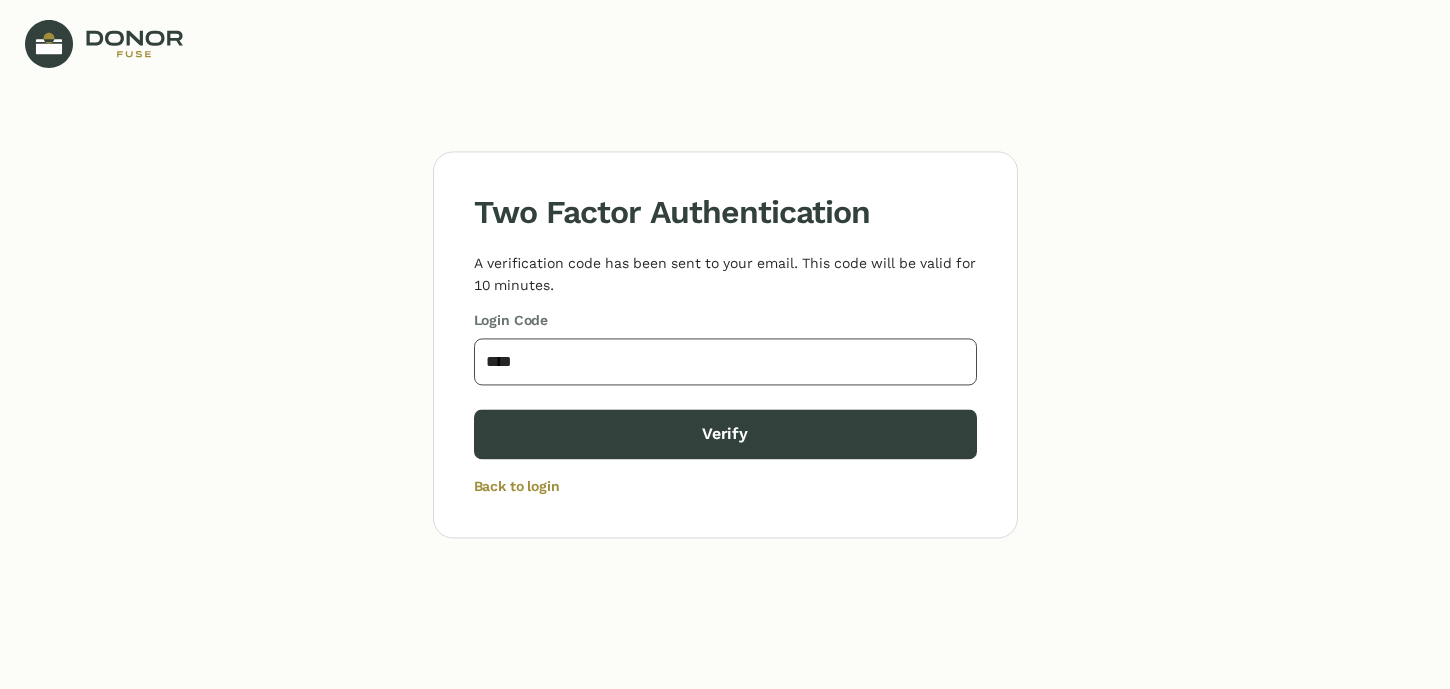 type on "****" 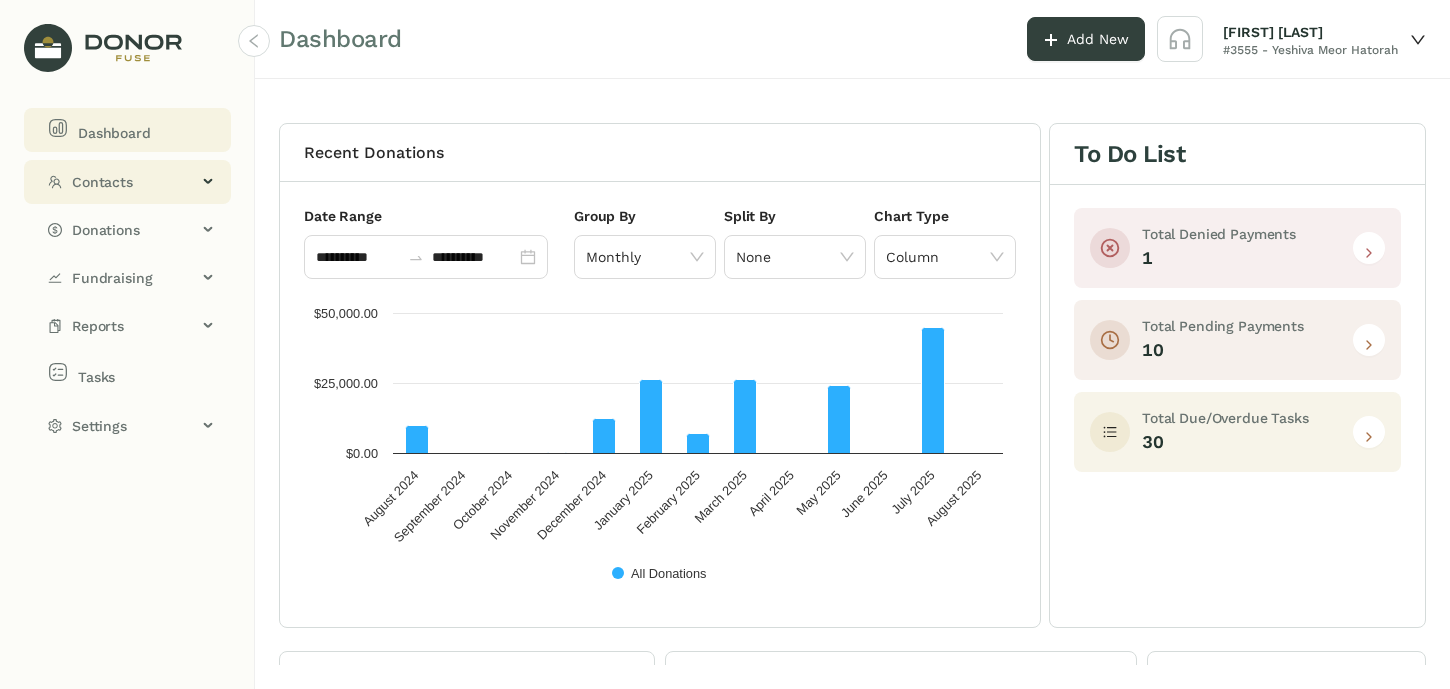 click on "Contacts" 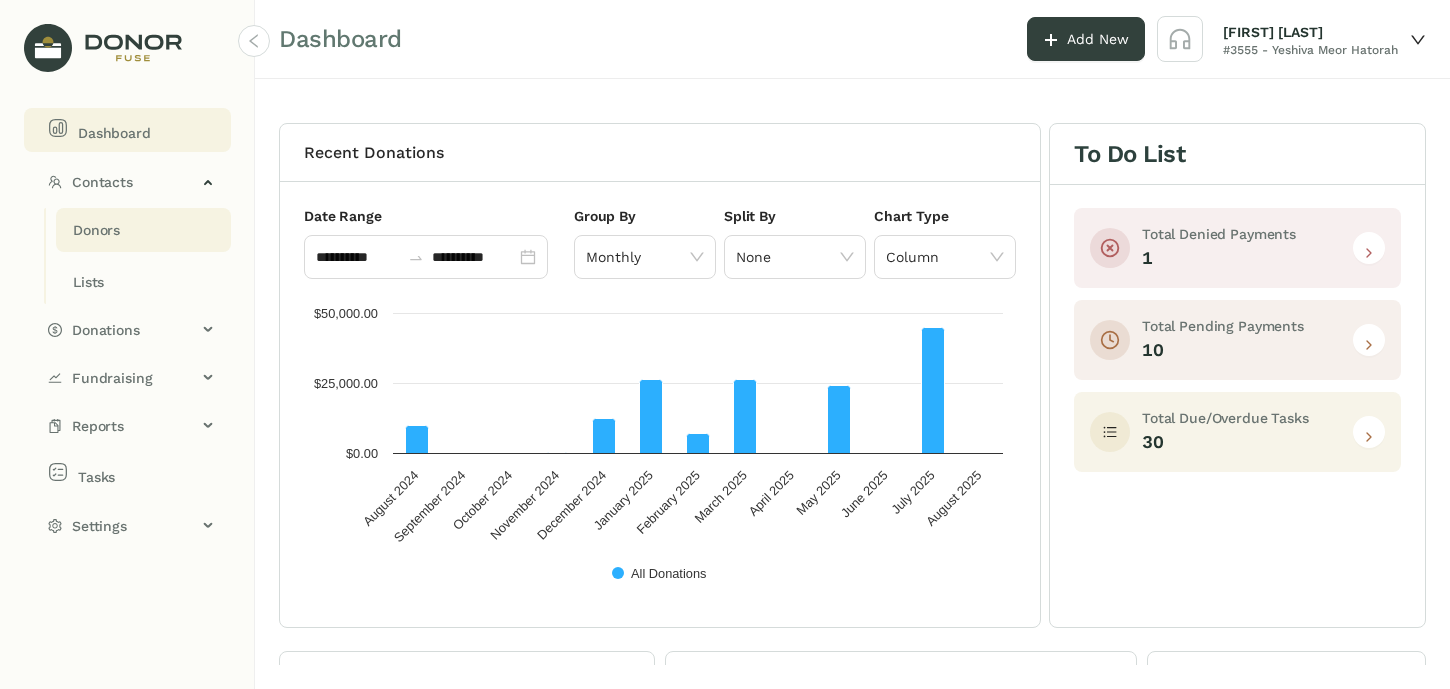 click on "Donors" 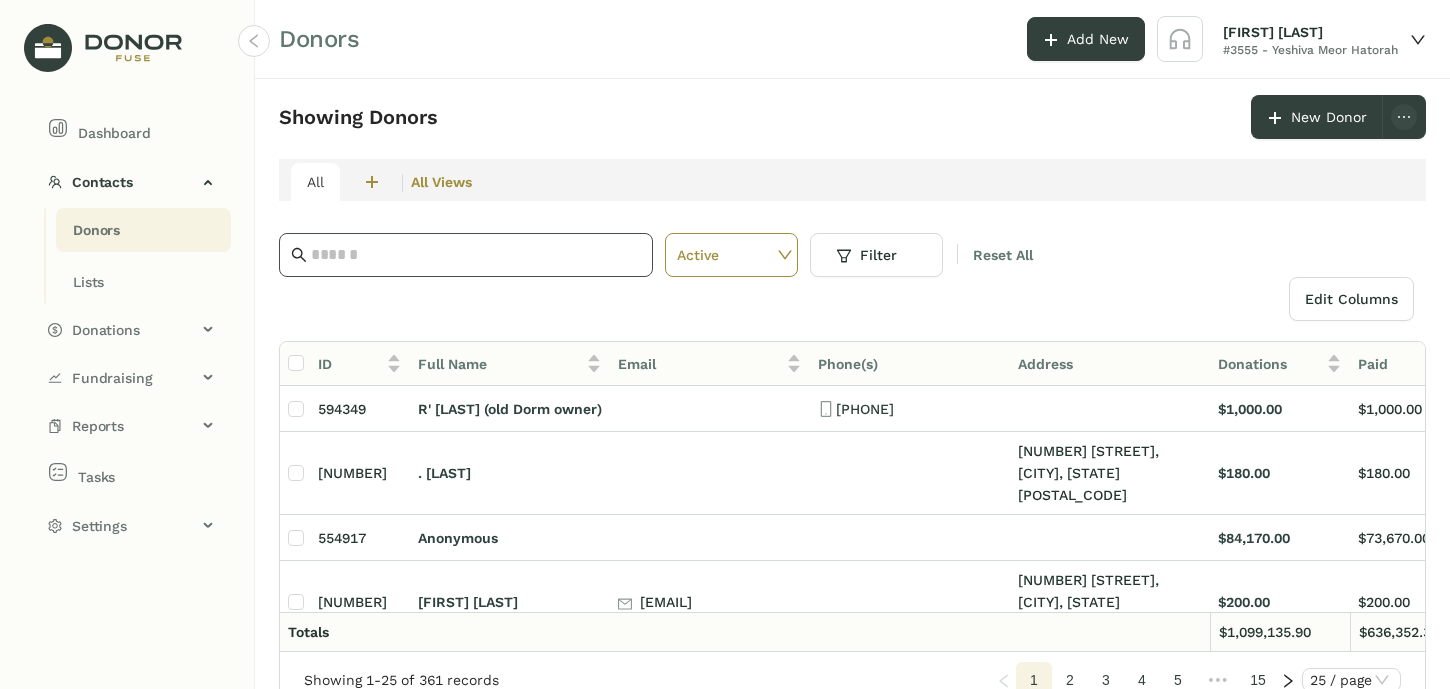 click 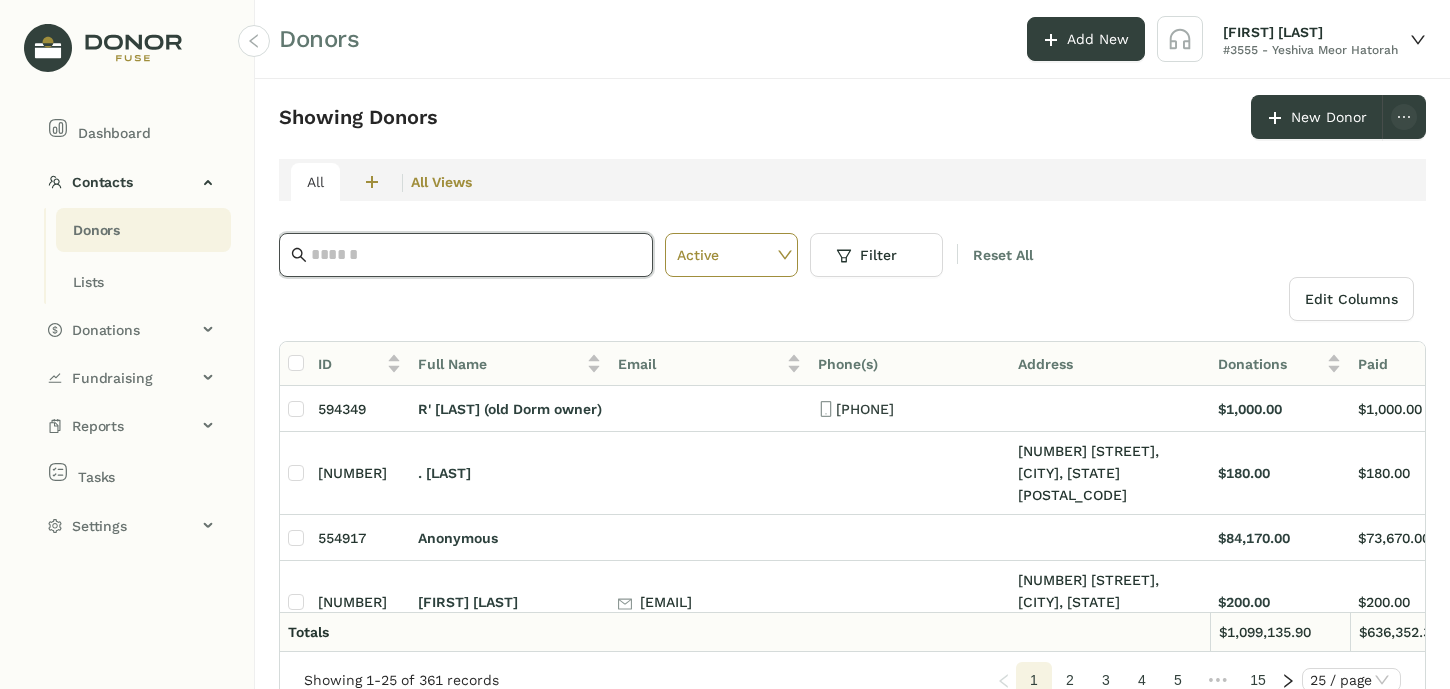 click 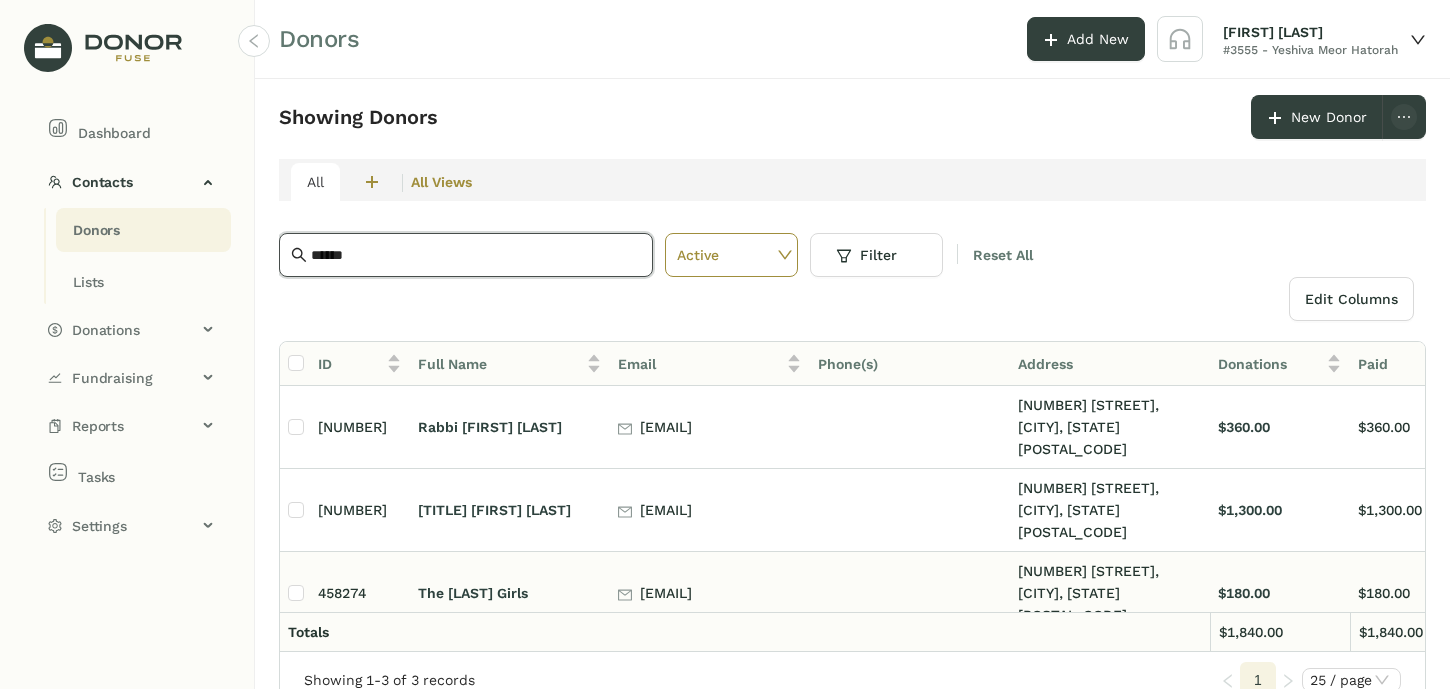 scroll, scrollTop: 0, scrollLeft: 37, axis: horizontal 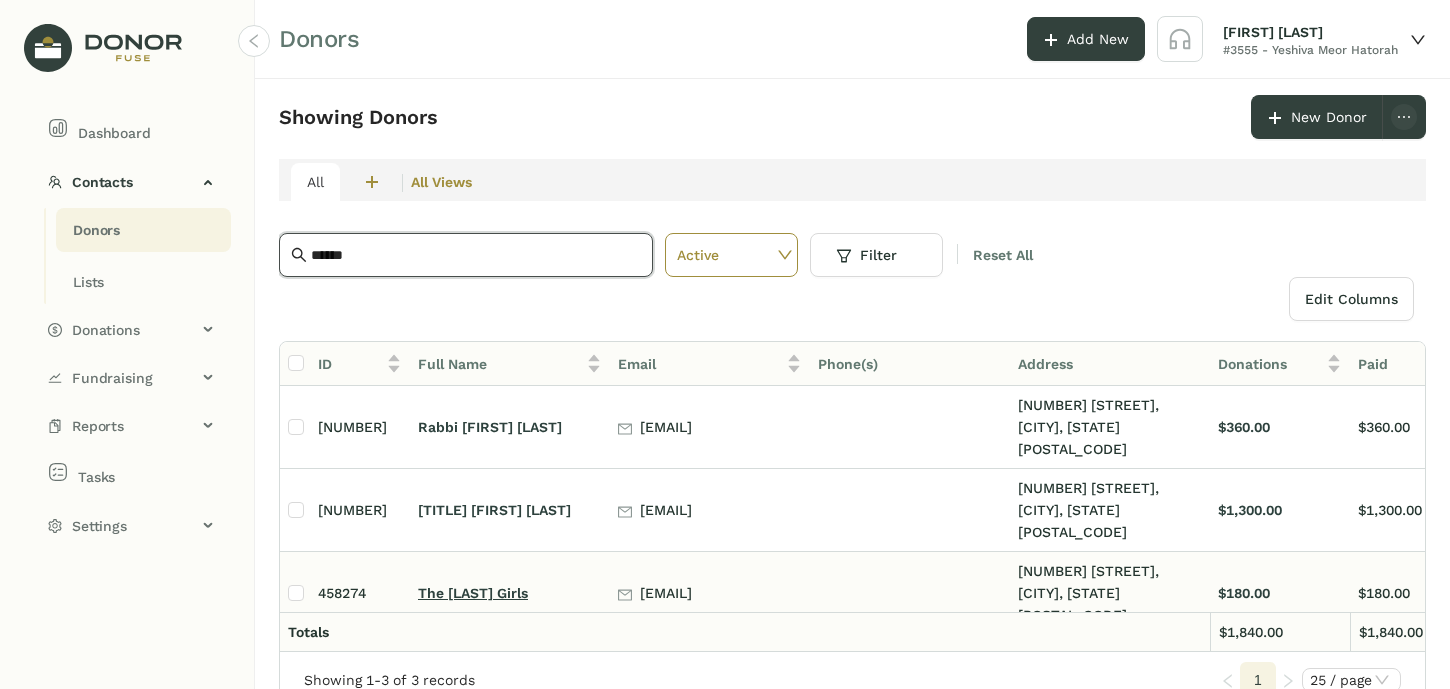 type on "******" 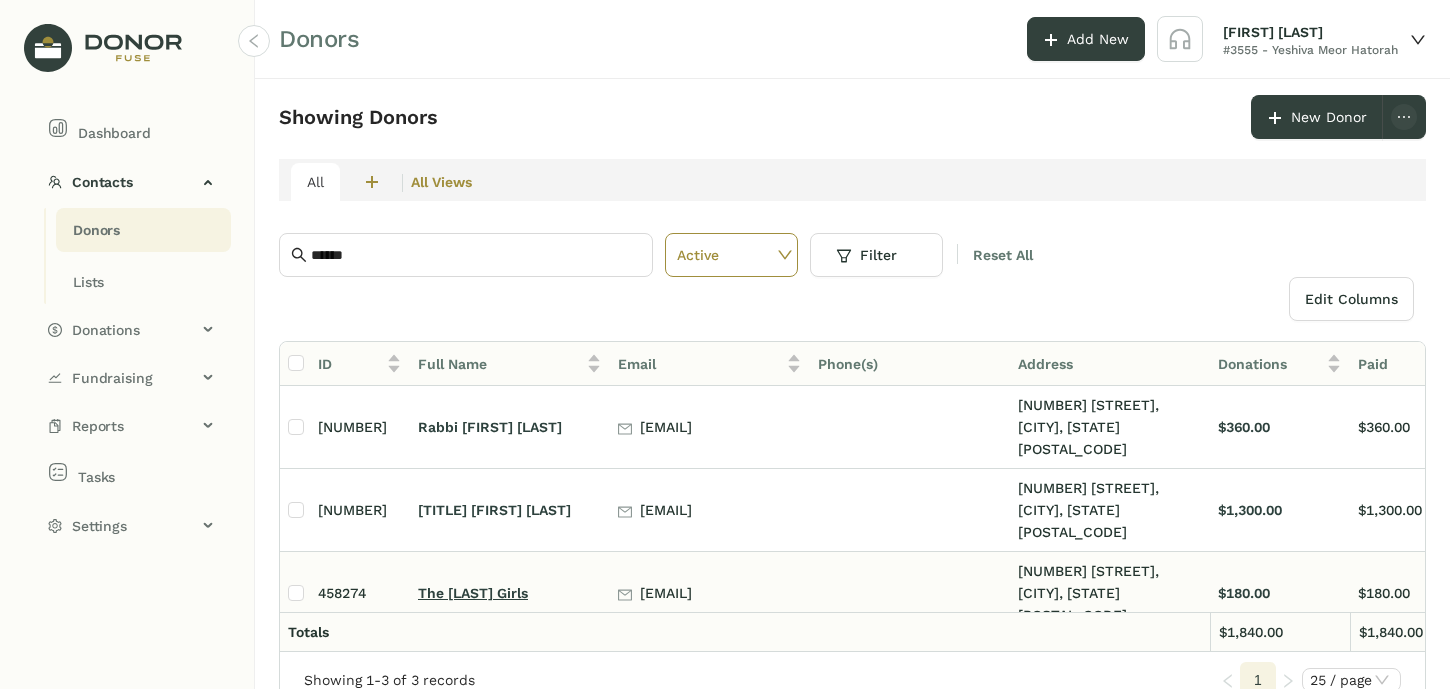 click on "The [LAST] Girls" 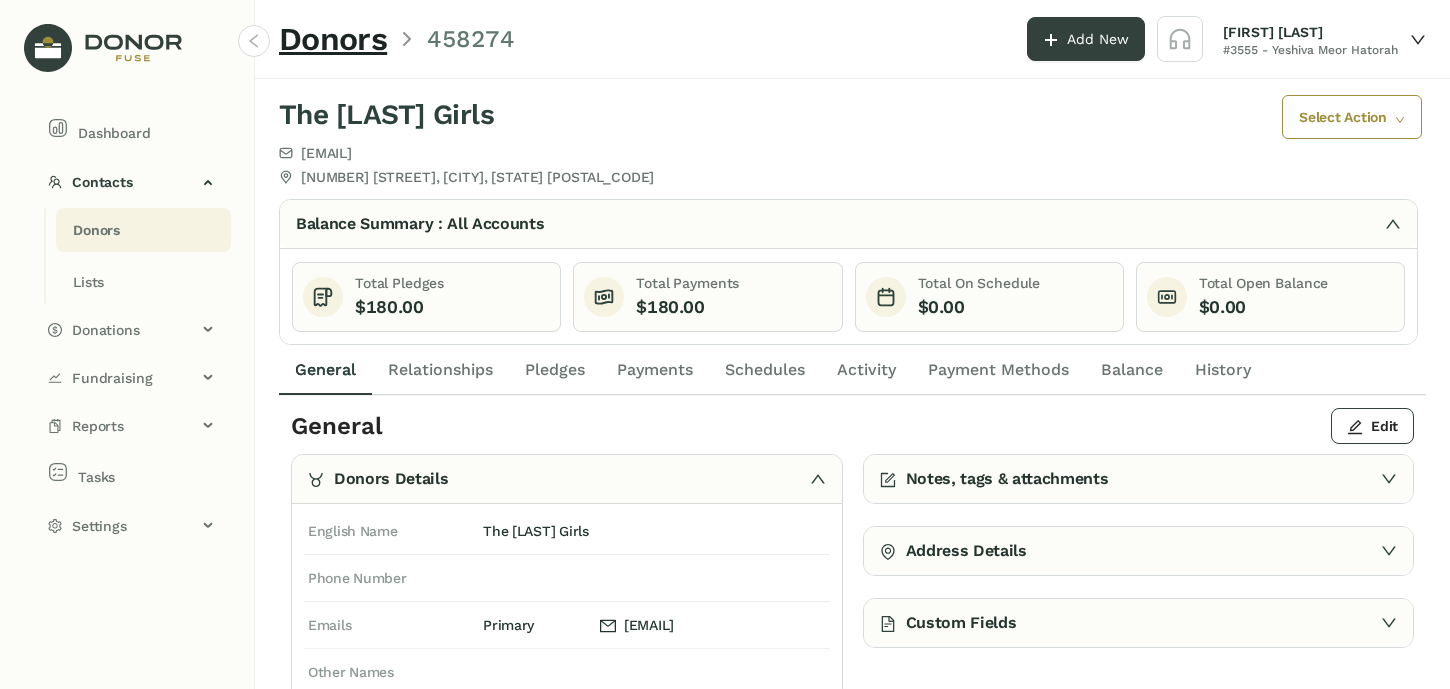 scroll, scrollTop: 9, scrollLeft: 0, axis: vertical 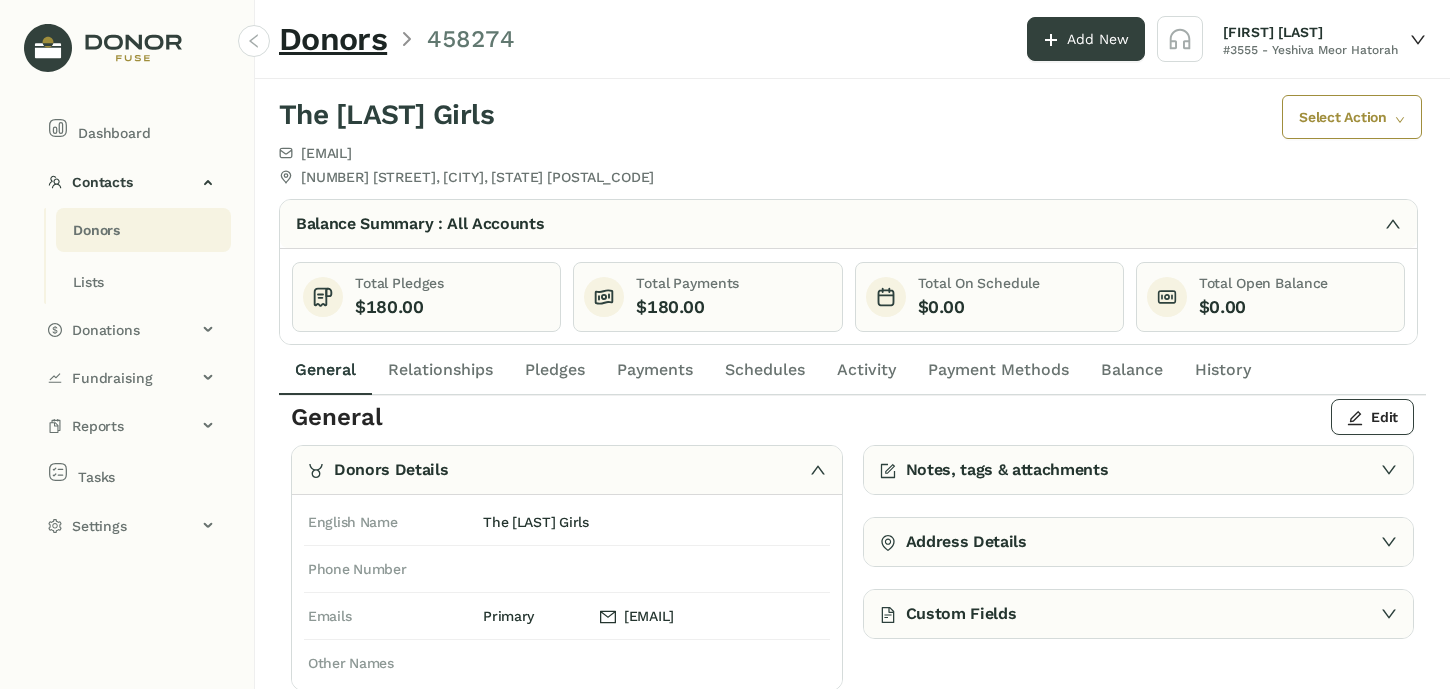 click on "Pledges" 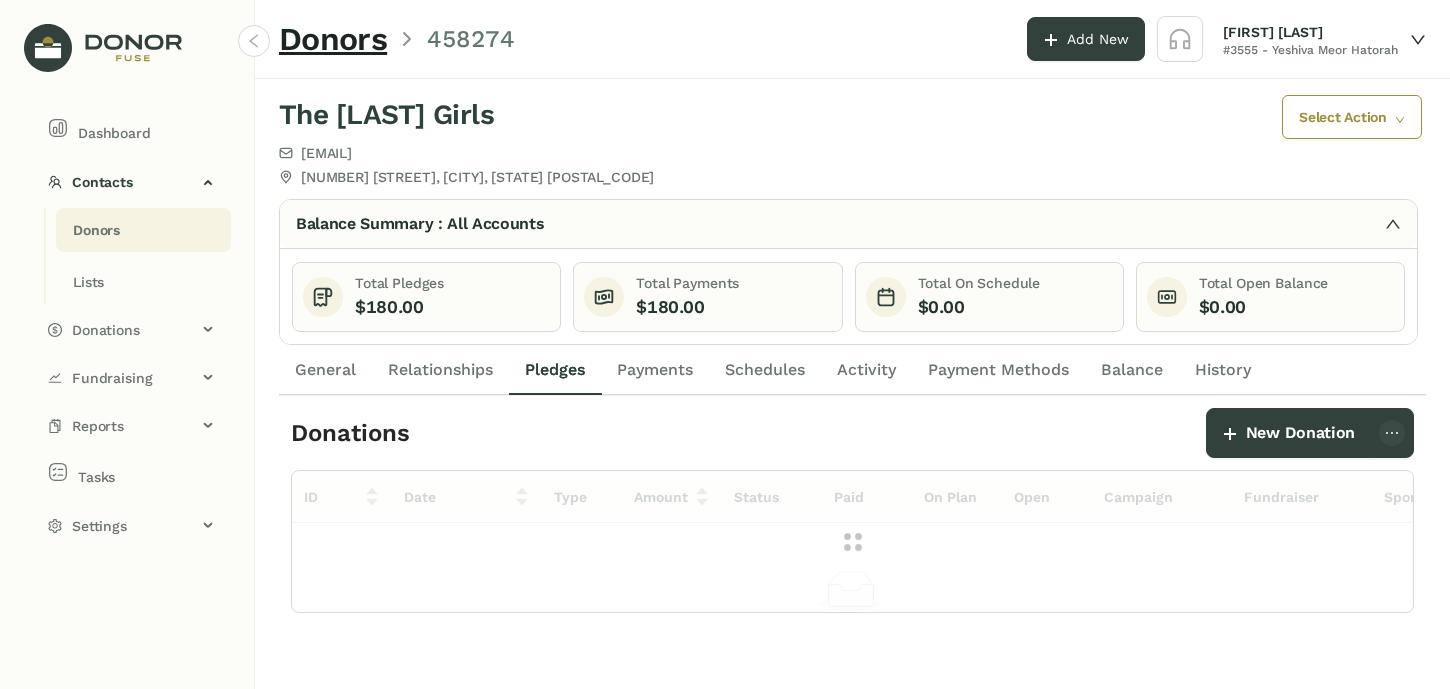 scroll, scrollTop: 0, scrollLeft: 0, axis: both 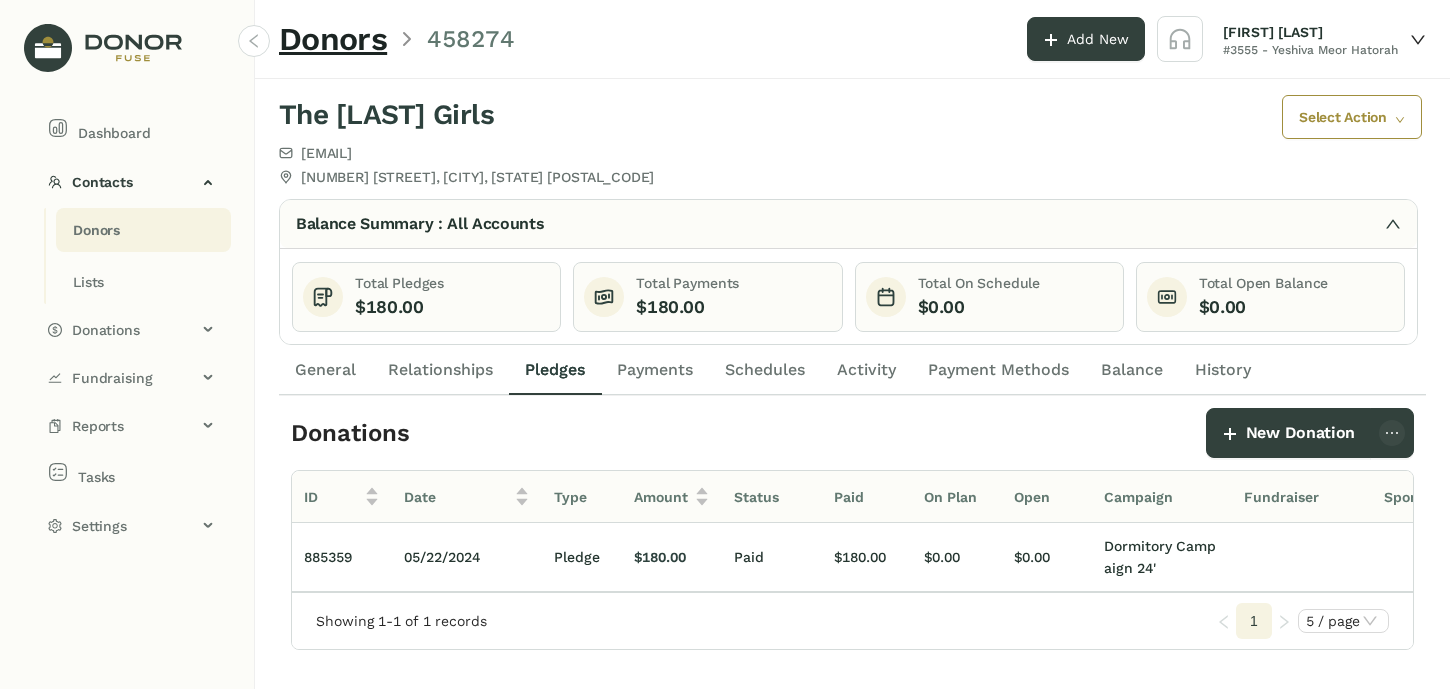 click on "General" 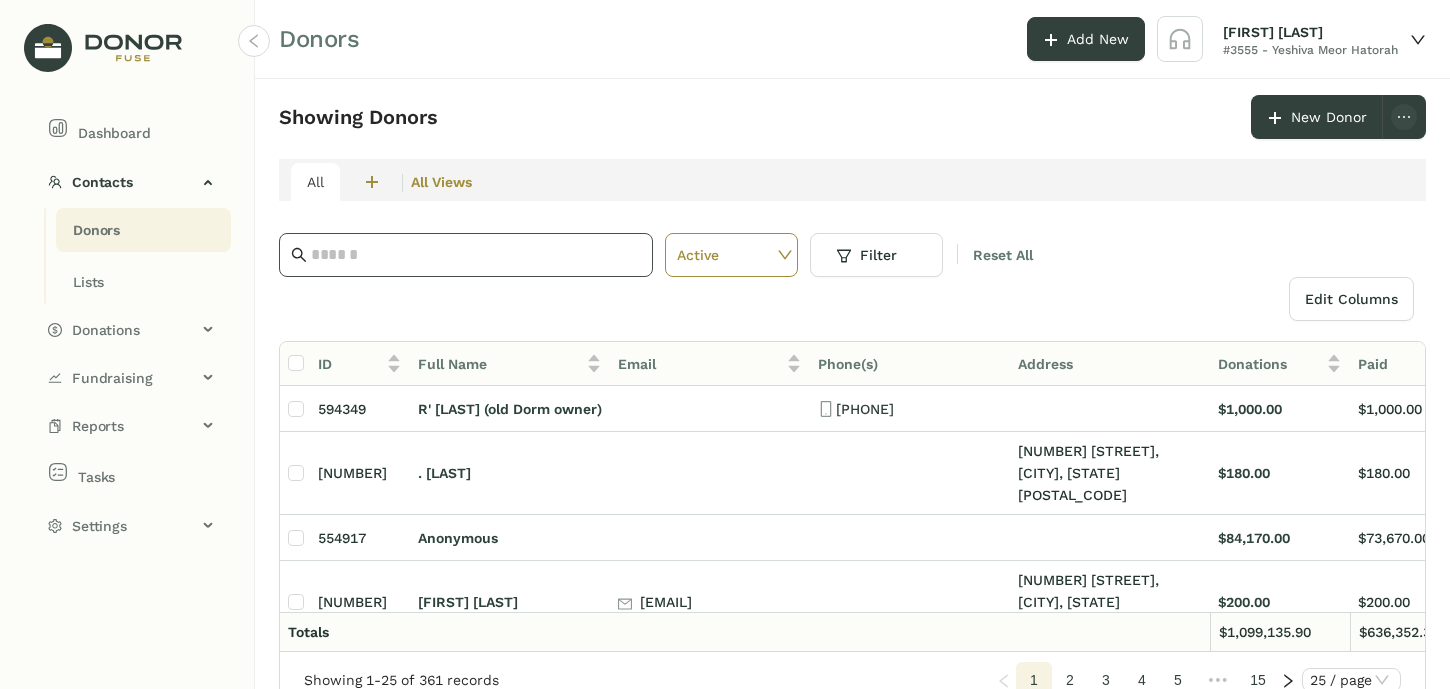 click 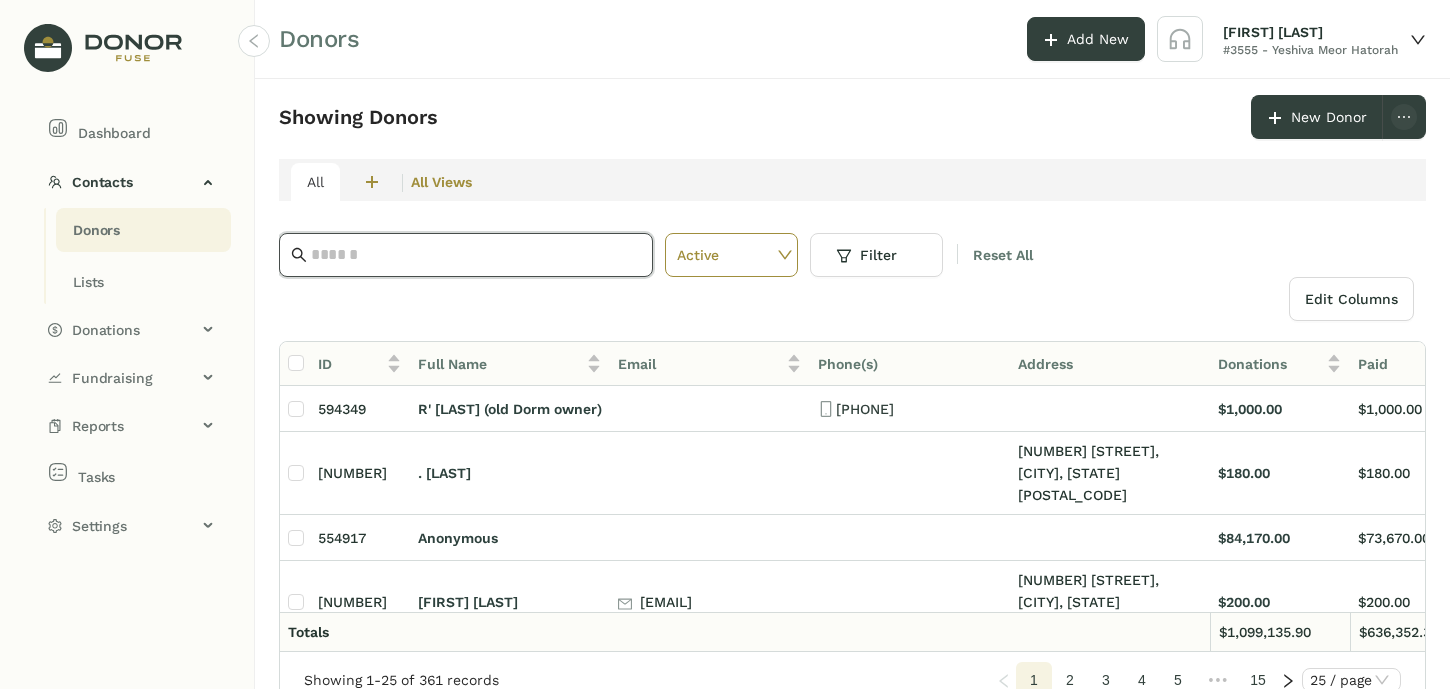 click 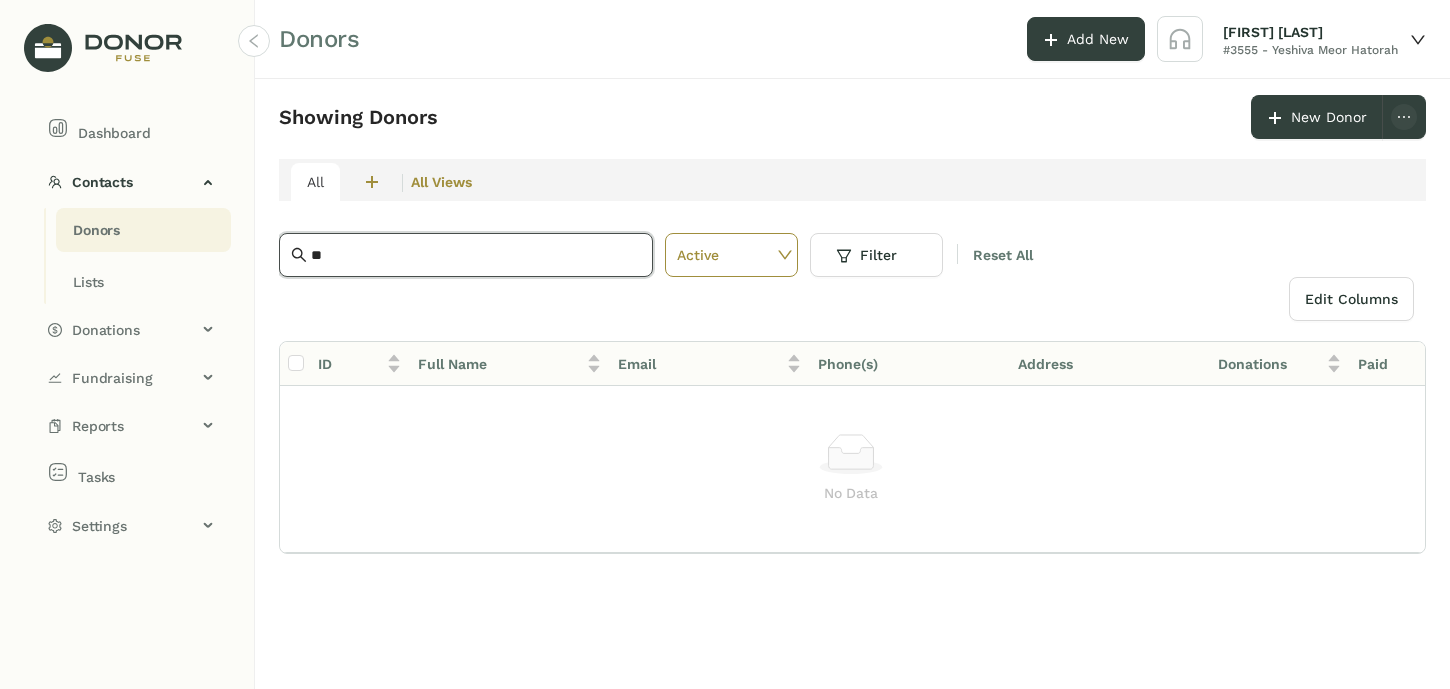 type on "*" 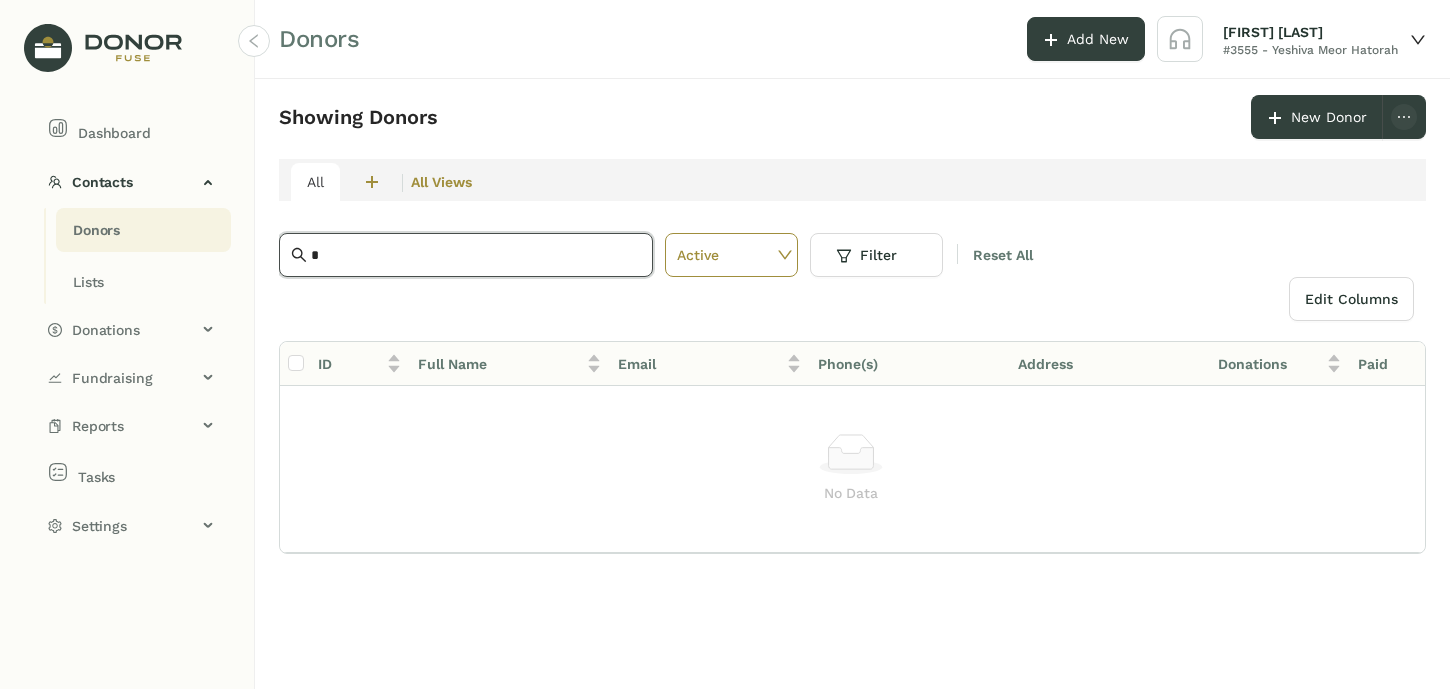 type 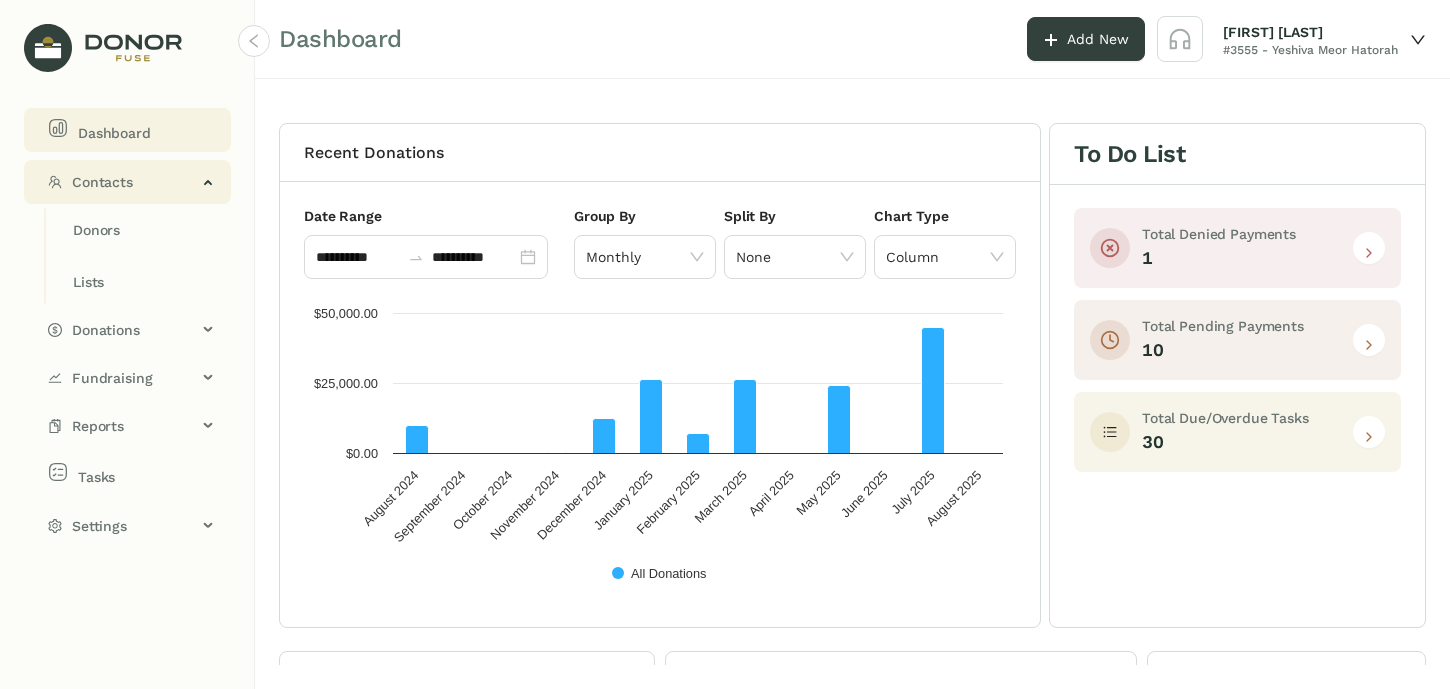 click on "Contacts" 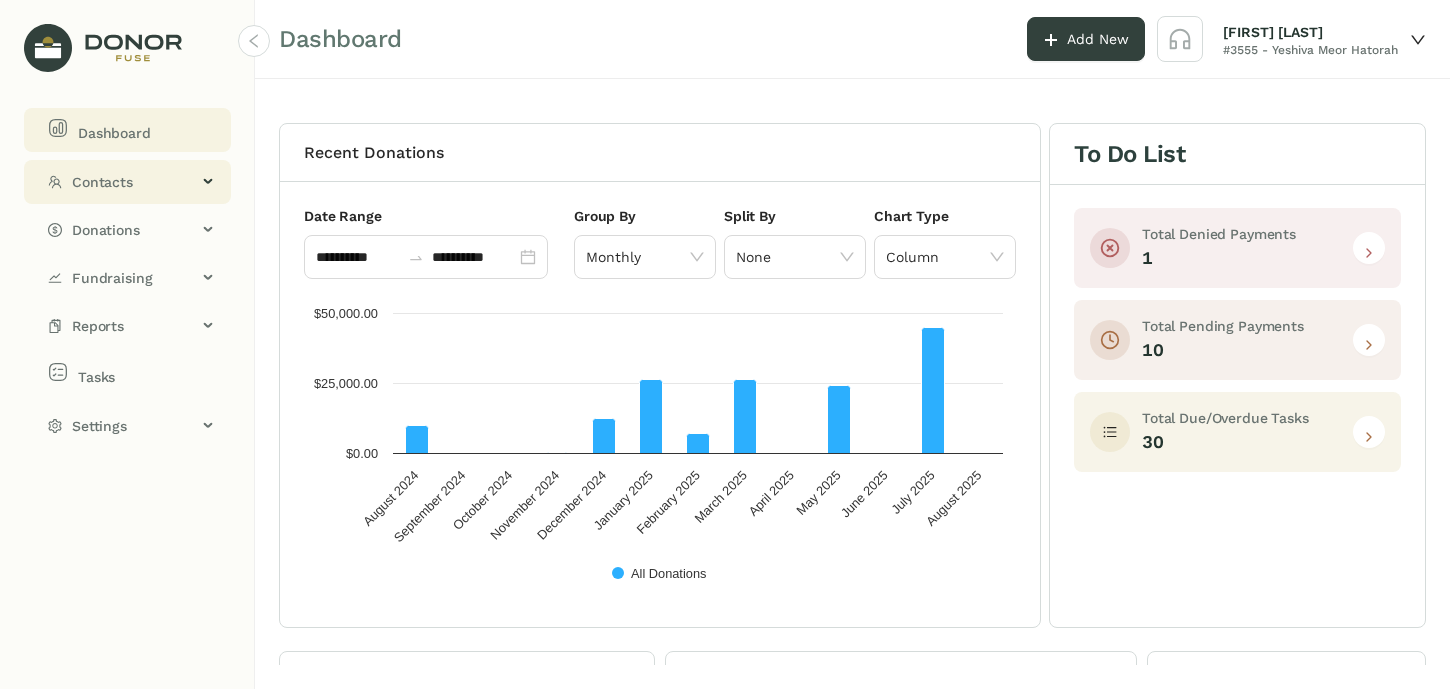 click on "Contacts" 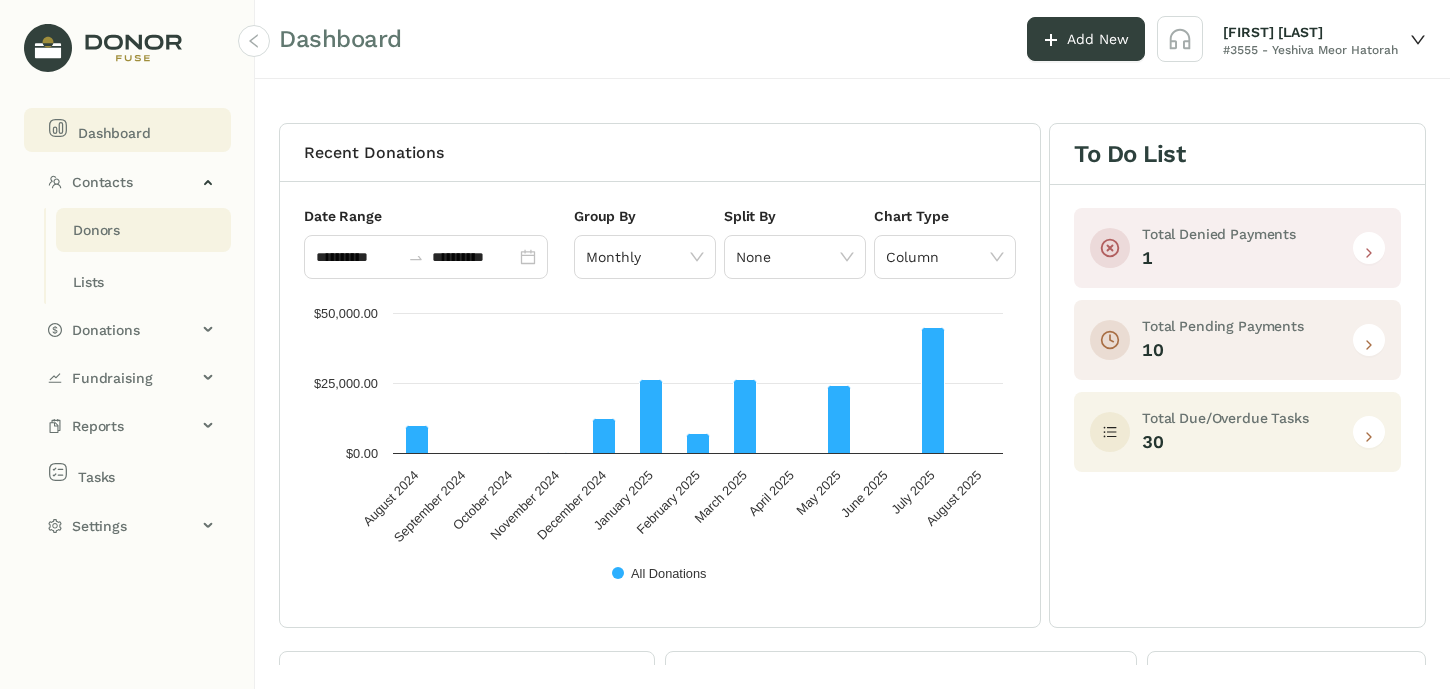 click on "Donors" 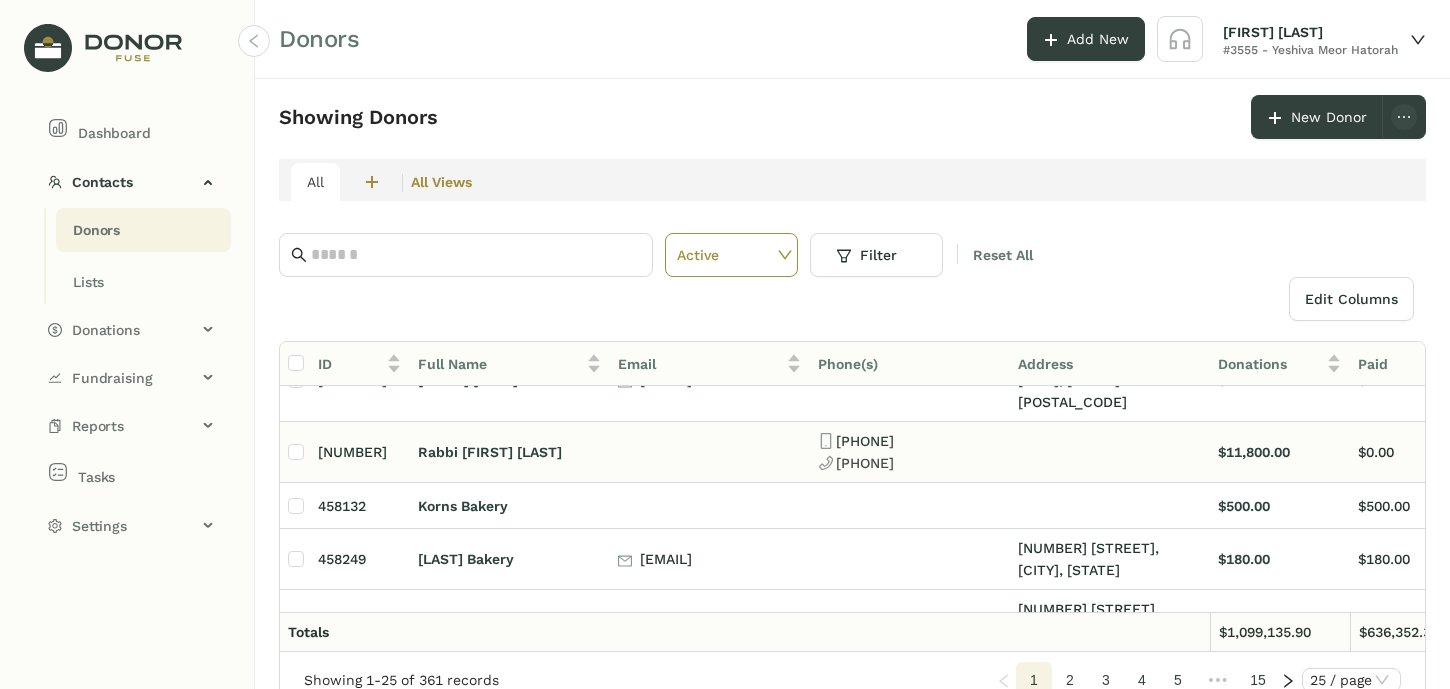 scroll, scrollTop: 222, scrollLeft: 26, axis: both 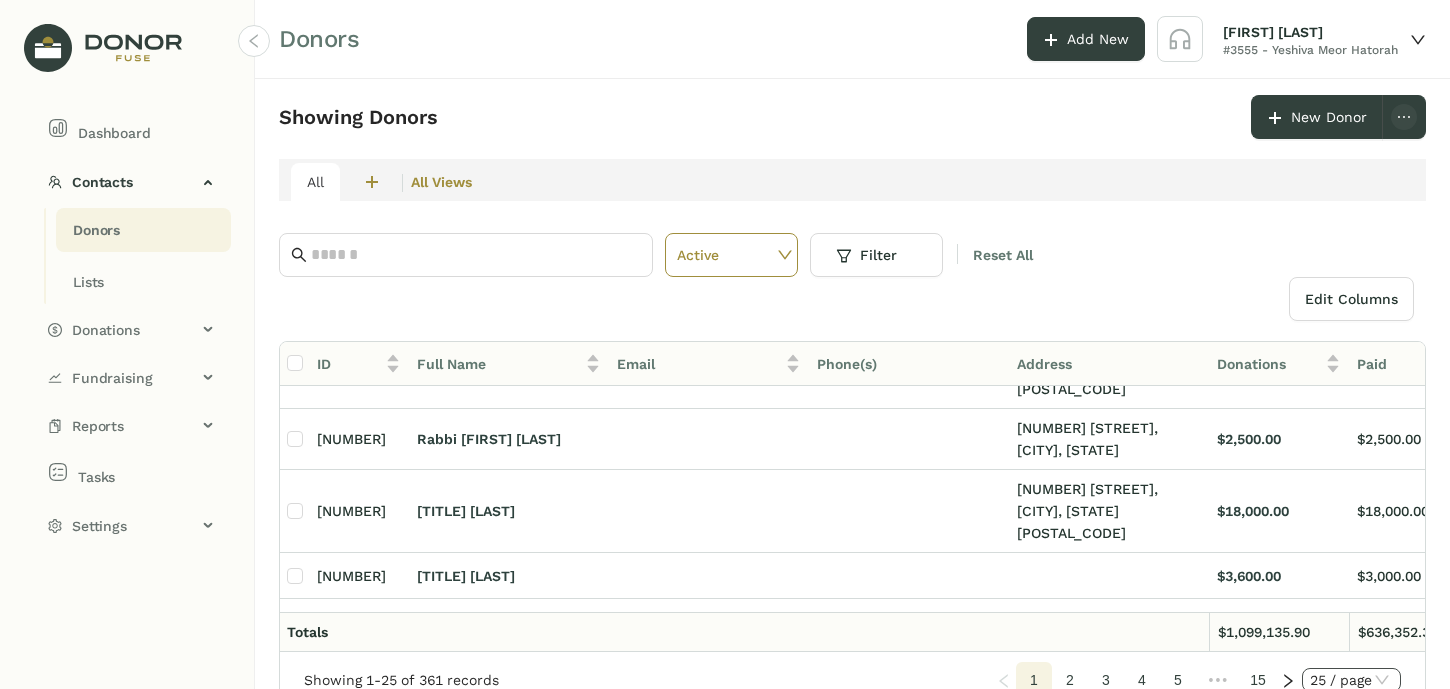 click on "25 / page" 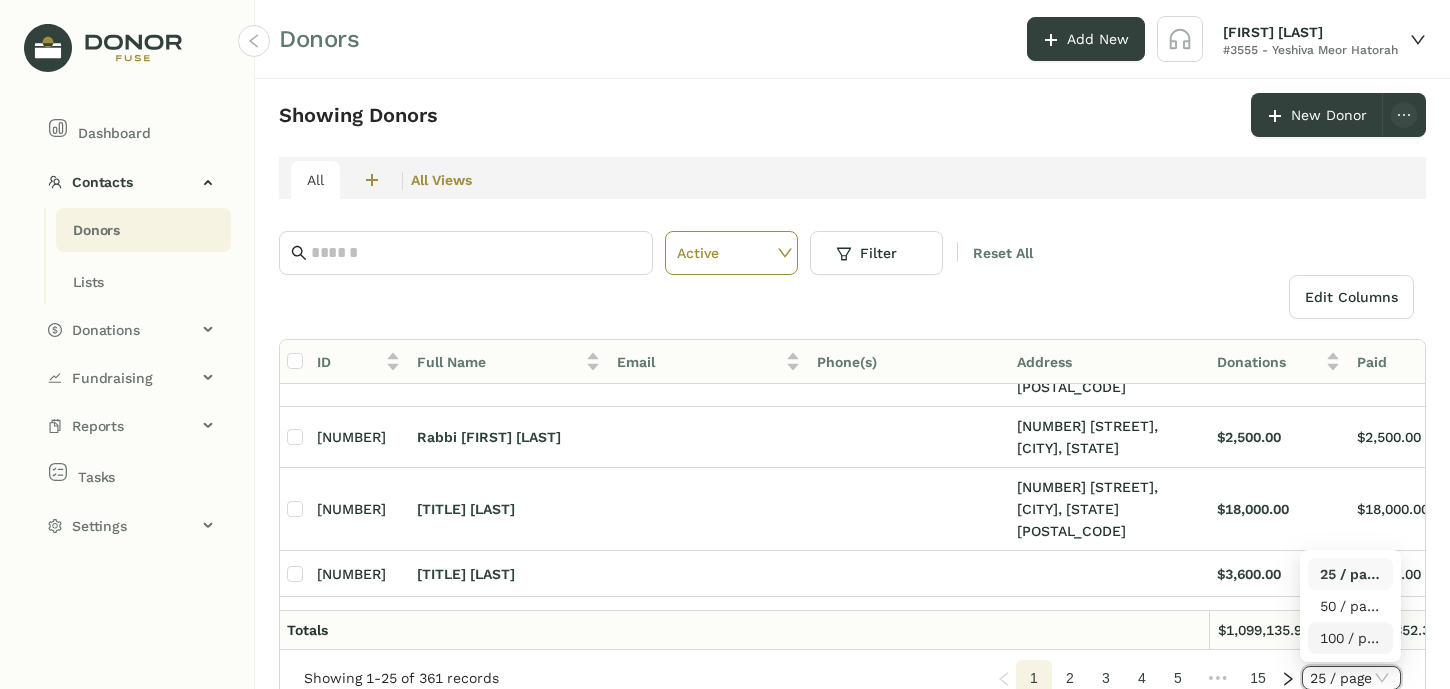 click on "100 / page" at bounding box center (1350, 638) 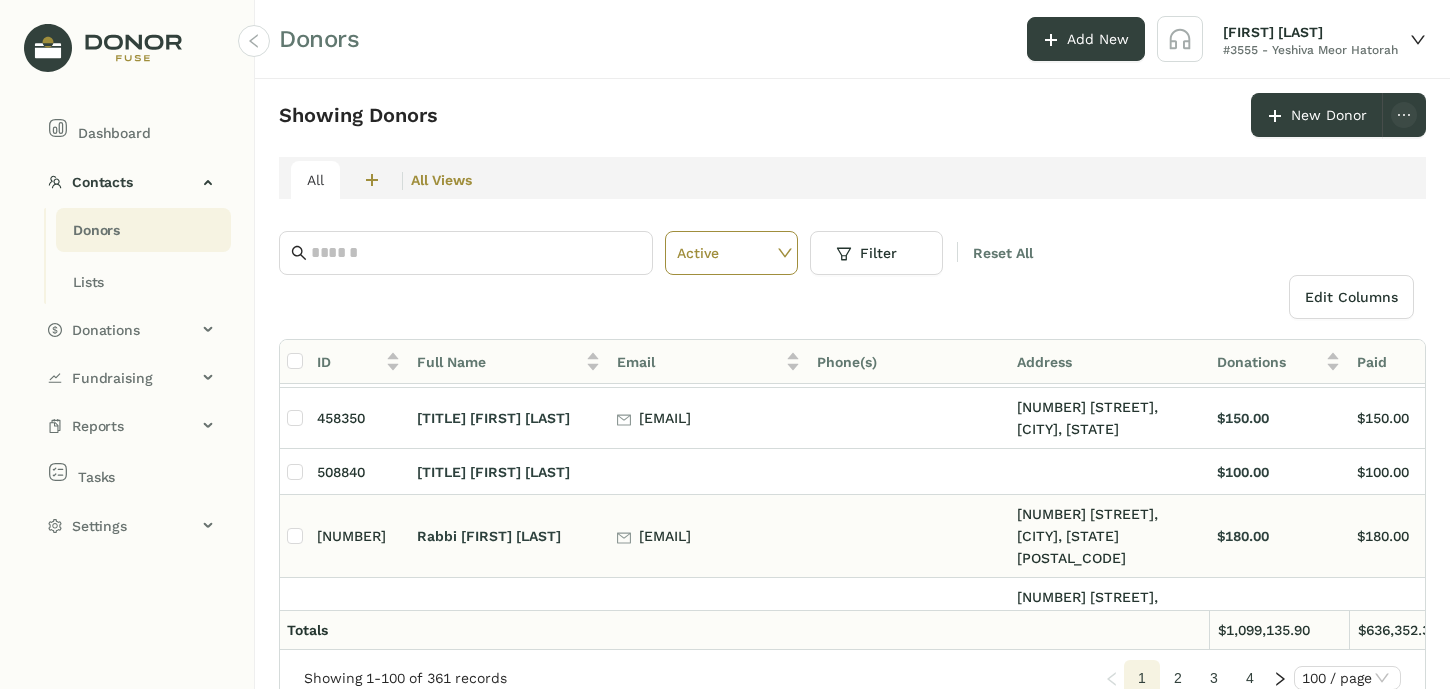 scroll, scrollTop: 1719, scrollLeft: 2, axis: both 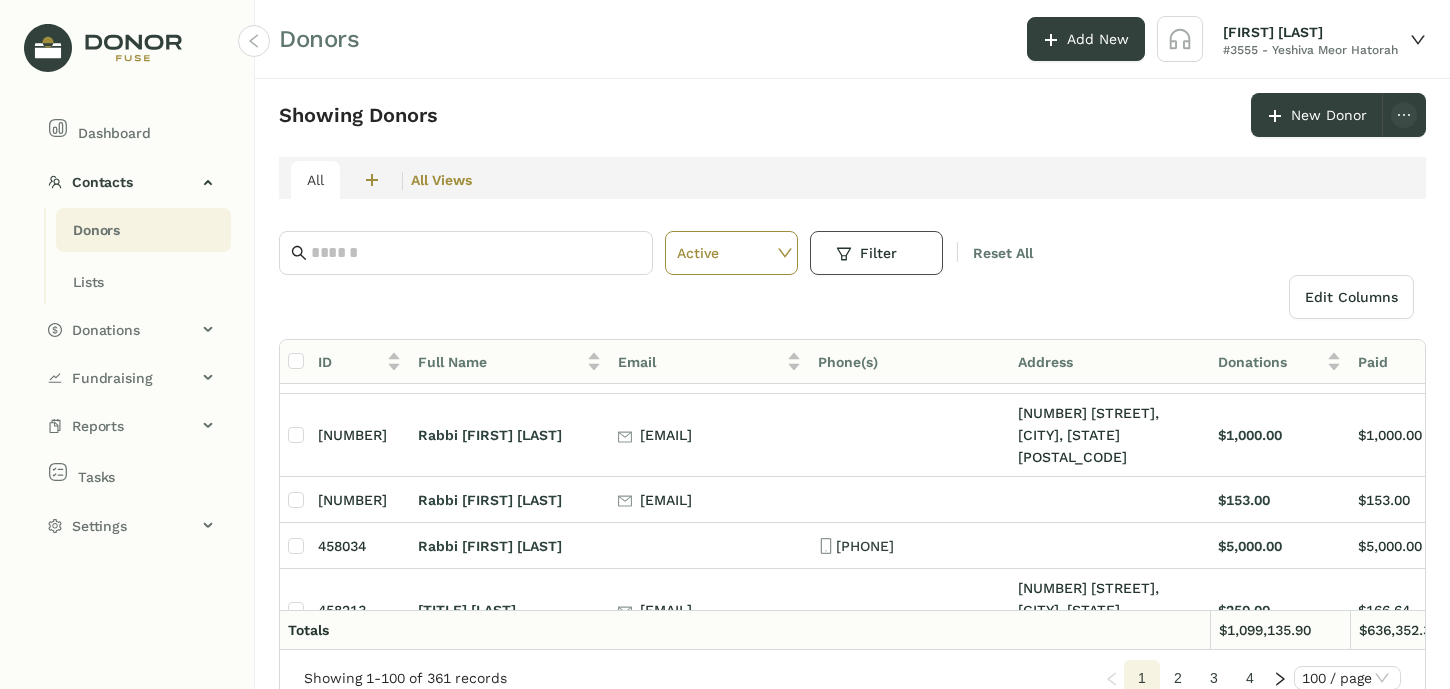 click on "Filter" 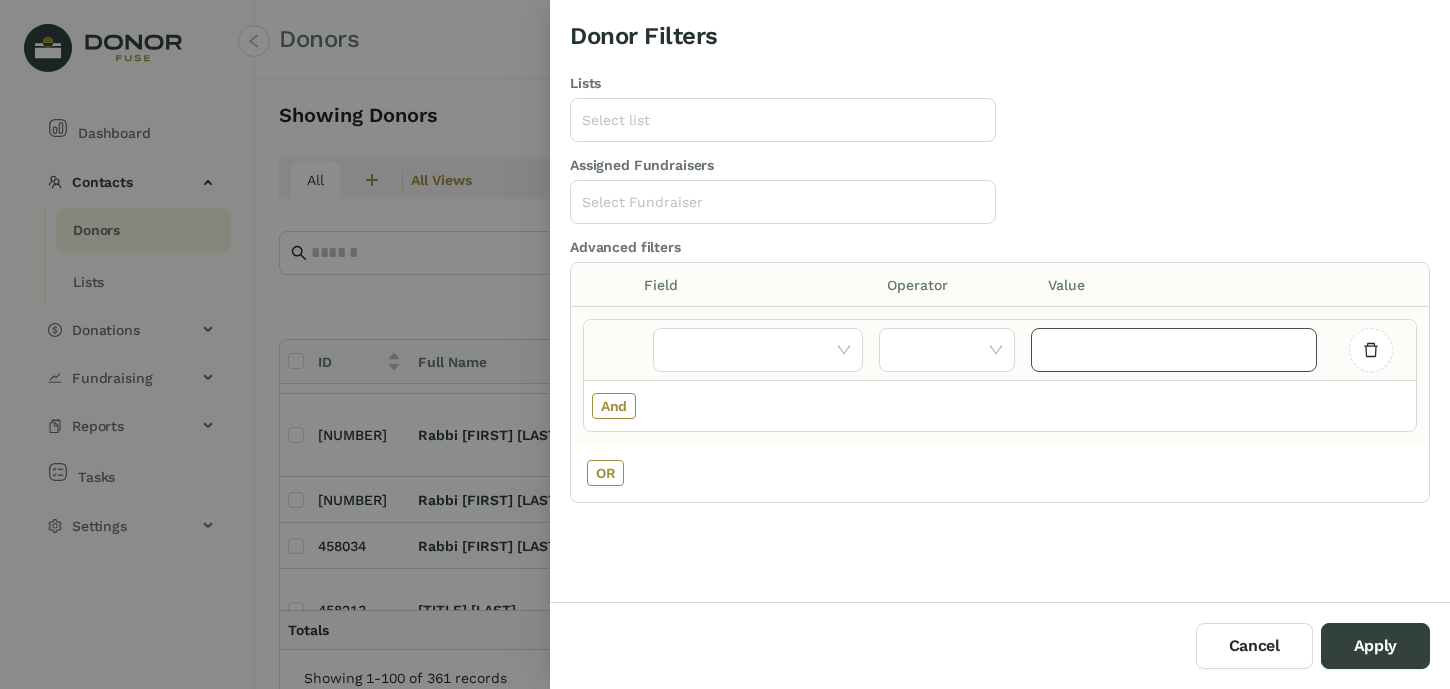 click 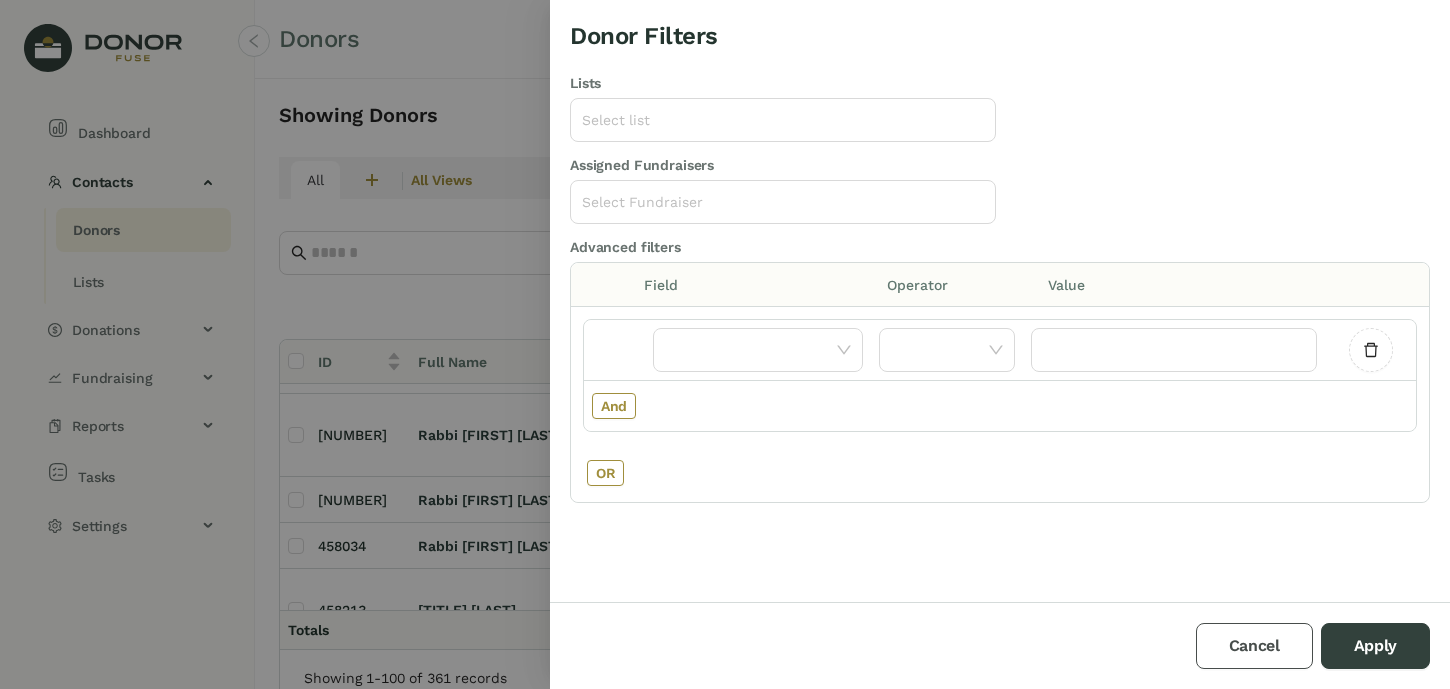 click on "Cancel" at bounding box center (1254, 646) 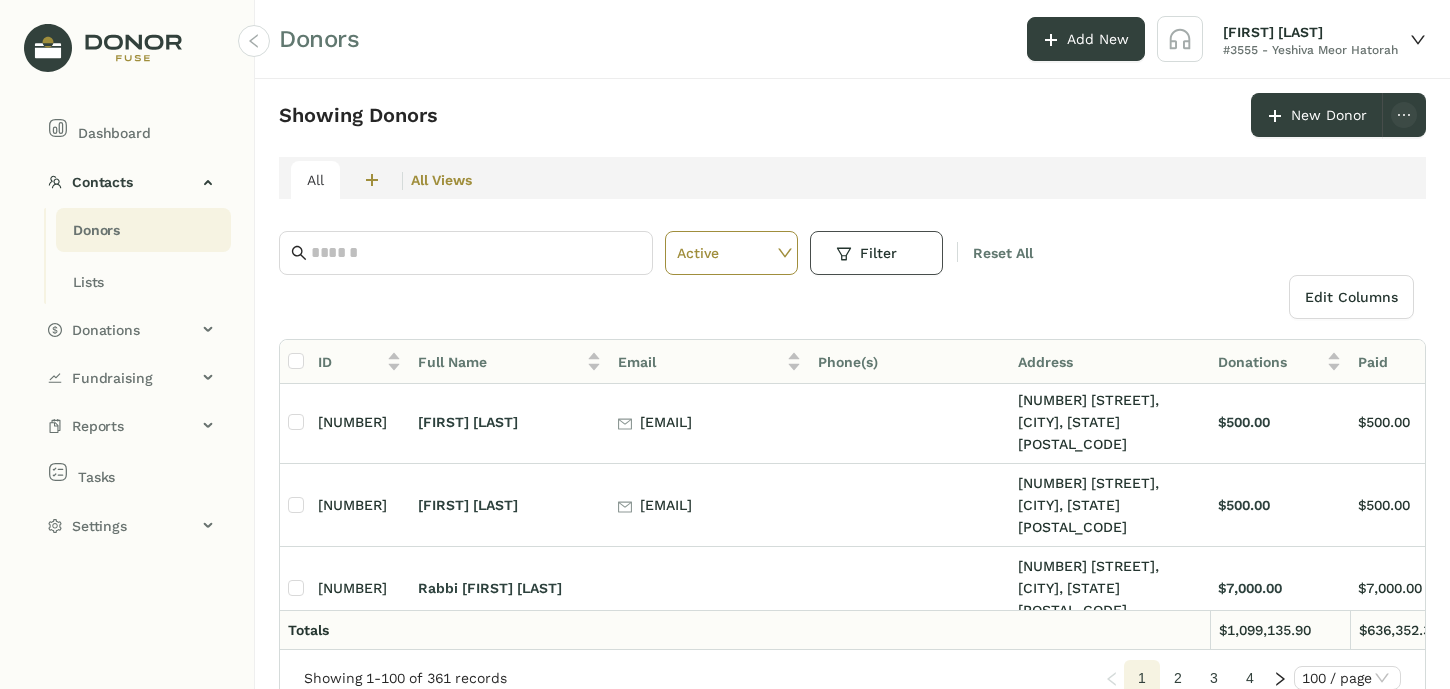 scroll, scrollTop: 5810, scrollLeft: 0, axis: vertical 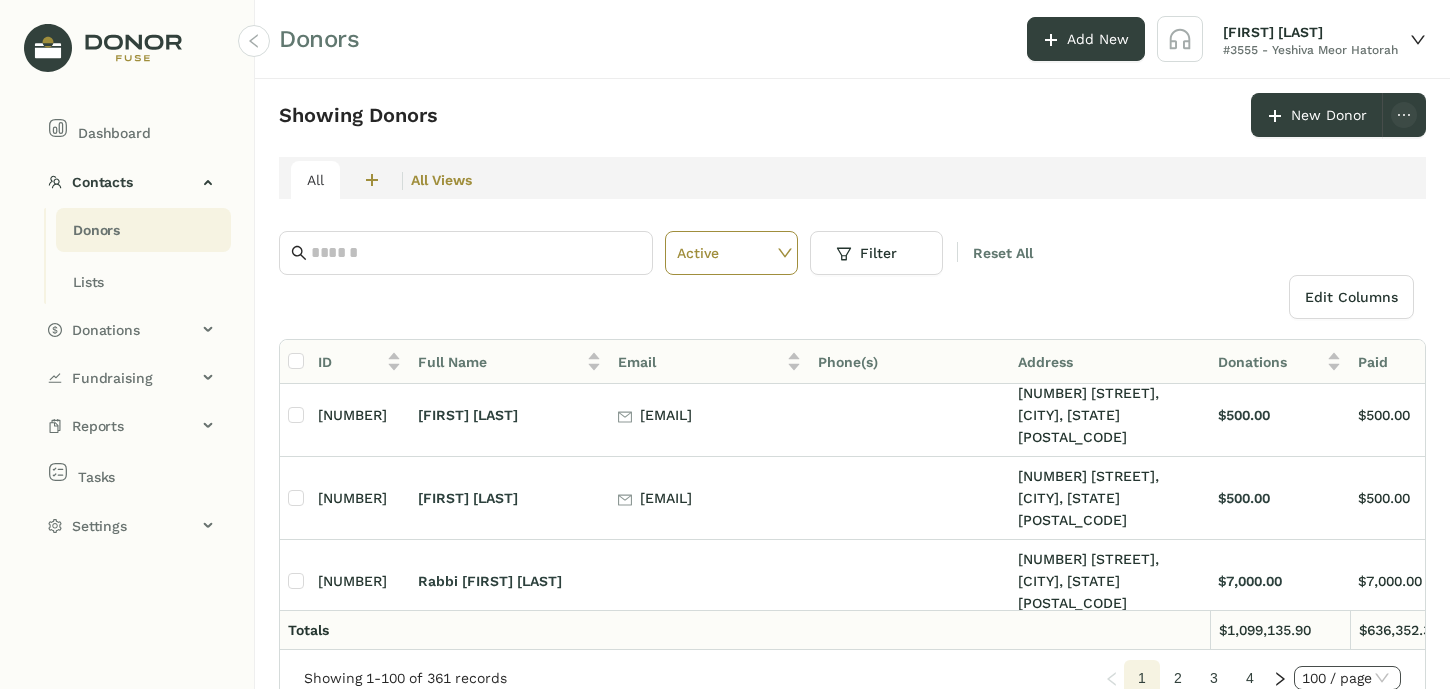 click on "100 / page" 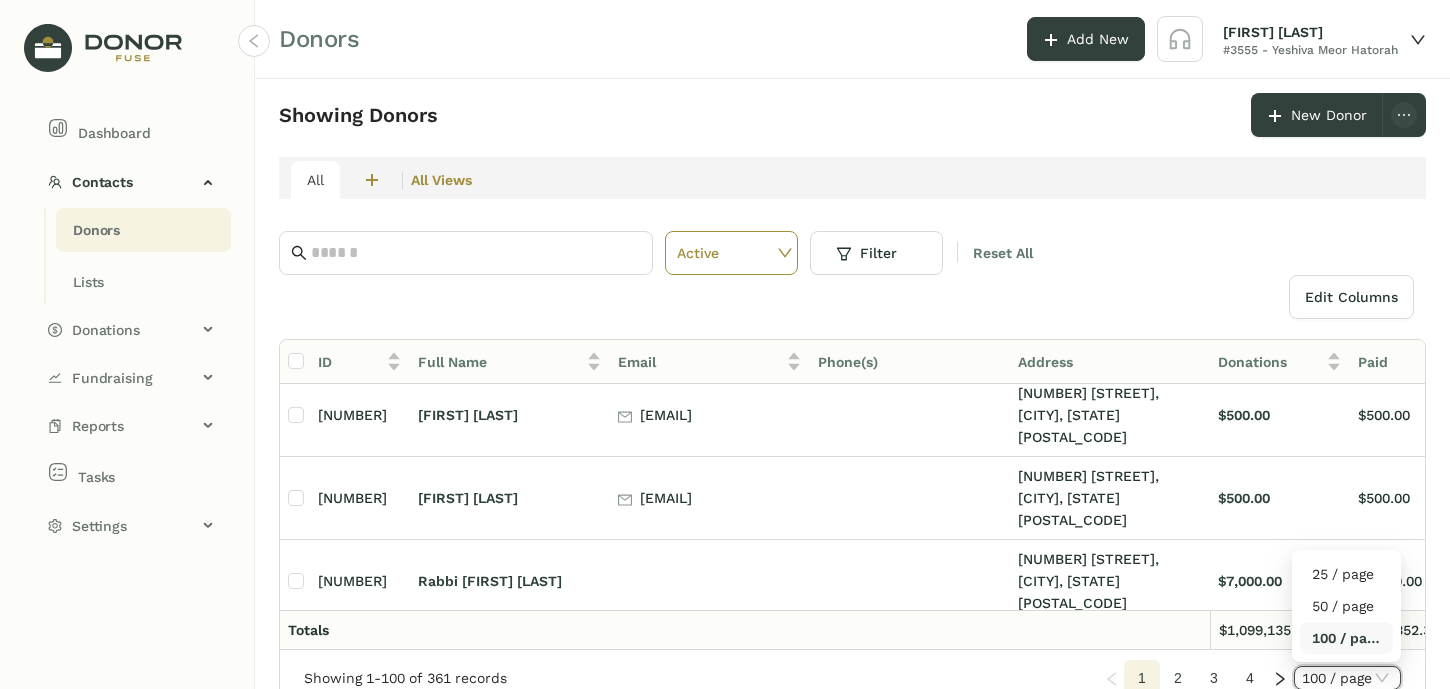 click on "2" 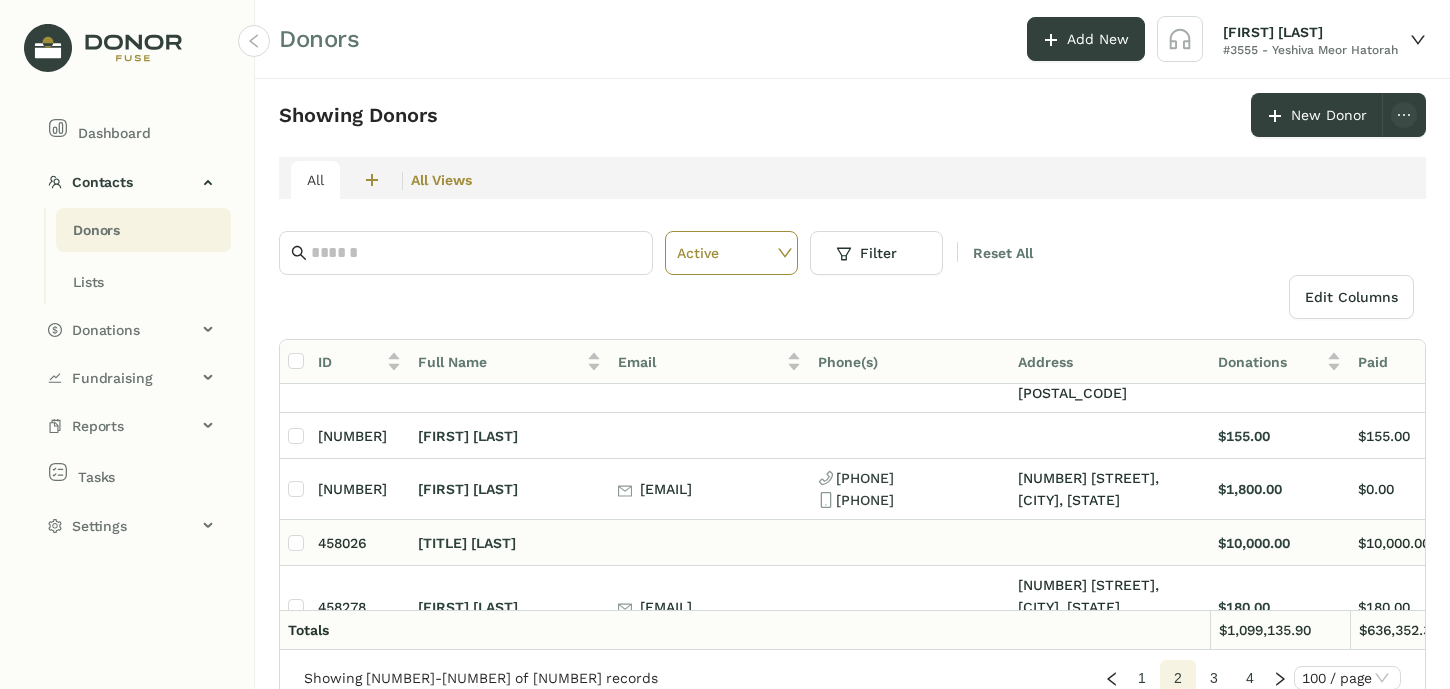 scroll, scrollTop: 576, scrollLeft: 111, axis: both 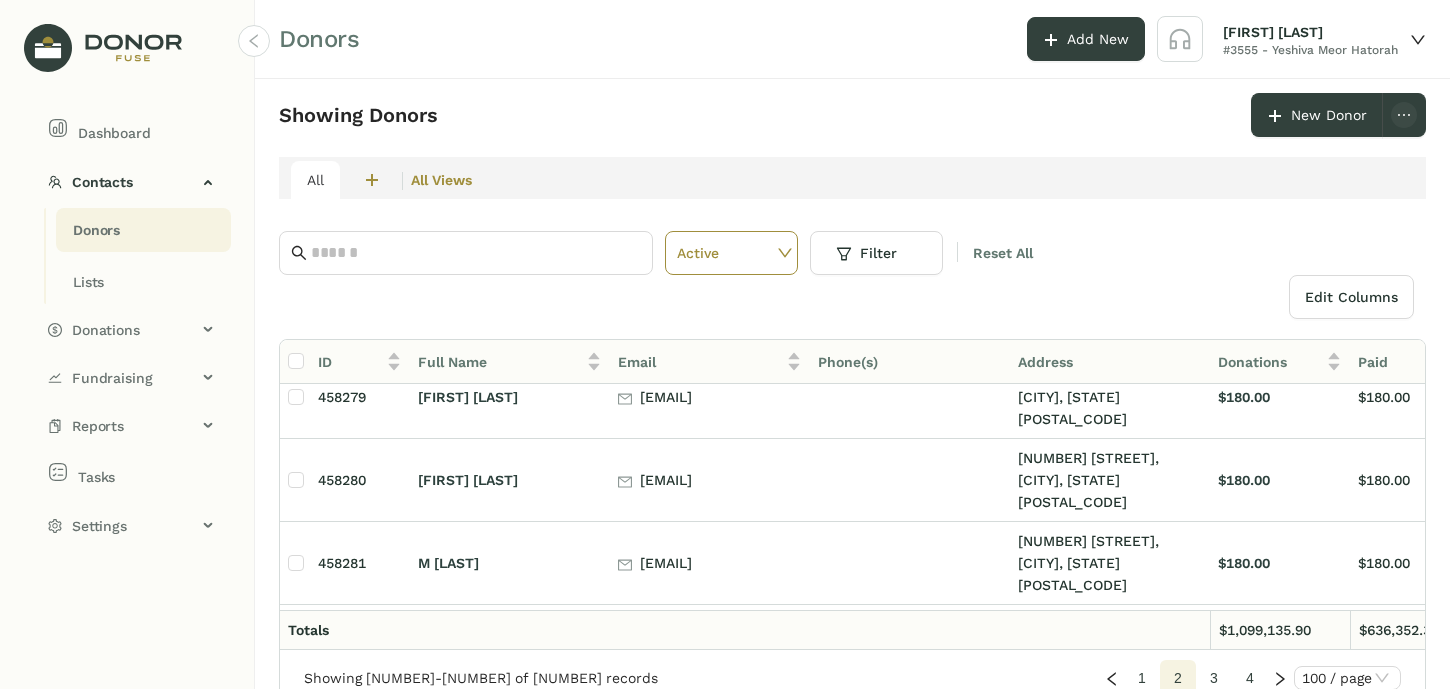 drag, startPoint x: 1016, startPoint y: 428, endPoint x: 1176, endPoint y: 469, distance: 165.16962 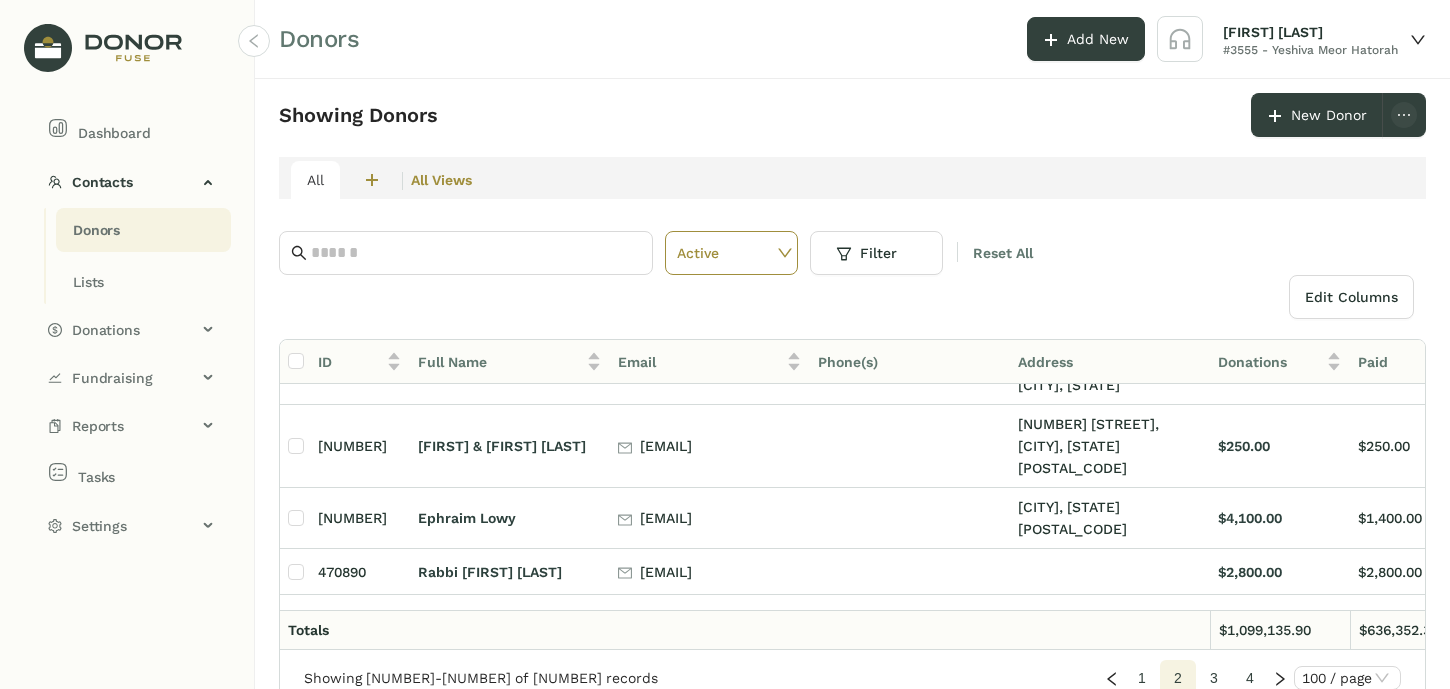 scroll, scrollTop: 6023, scrollLeft: 0, axis: vertical 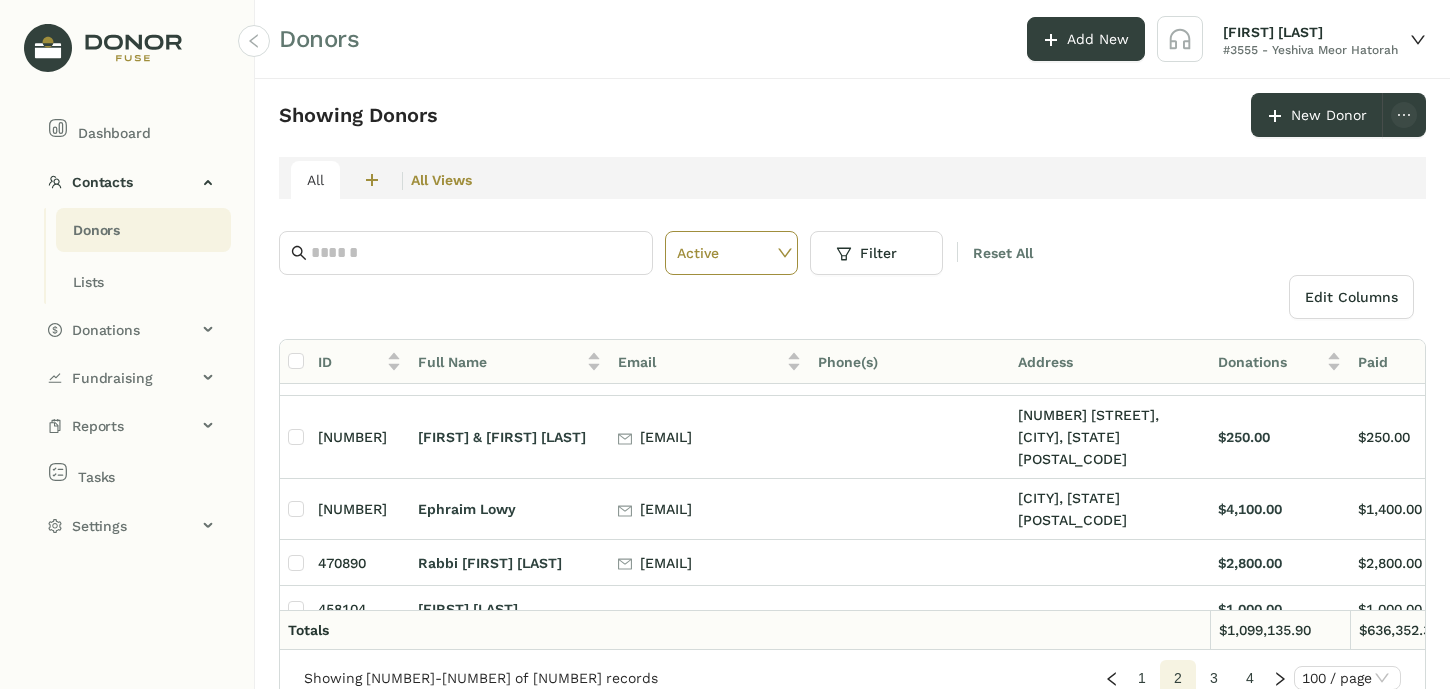 click on "3" 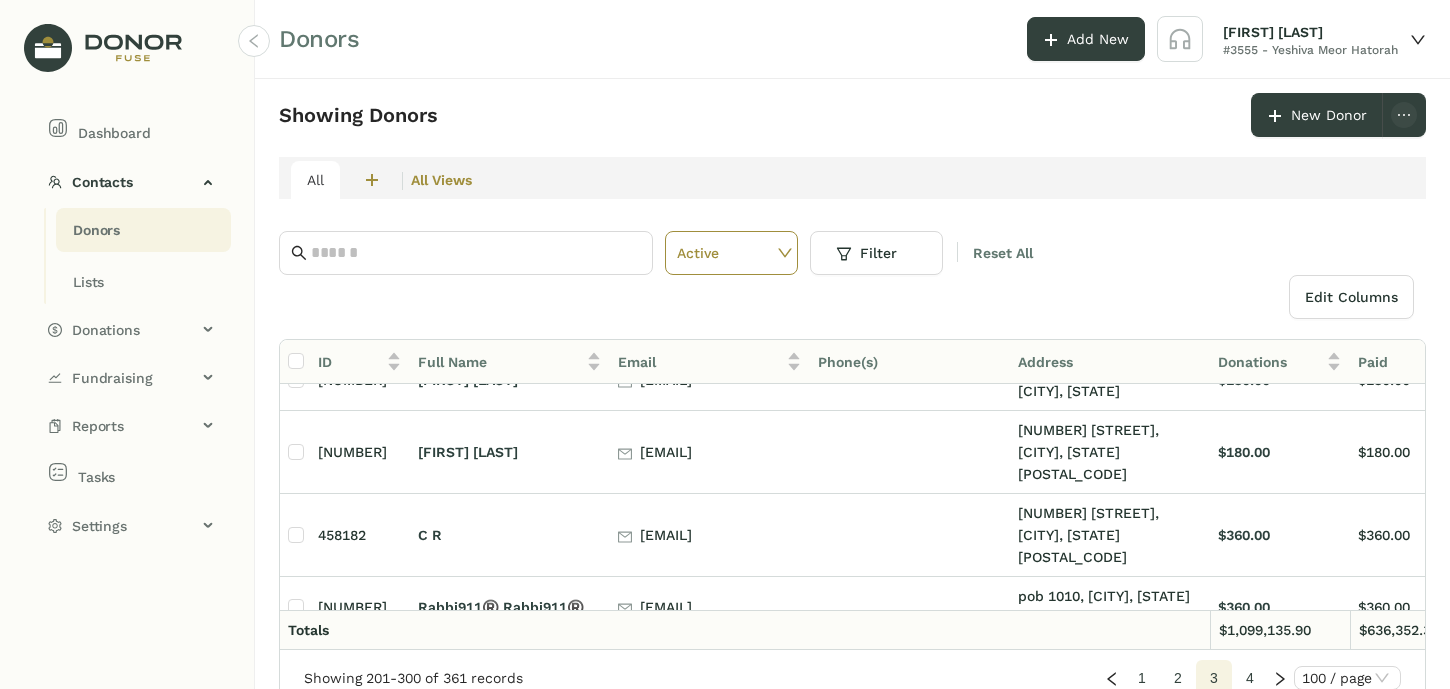 scroll, scrollTop: 2460, scrollLeft: 2, axis: both 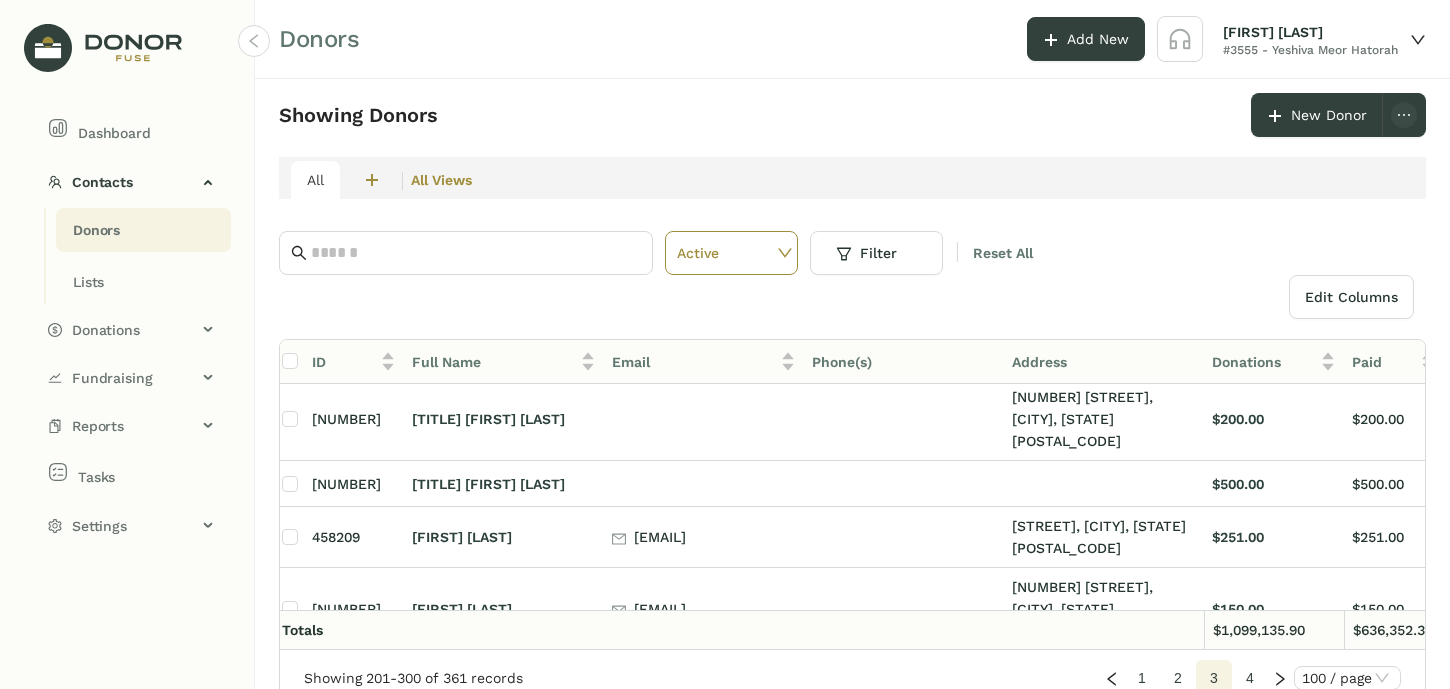 click on "4" 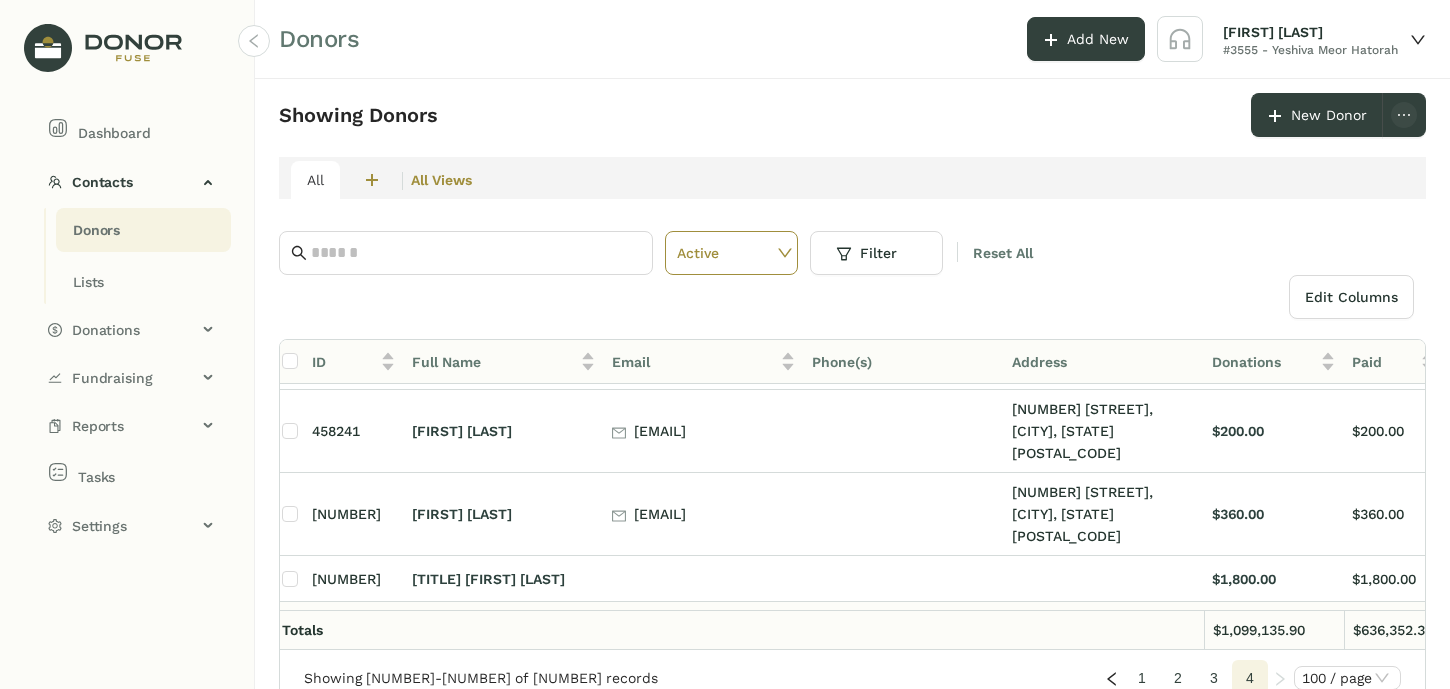 scroll, scrollTop: 0, scrollLeft: 6, axis: horizontal 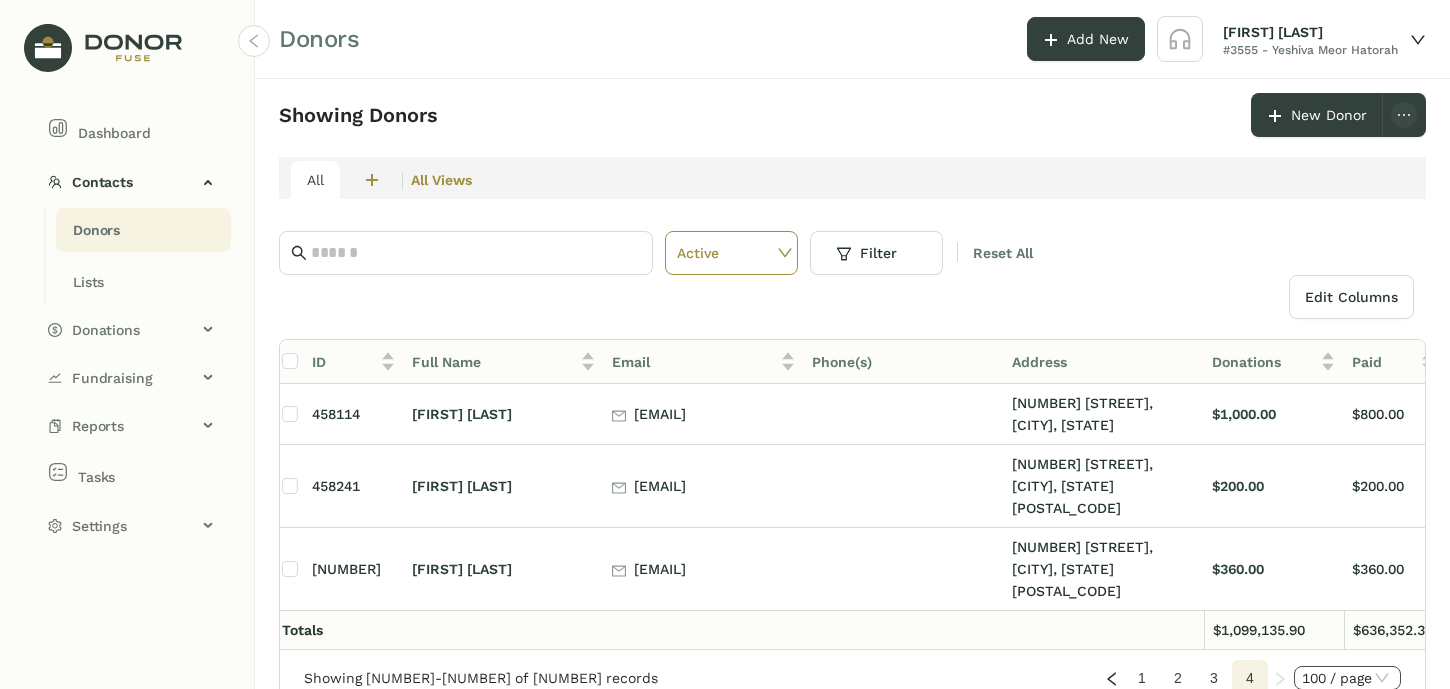 click on "100 / page" 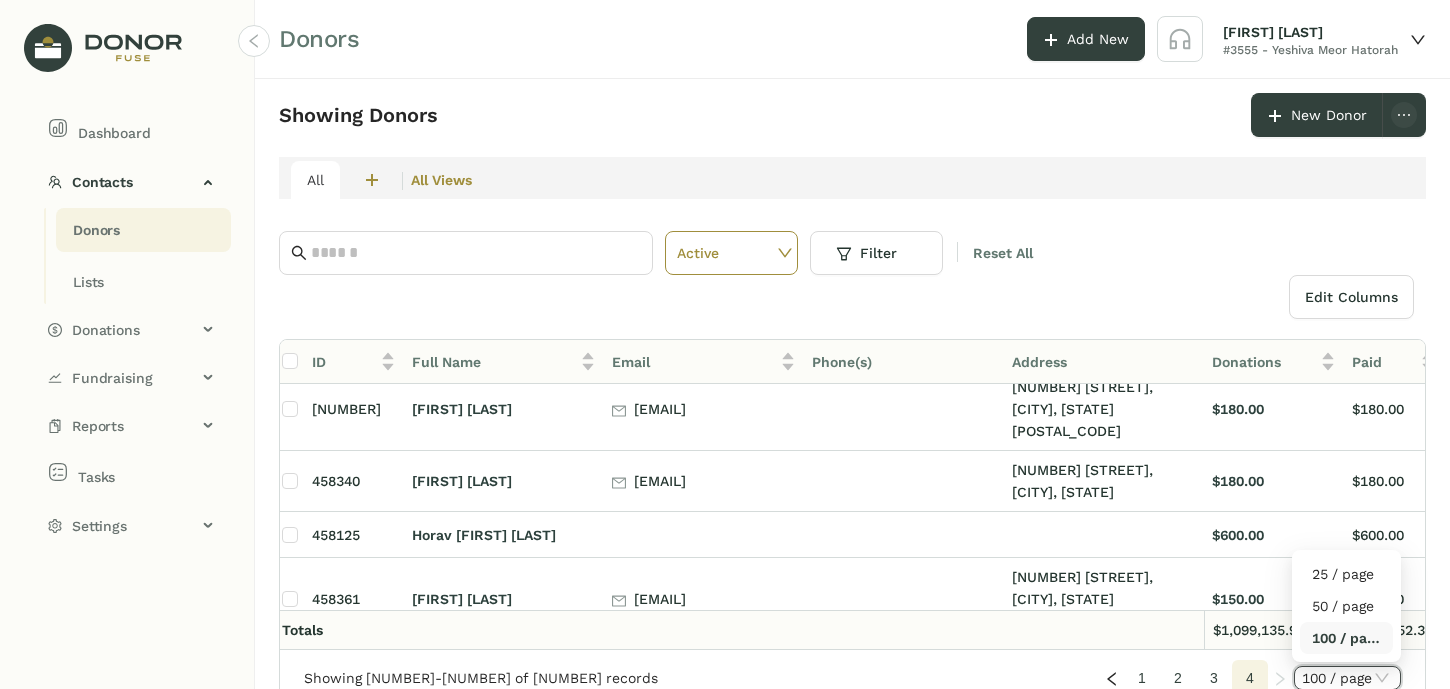 scroll, scrollTop: 3328, scrollLeft: 5, axis: both 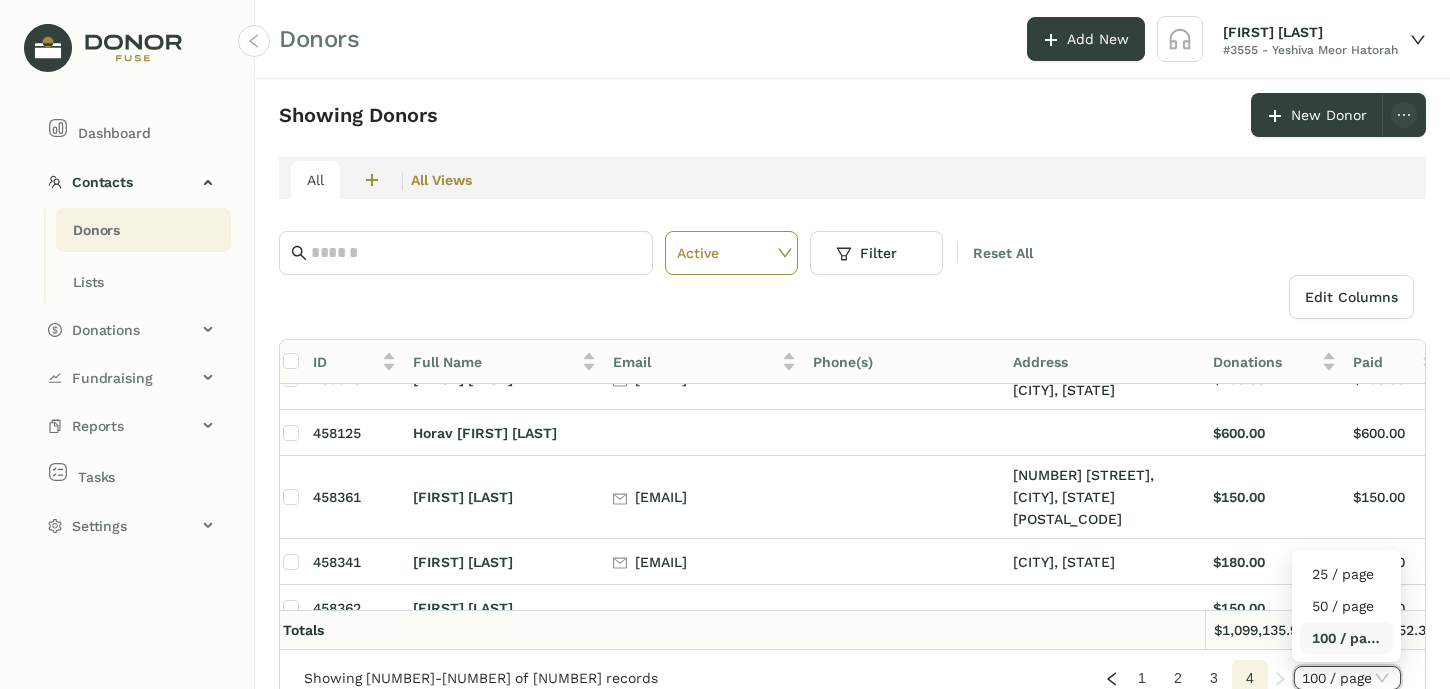 click 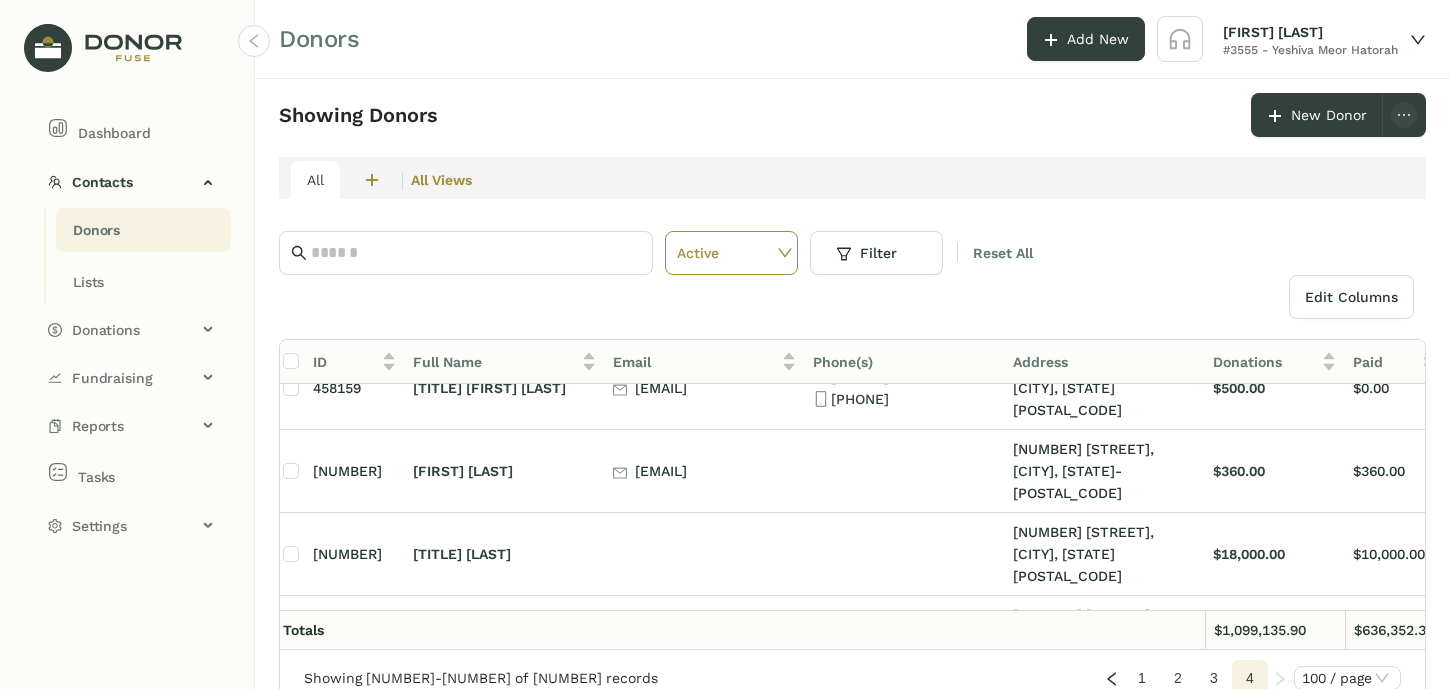 scroll, scrollTop: 2178, scrollLeft: 5, axis: both 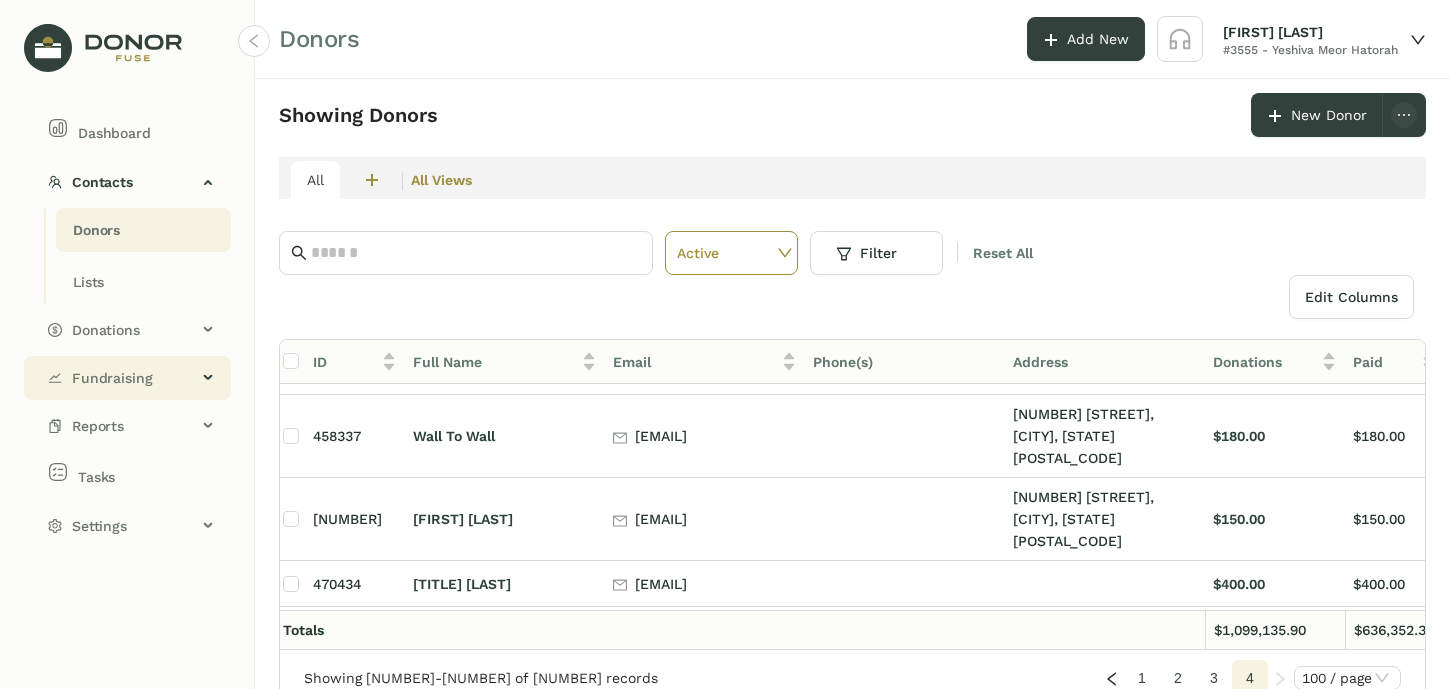 click on "Fundraising" 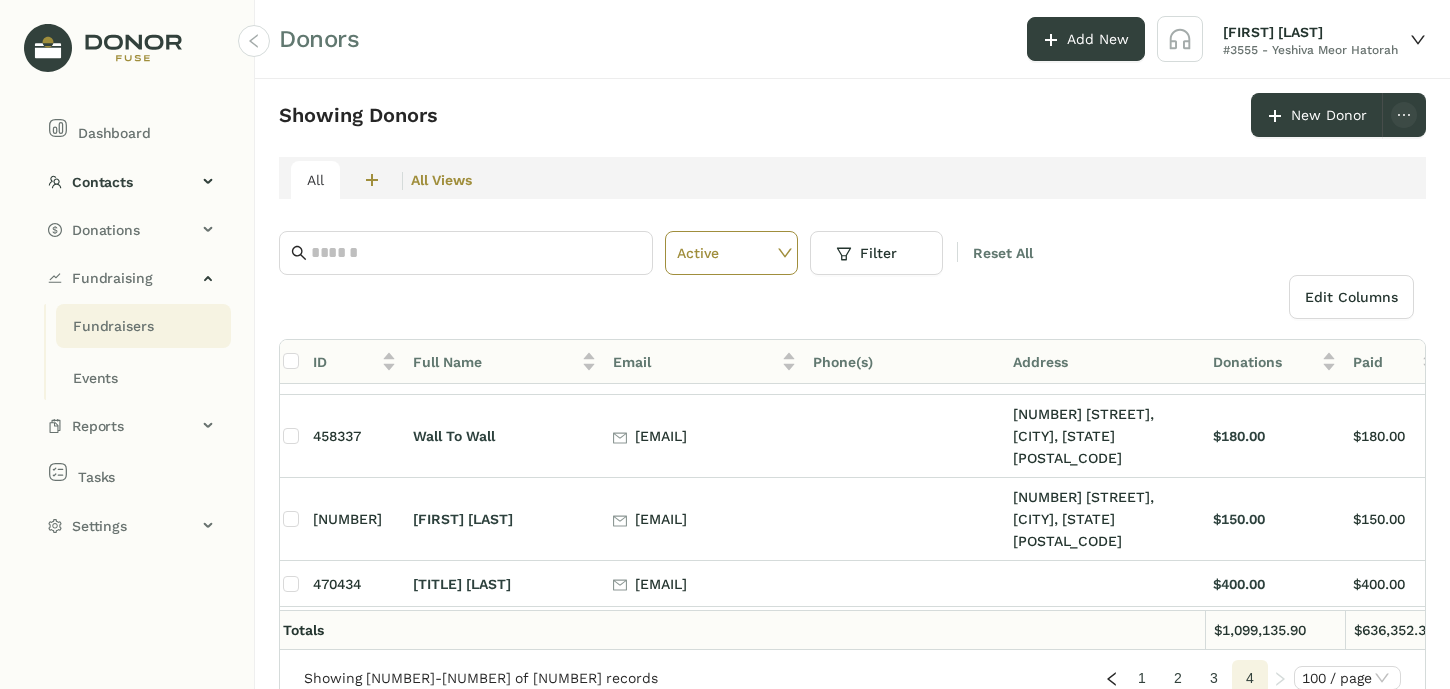 click on "Fundraisers" 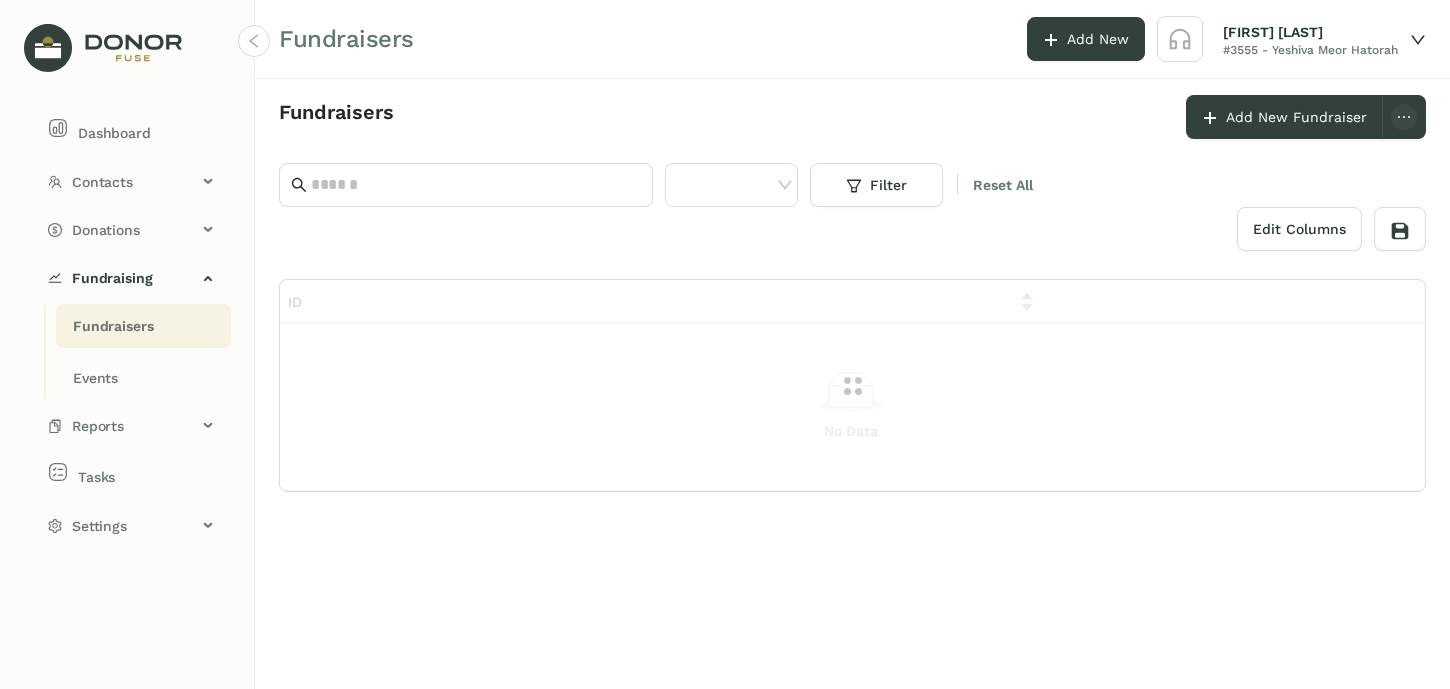 scroll, scrollTop: 0, scrollLeft: 0, axis: both 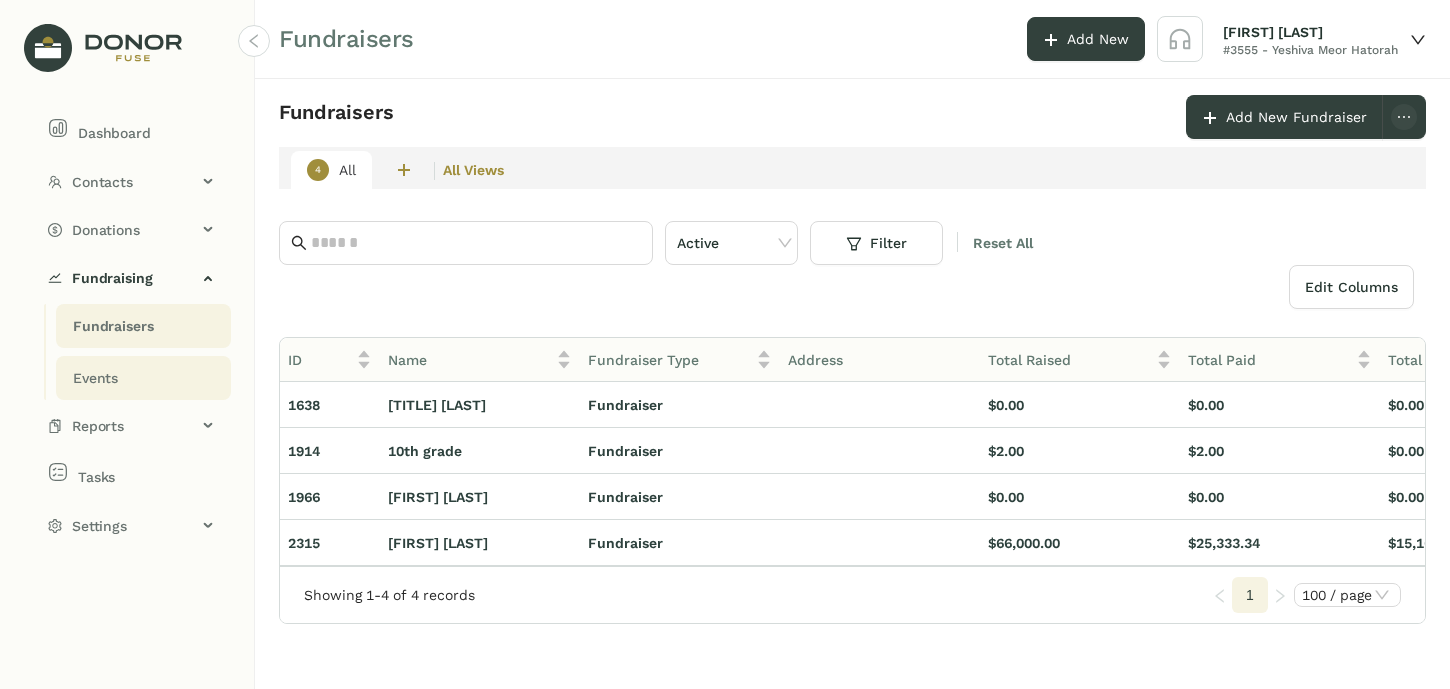 click on "Events" 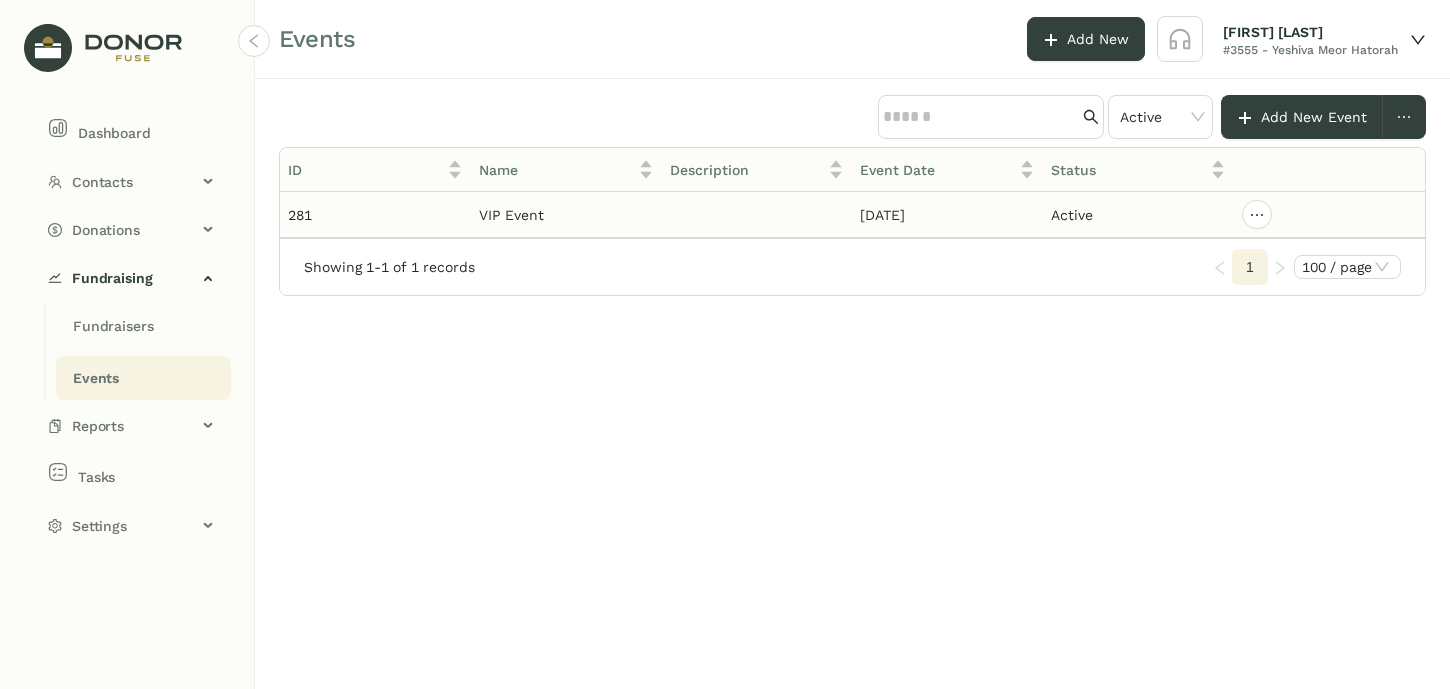 click on "VIP Event" 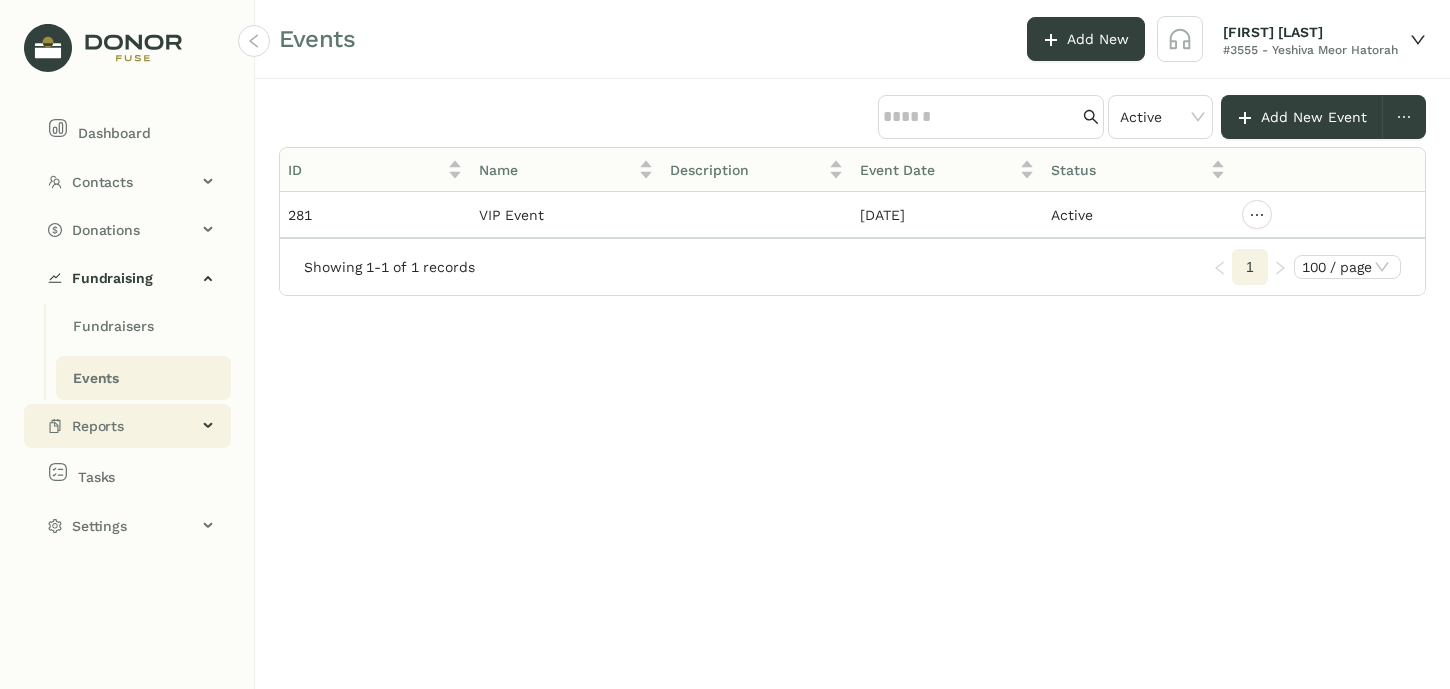click on "Reports" 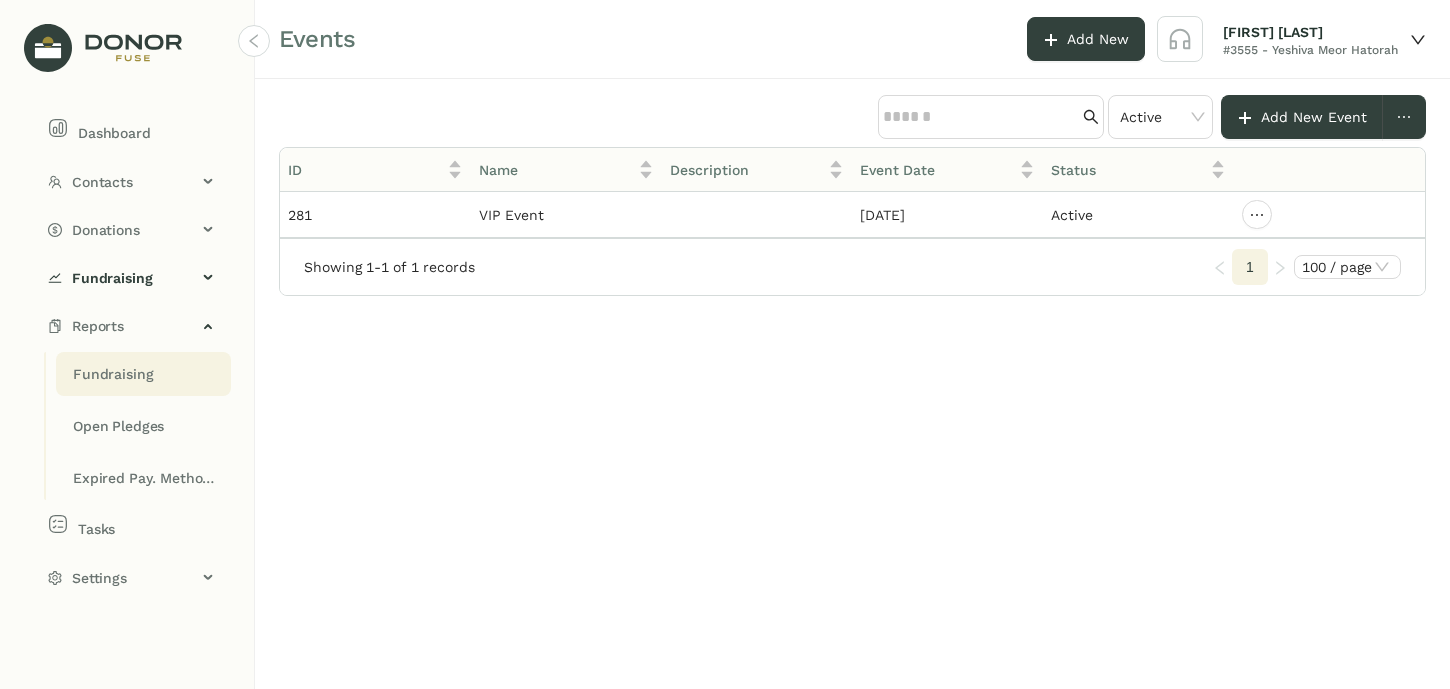 click on "Fundraising" 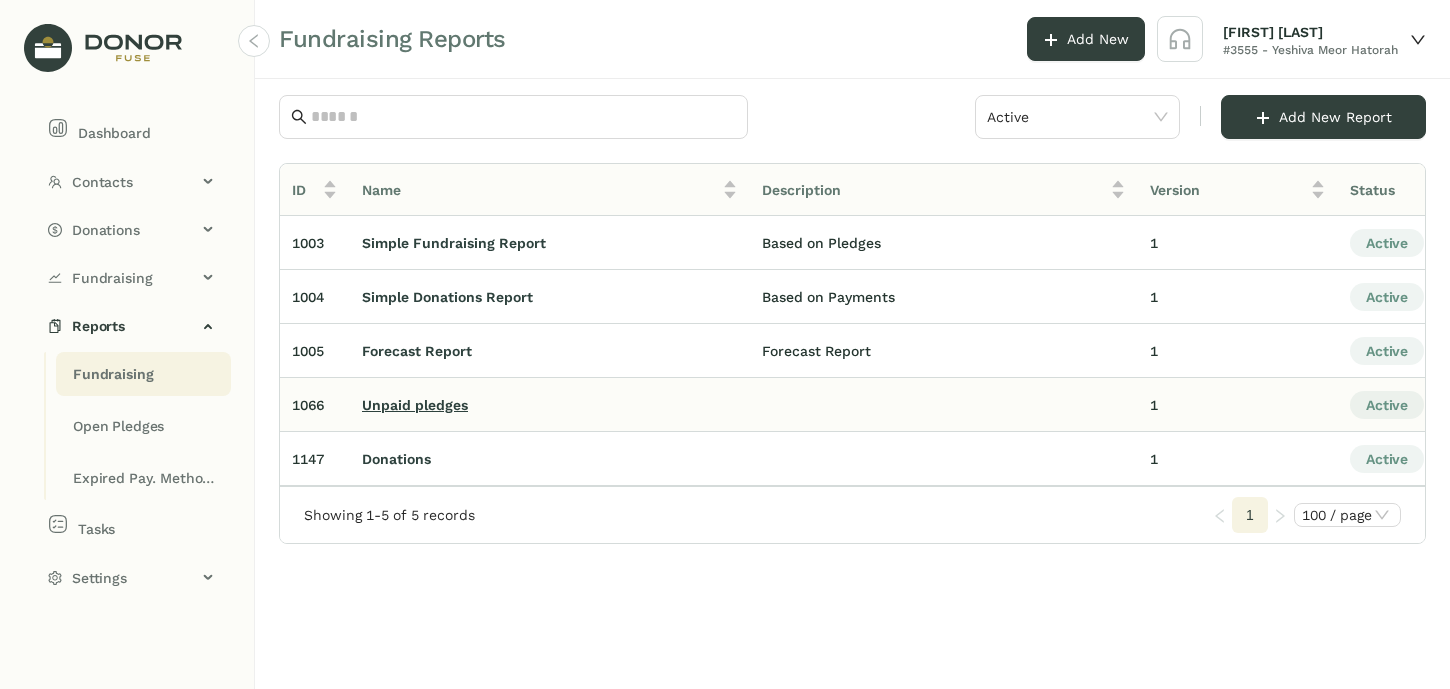 click on "Unpaid pledges" 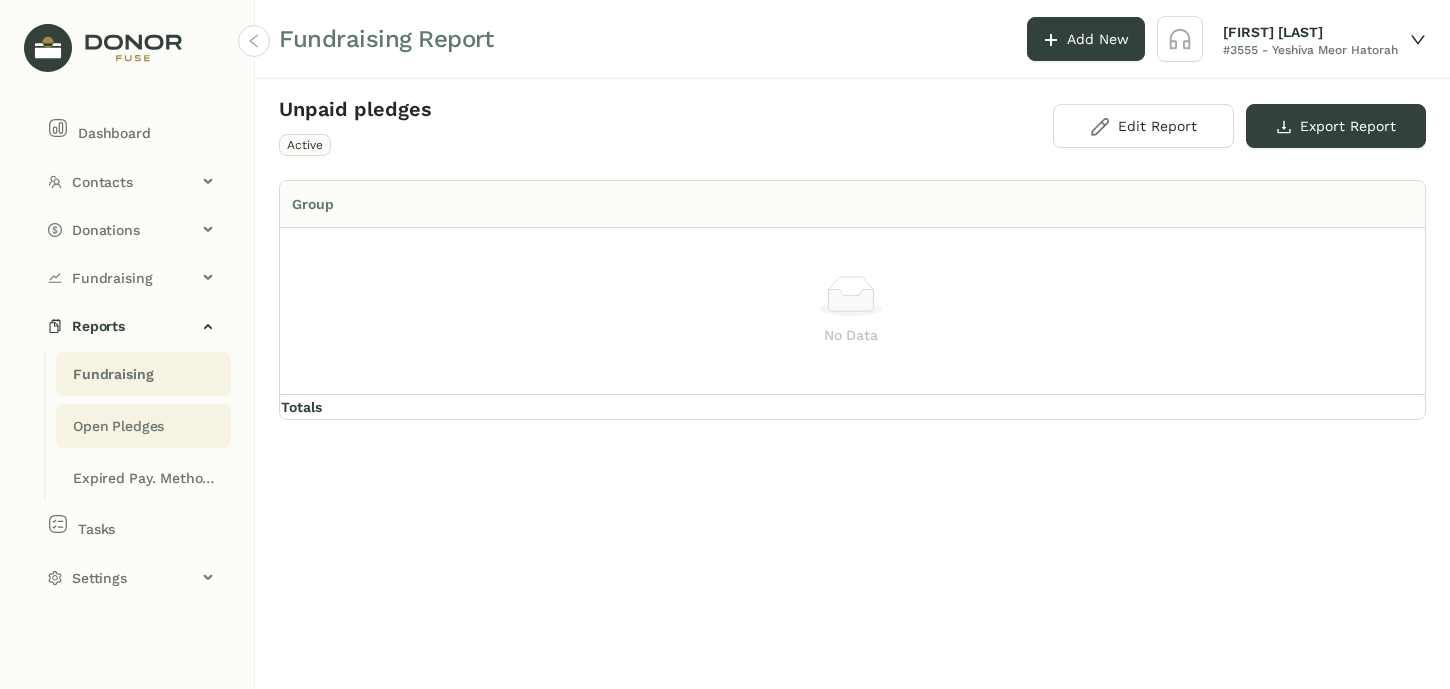 click on "Open Pledges" 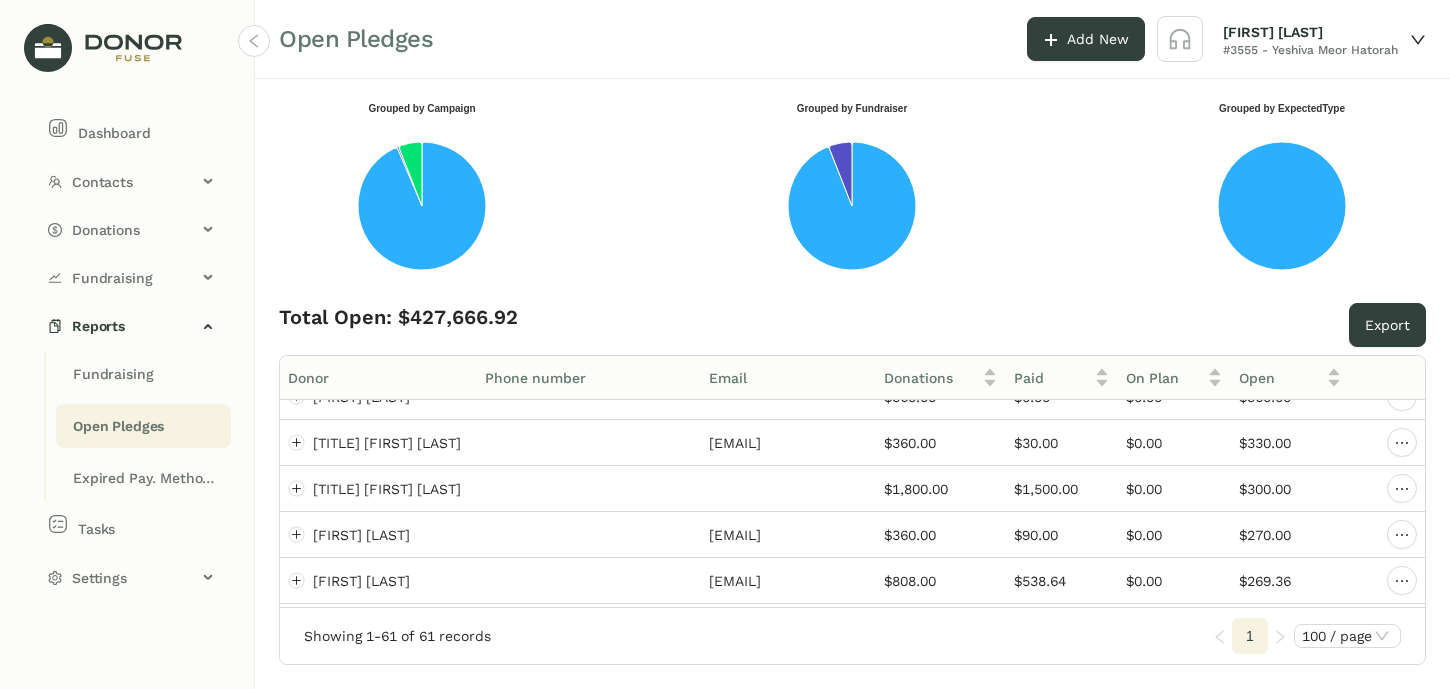 scroll, scrollTop: 2217, scrollLeft: 0, axis: vertical 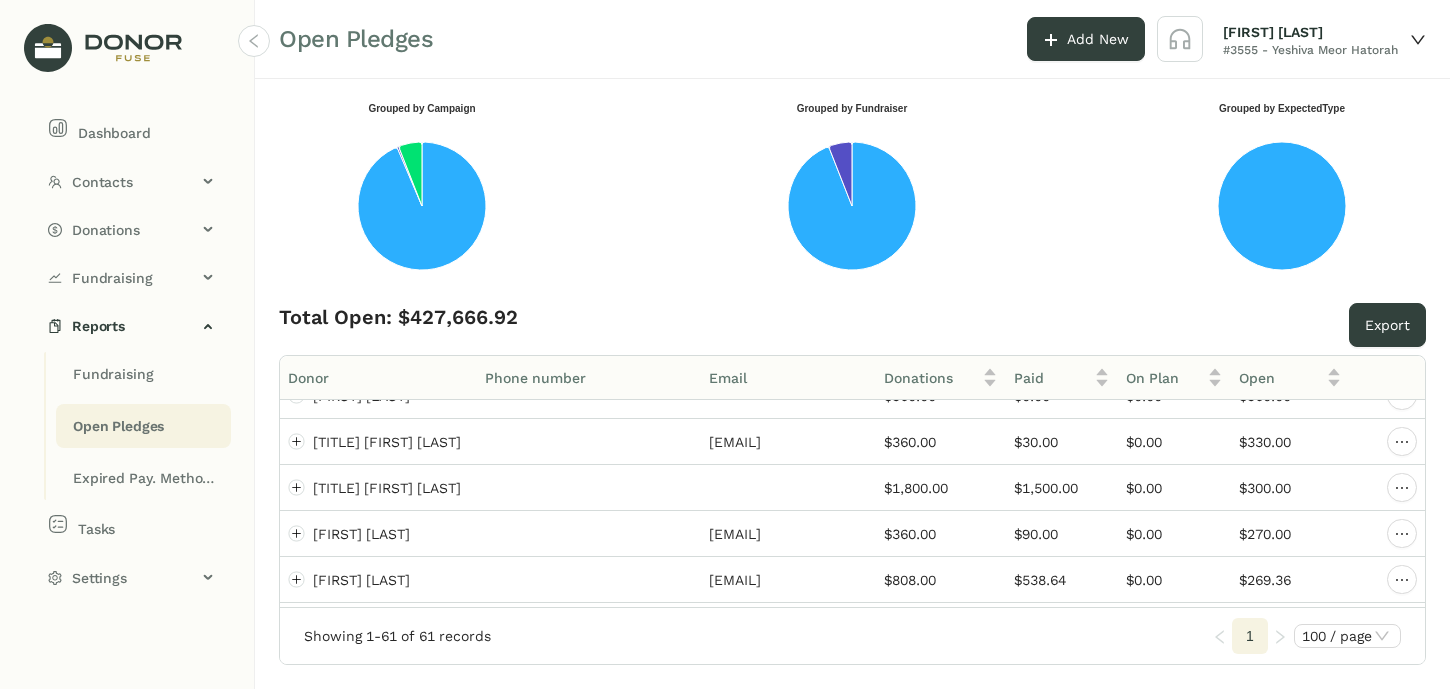 click at bounding box center [297, 304] 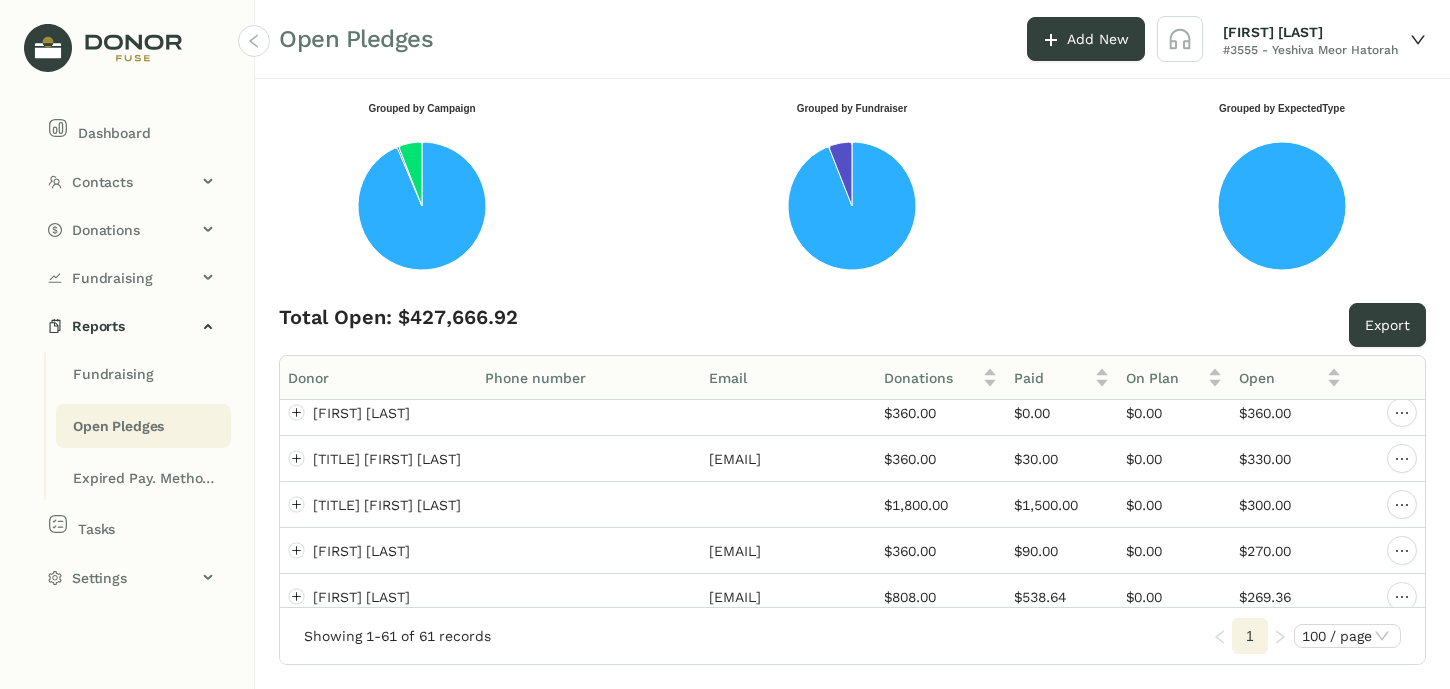 scroll, scrollTop: 2293, scrollLeft: 0, axis: vertical 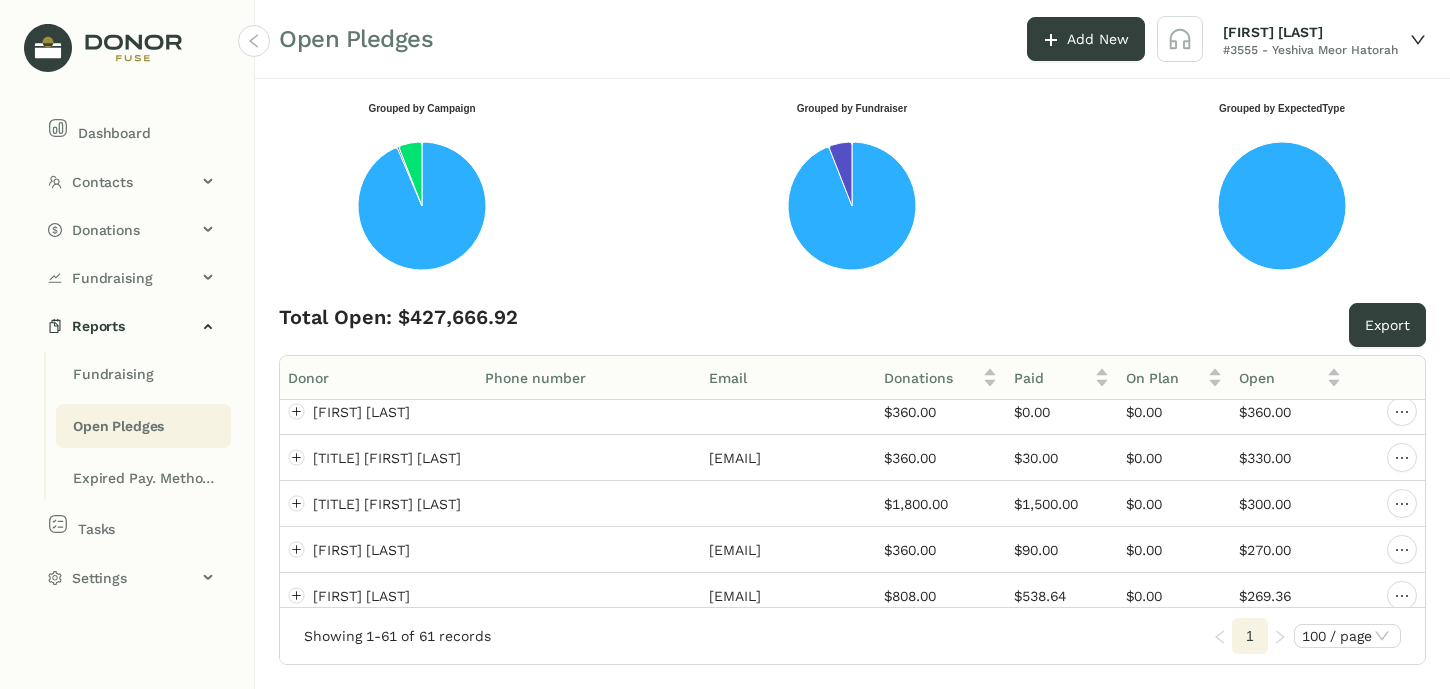 click at bounding box center (297, 228) 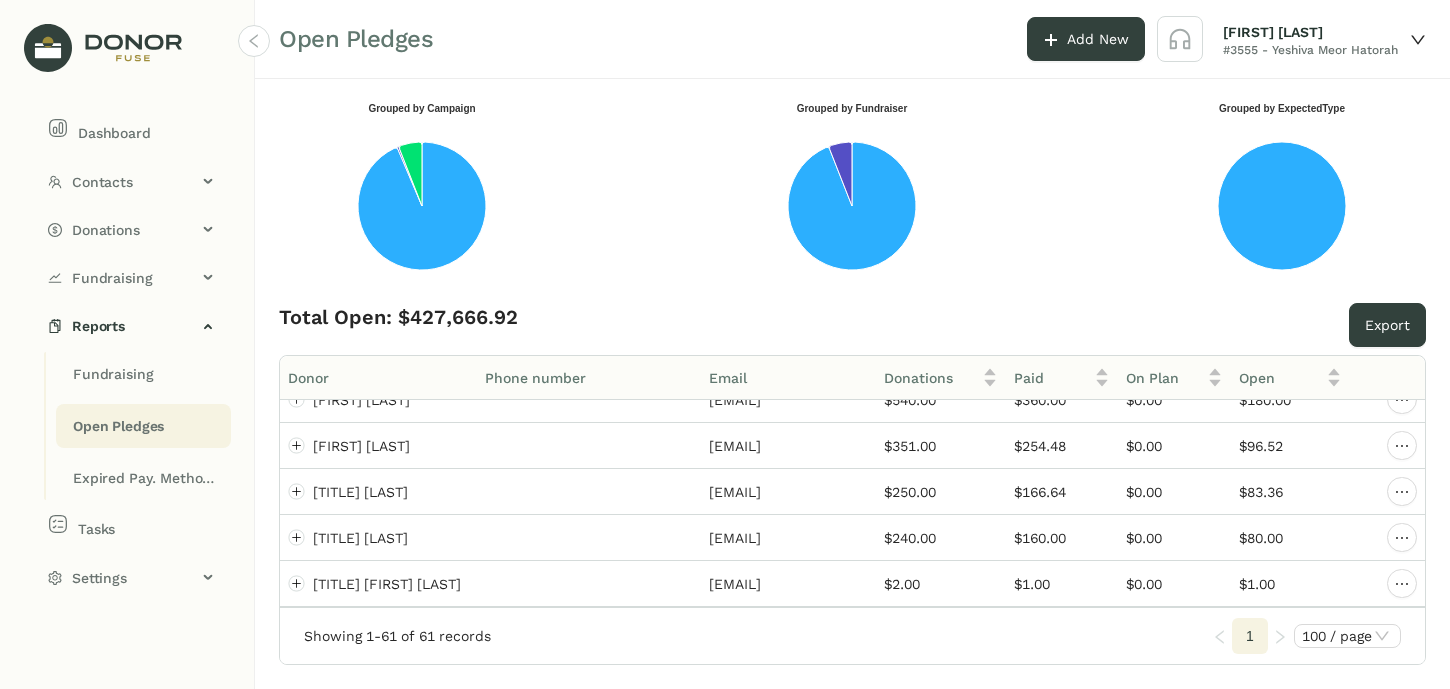 scroll, scrollTop: 2989, scrollLeft: 0, axis: vertical 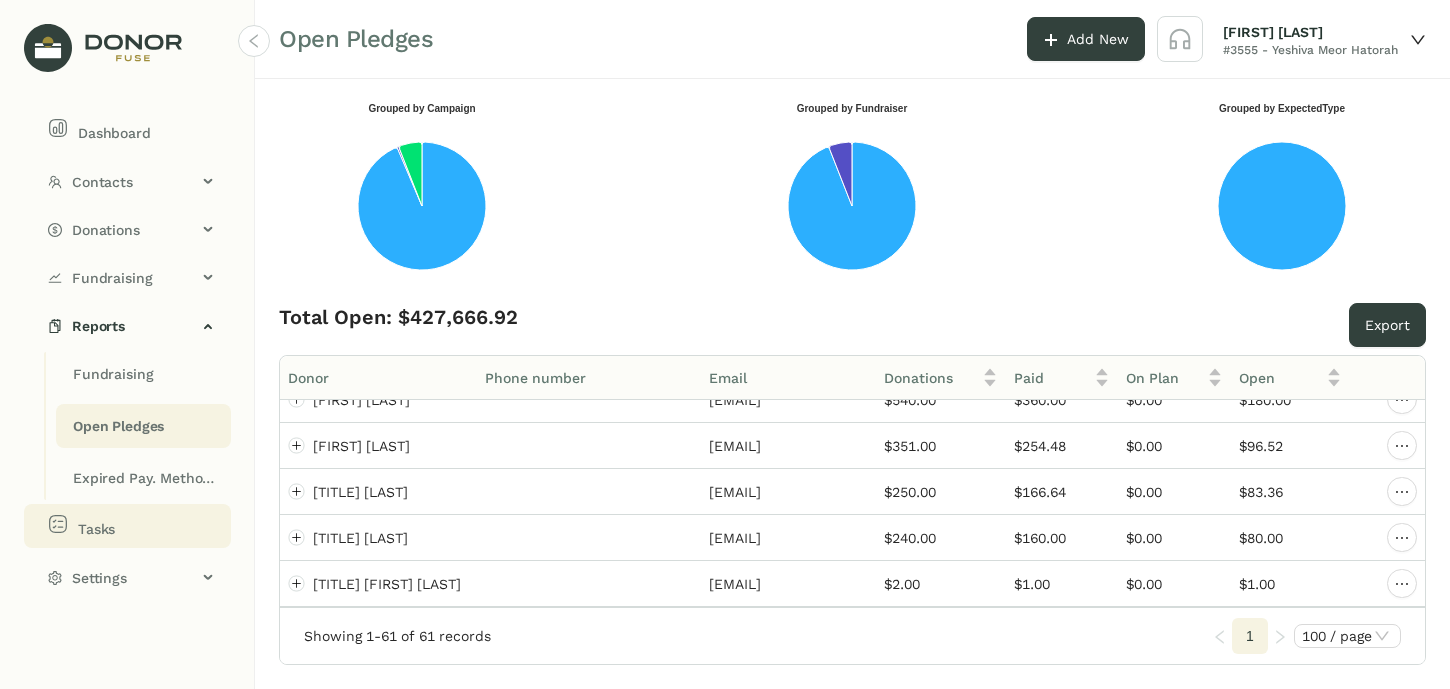 click on "Tasks" 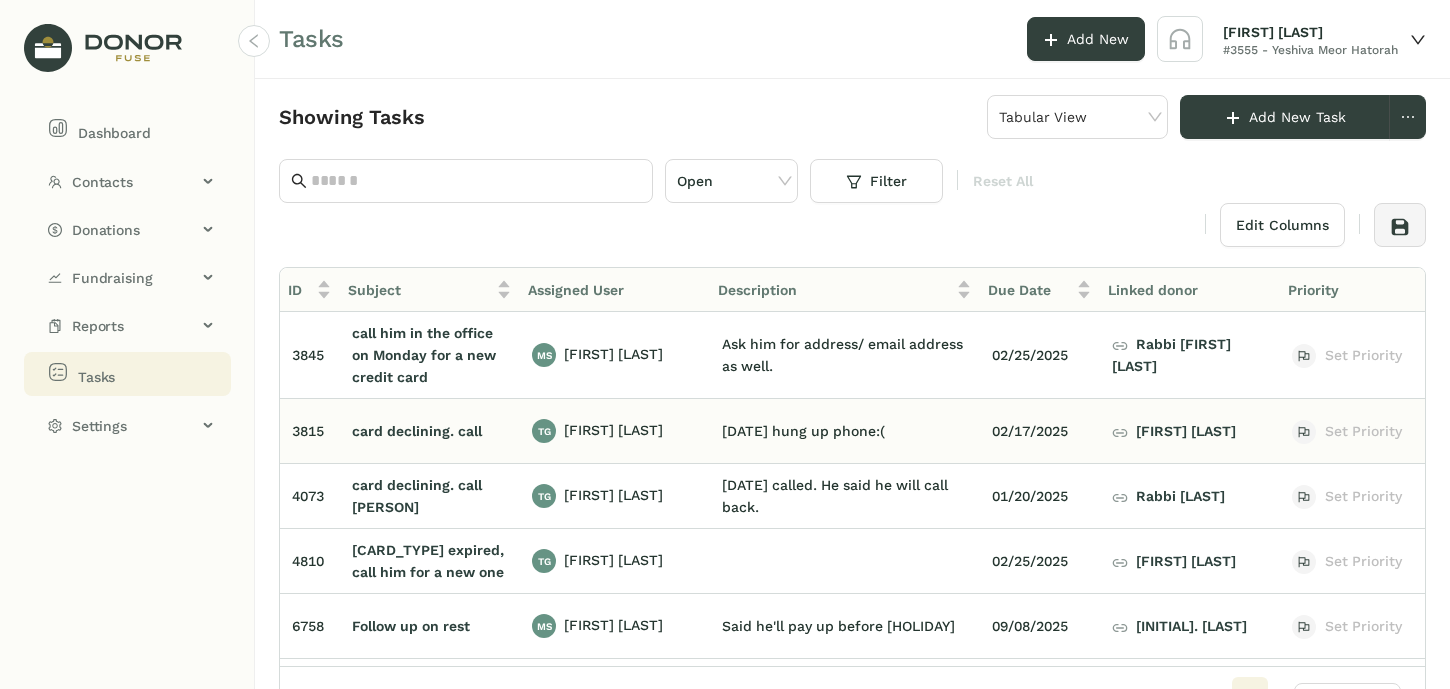 scroll, scrollTop: 0, scrollLeft: 24, axis: horizontal 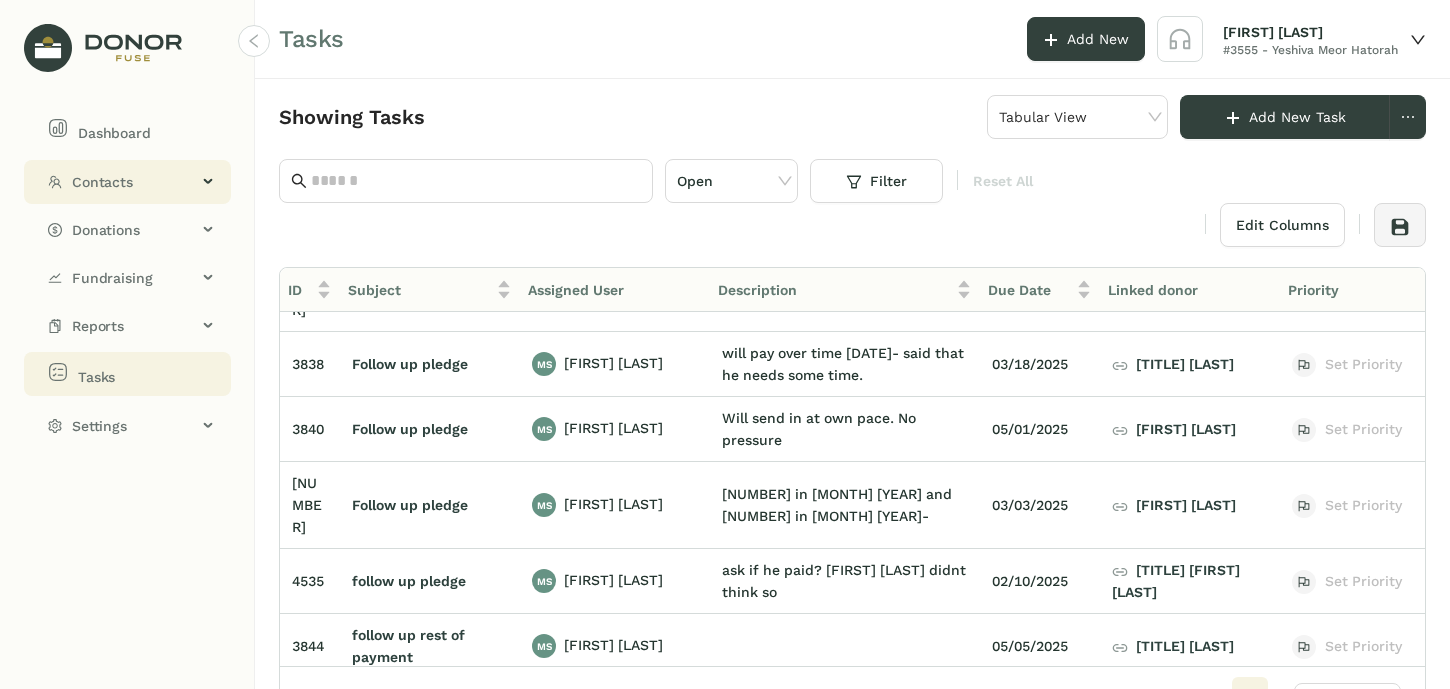 click on "Contacts" 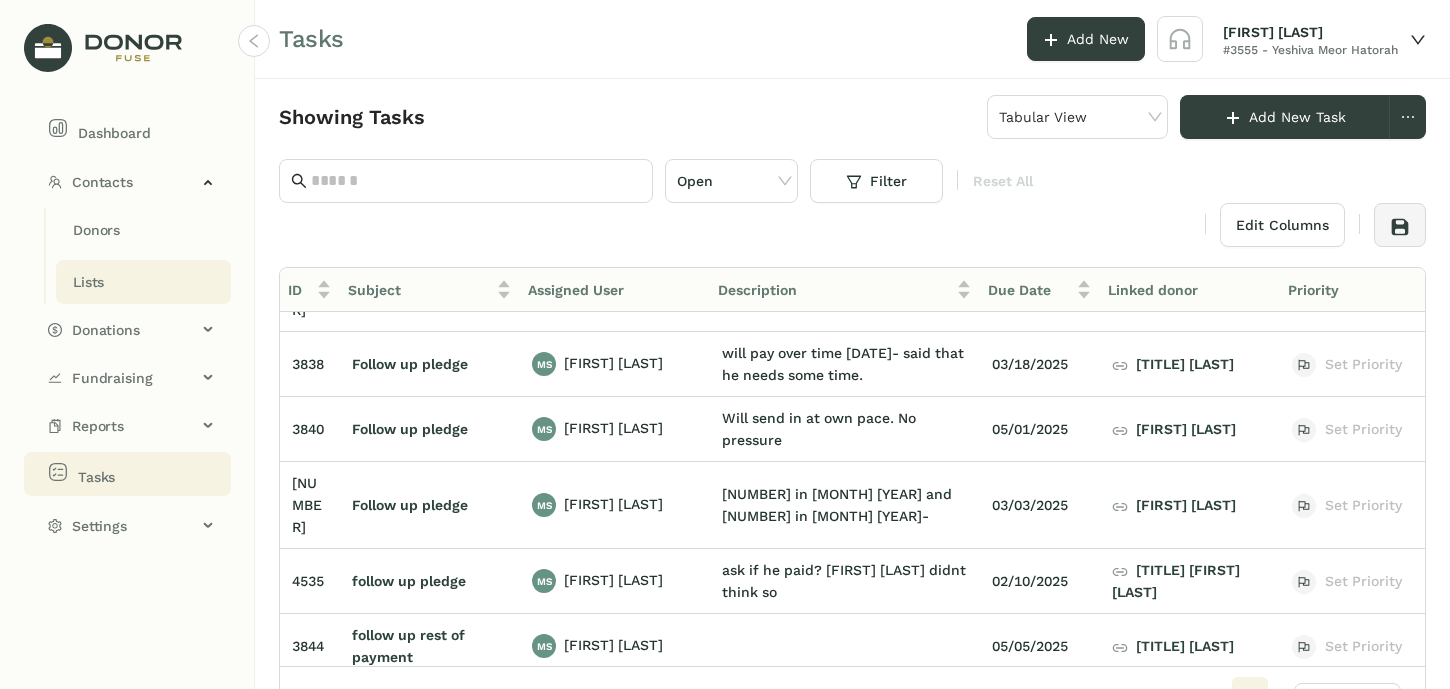 click on "Lists" 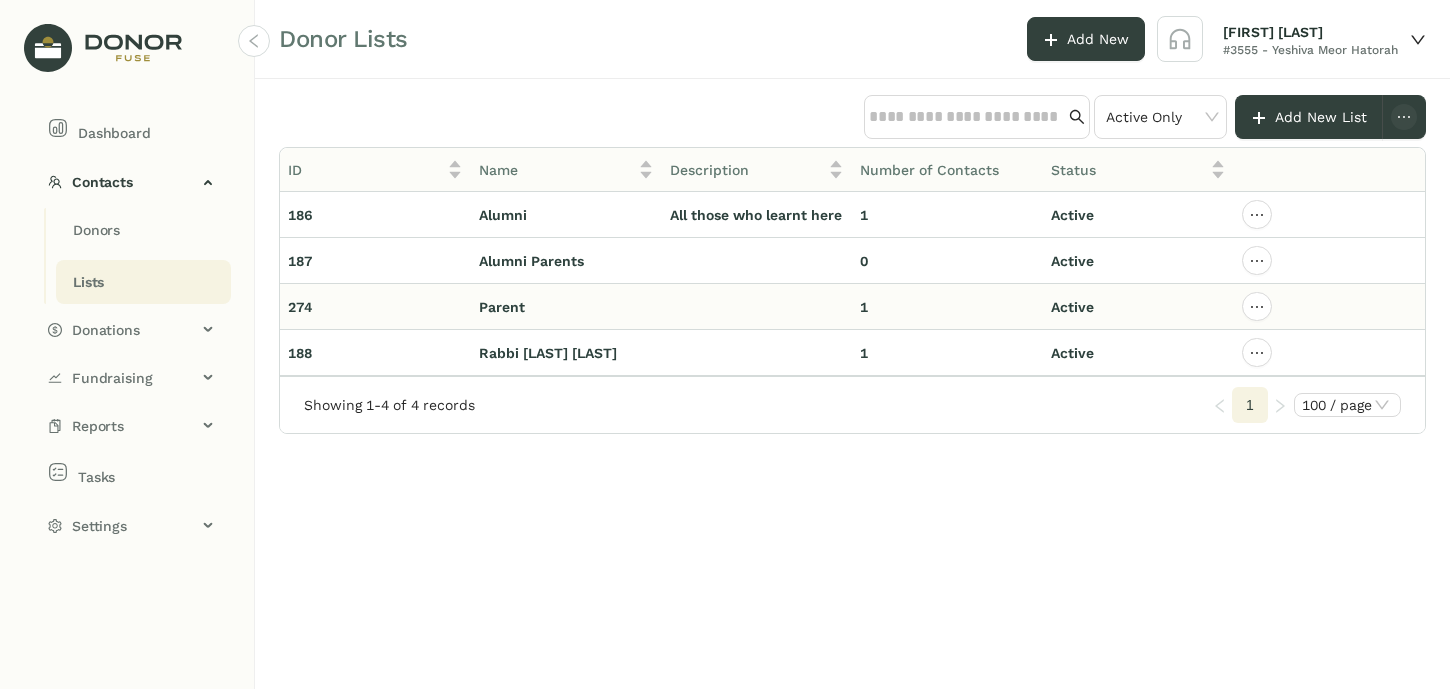 click 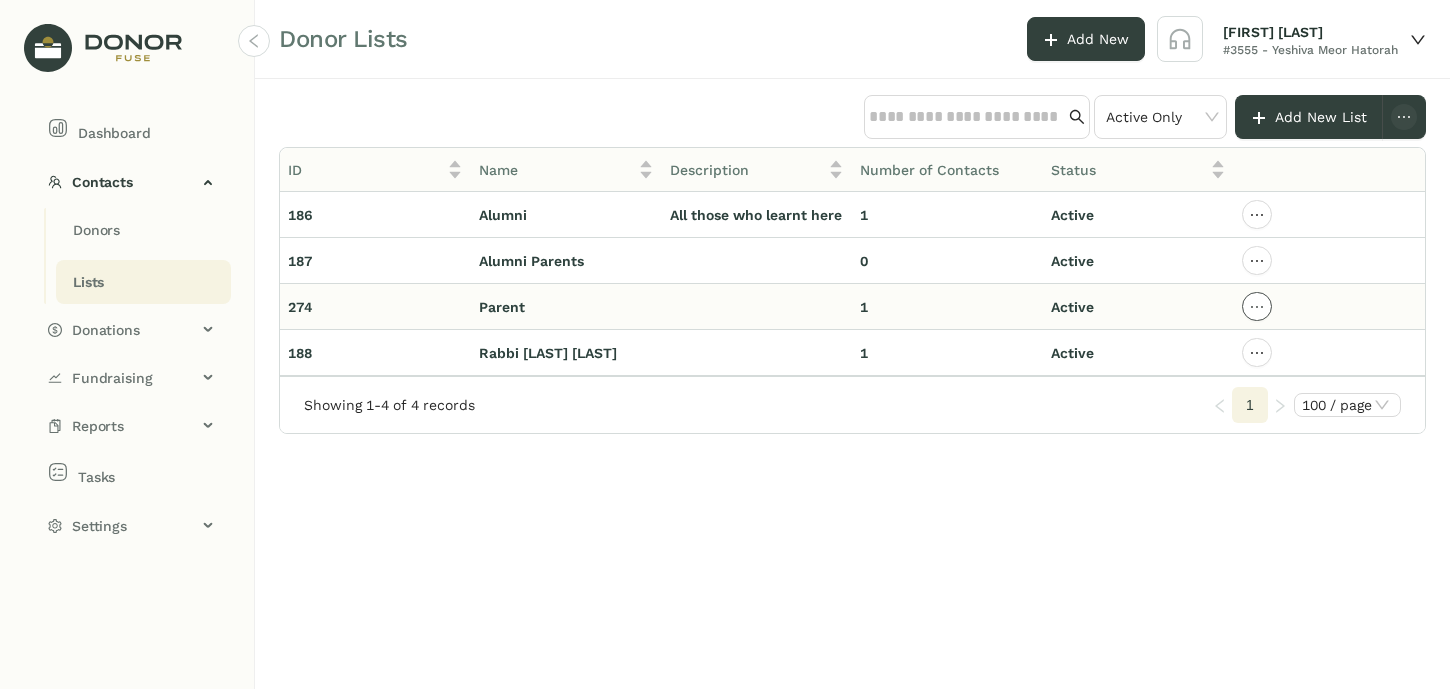 click 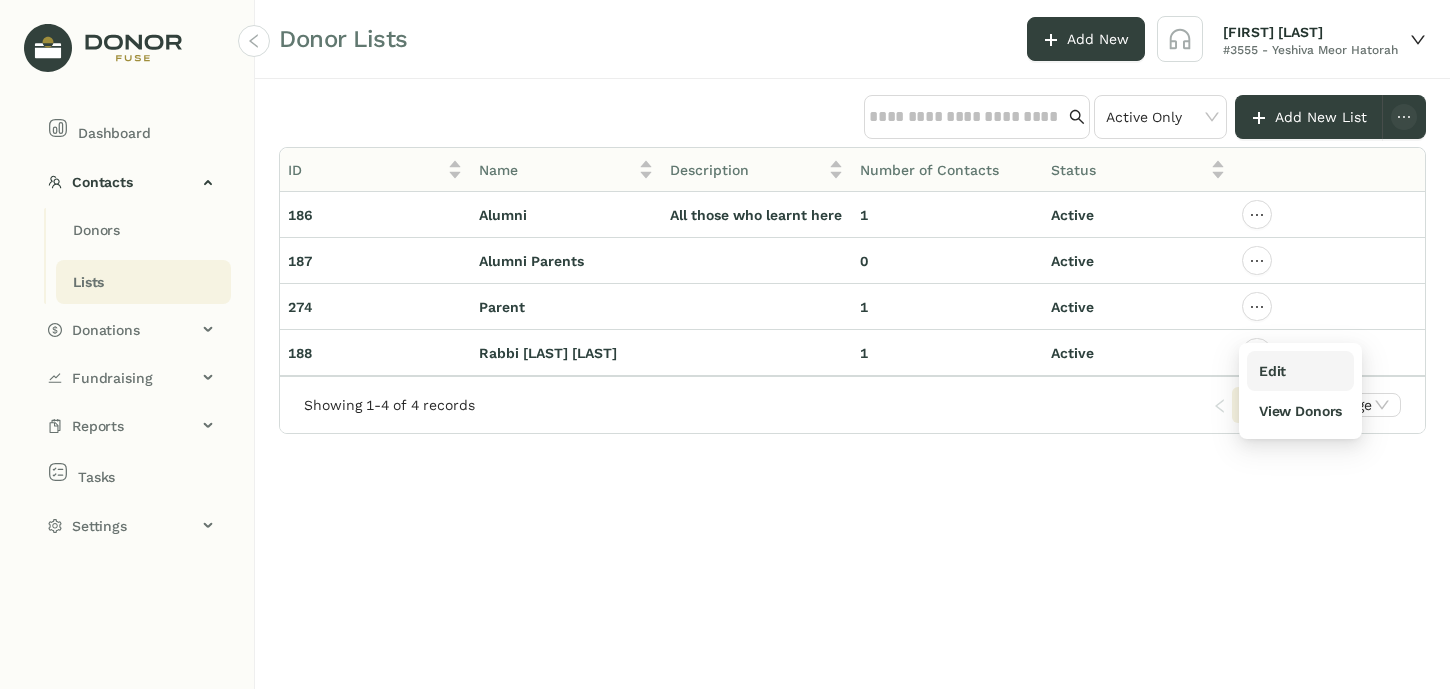 click on "Edit" at bounding box center (1272, 371) 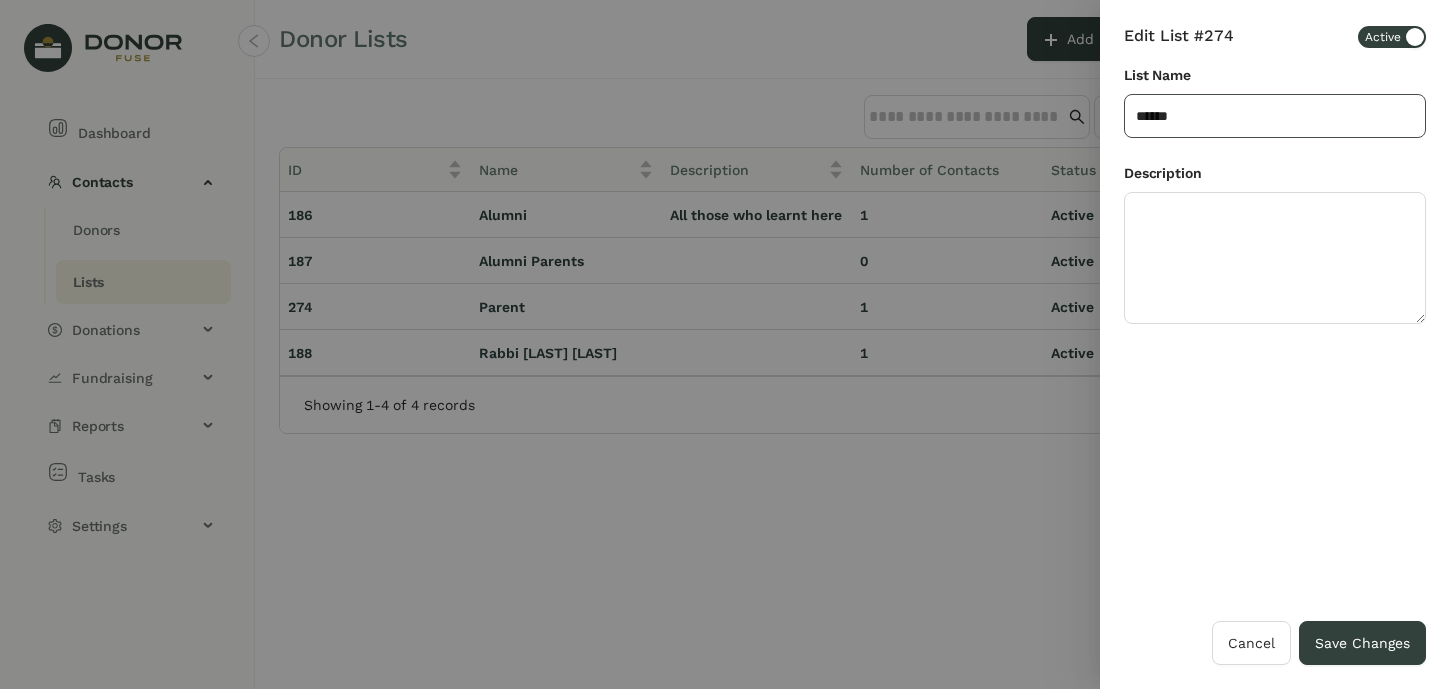 click on "******" 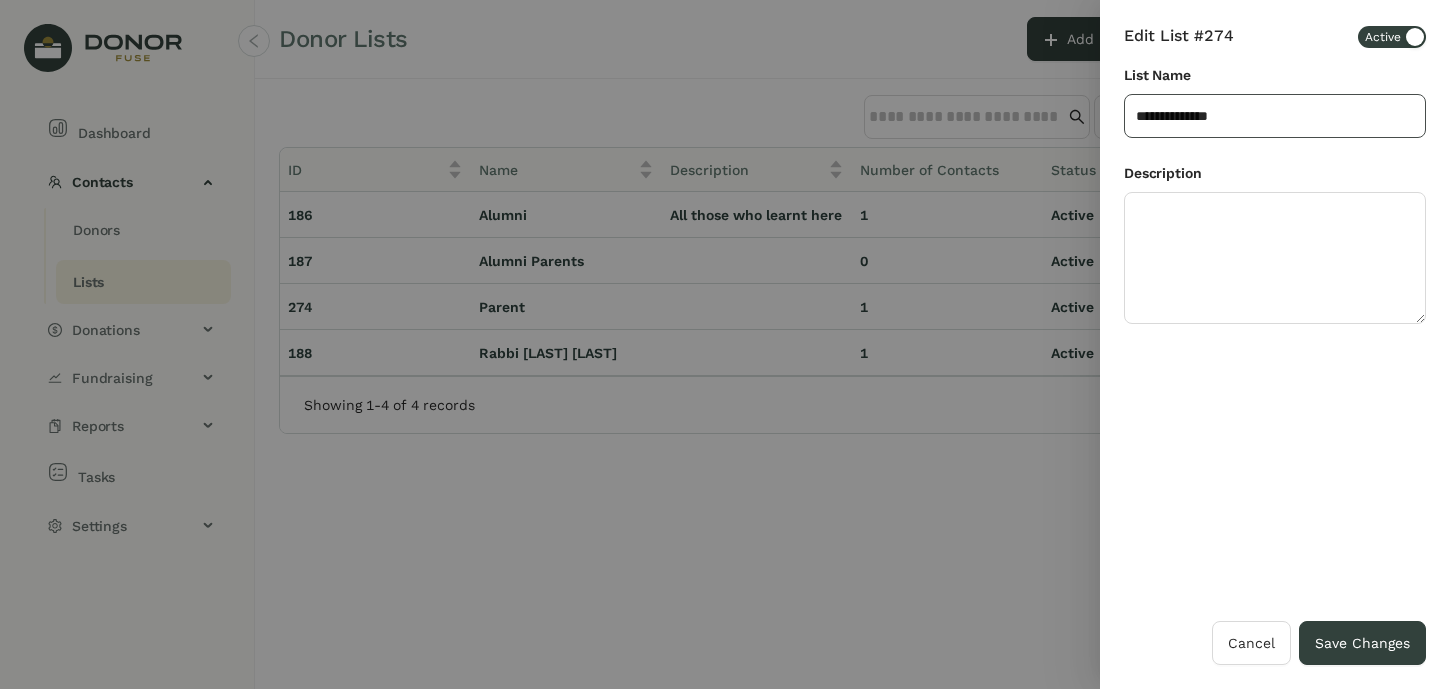 click on "**********" 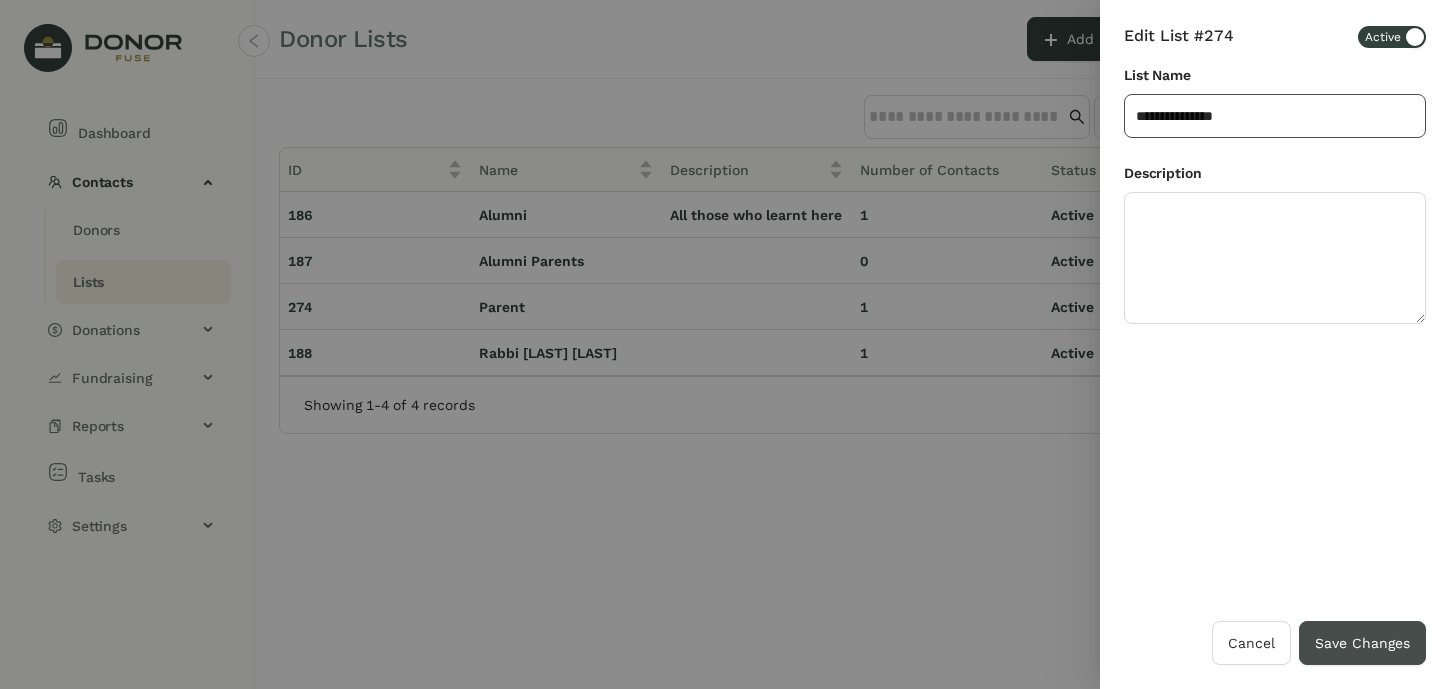 type on "**********" 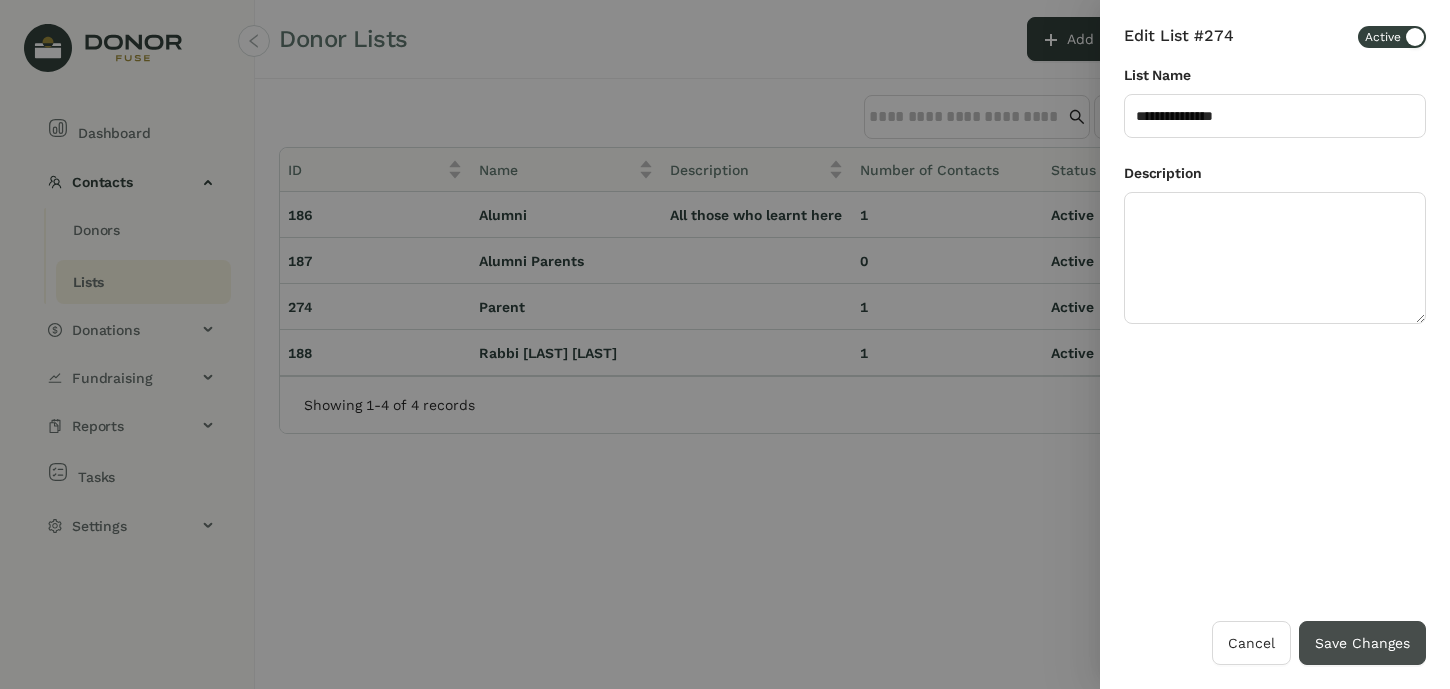 click on "Save Changes" at bounding box center (1362, 643) 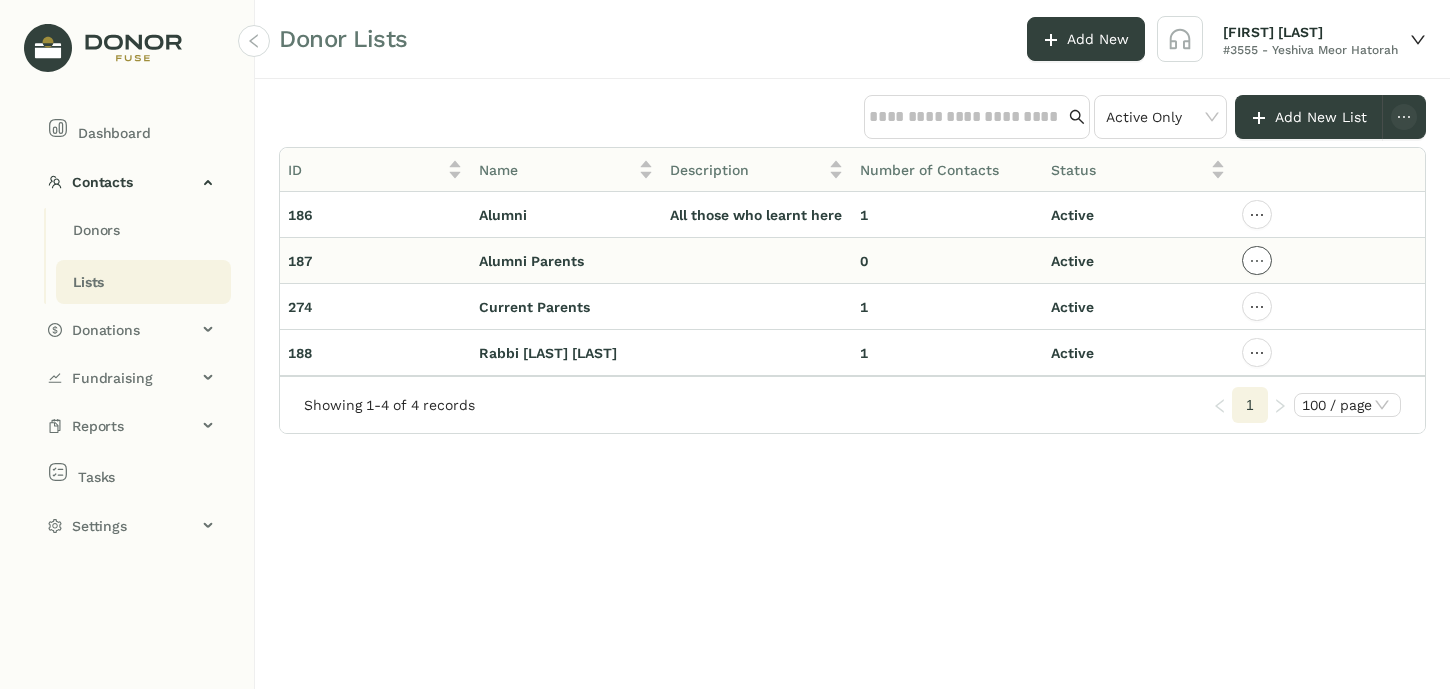 click 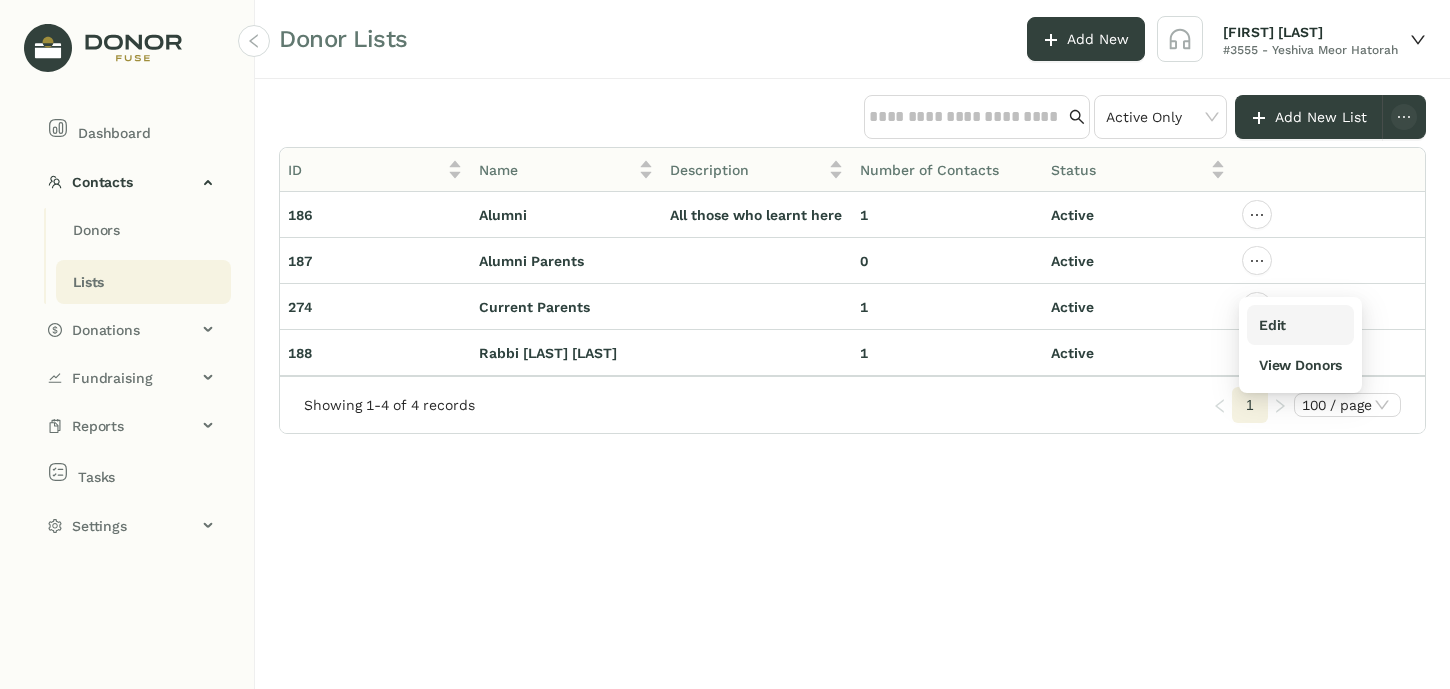 click on "Edit" at bounding box center [1300, 325] 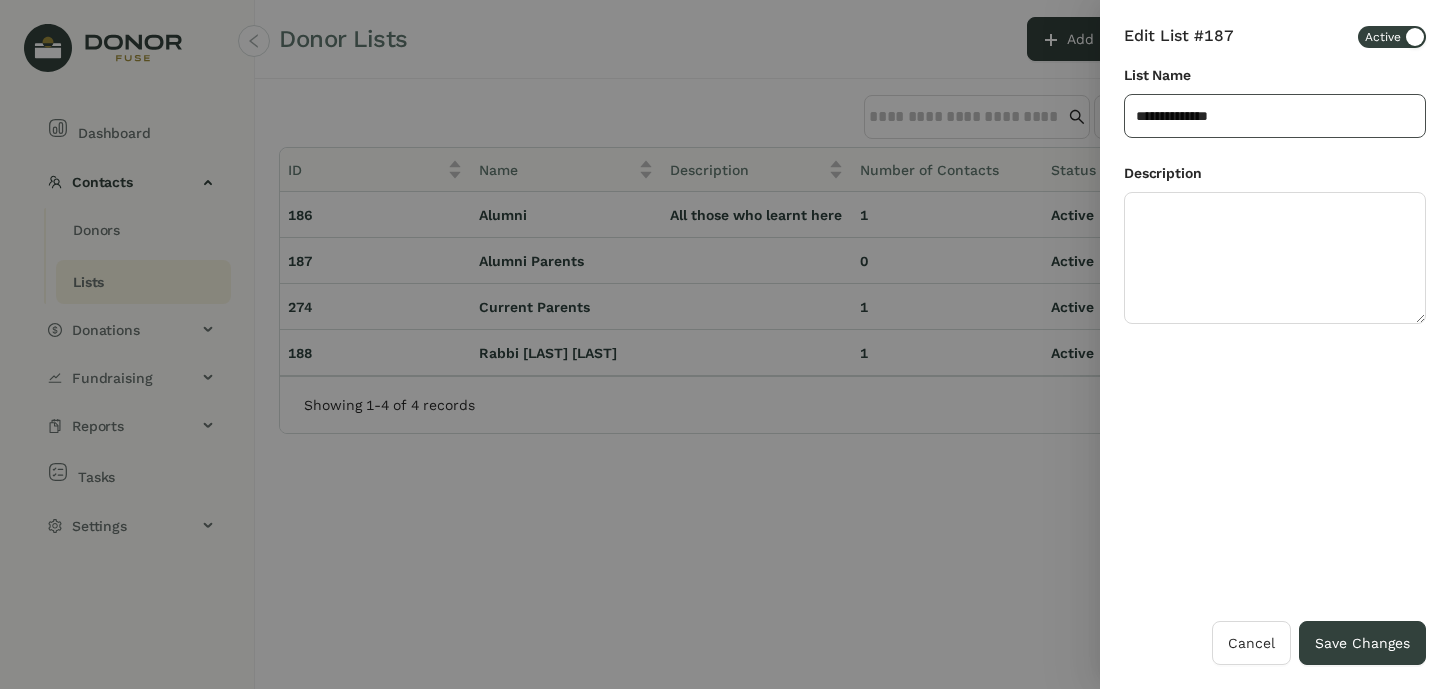 click on "**********" 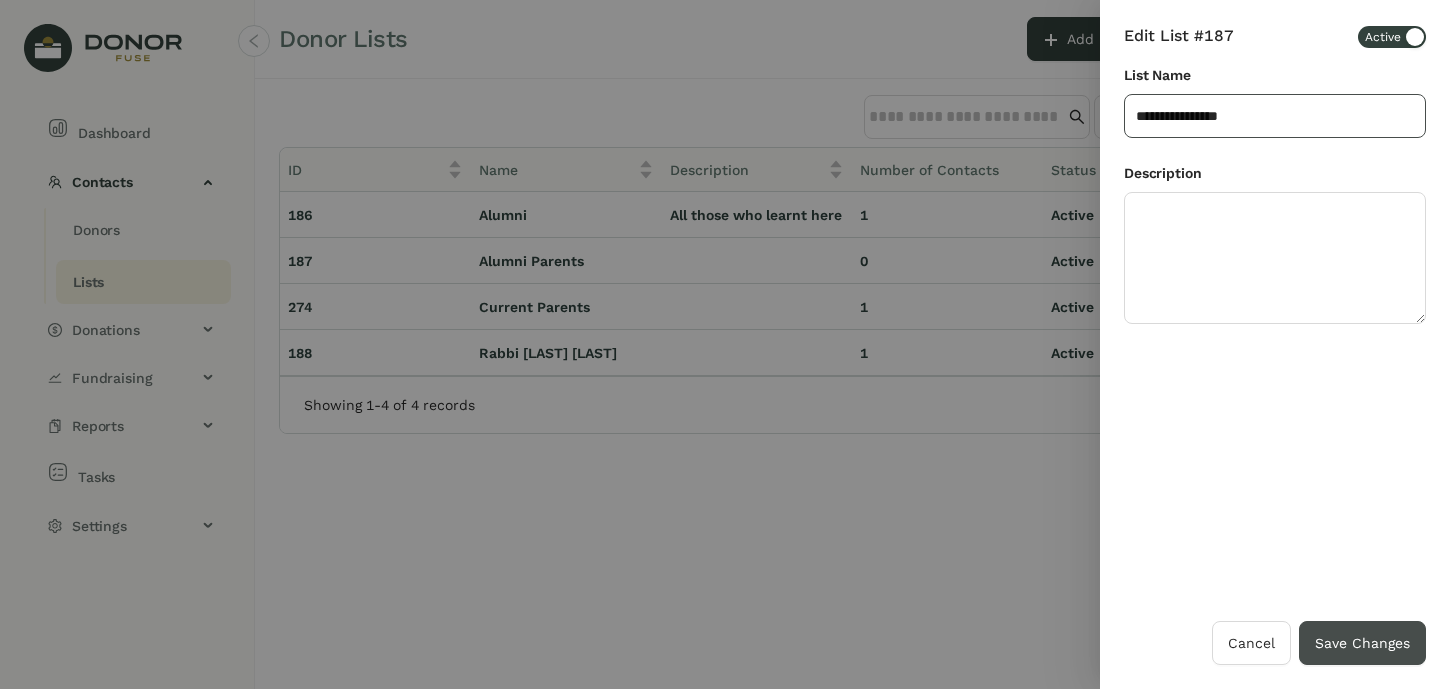 type on "**********" 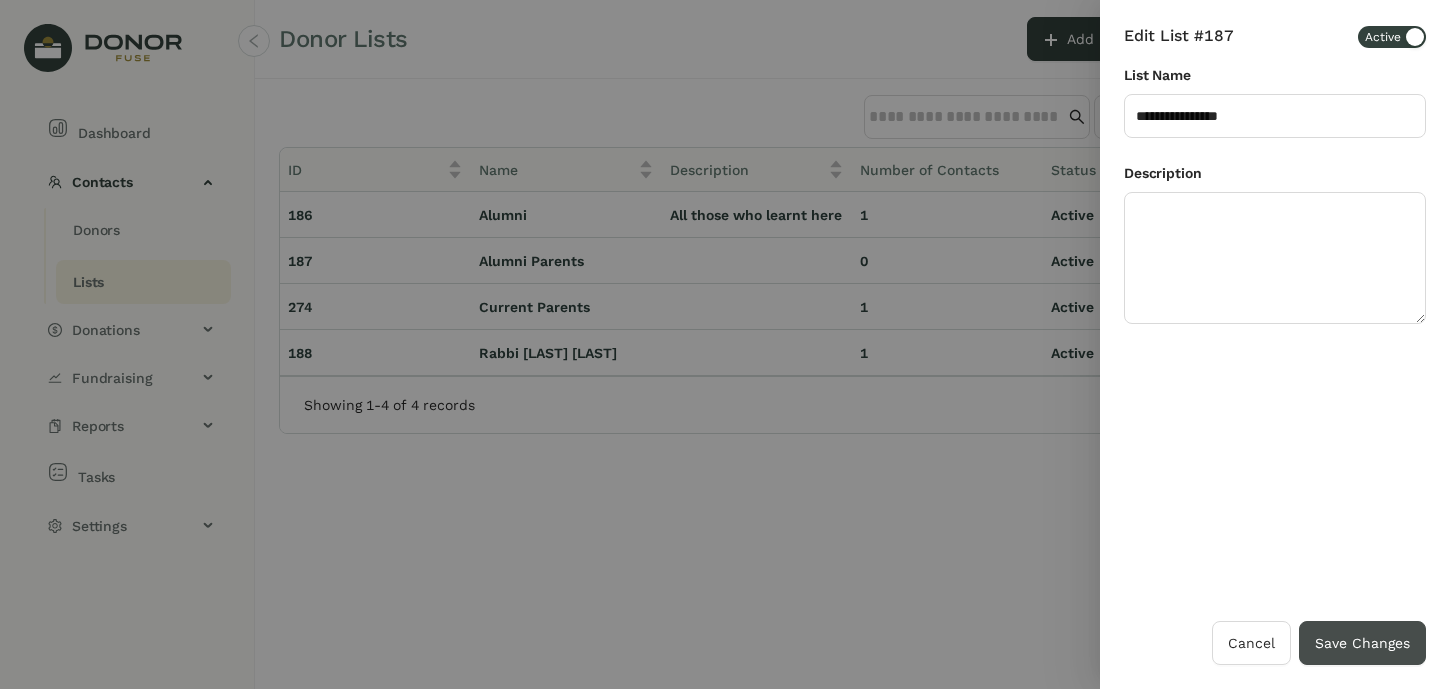 click on "Save Changes" at bounding box center (1362, 643) 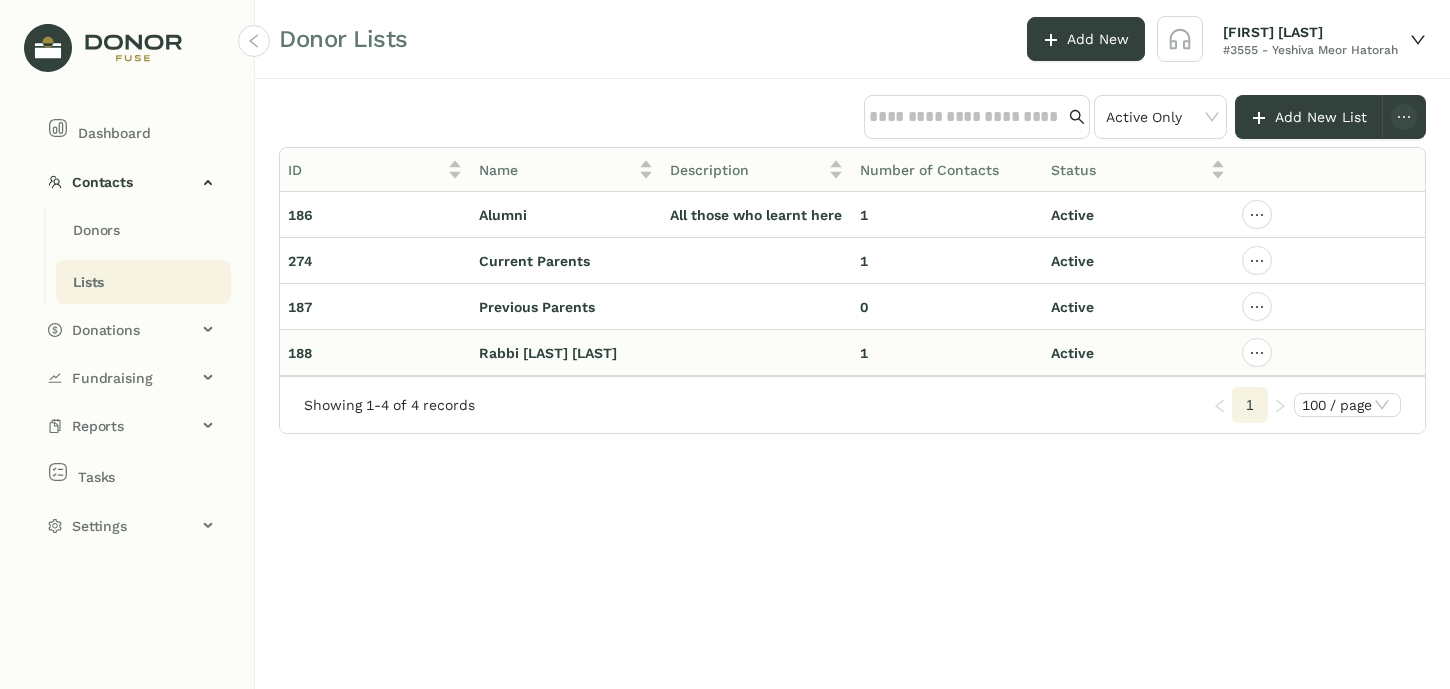 click on "1" 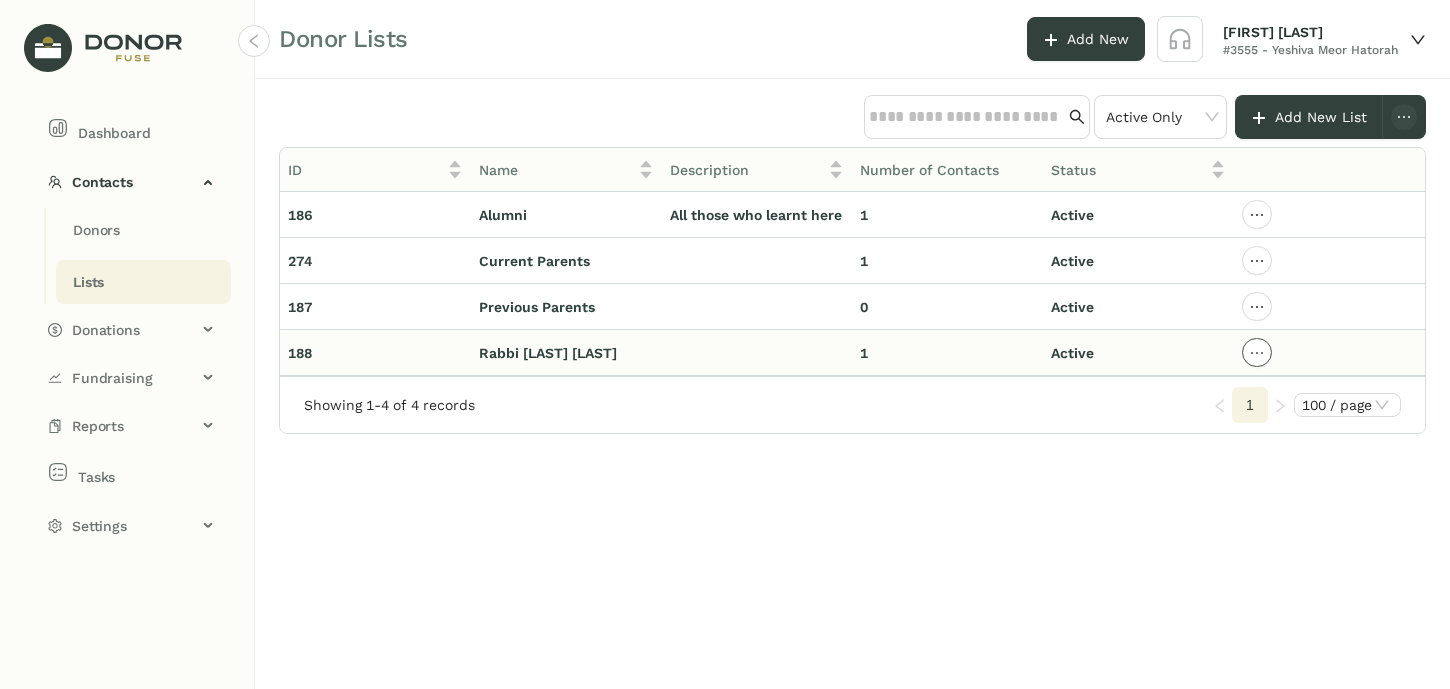 click 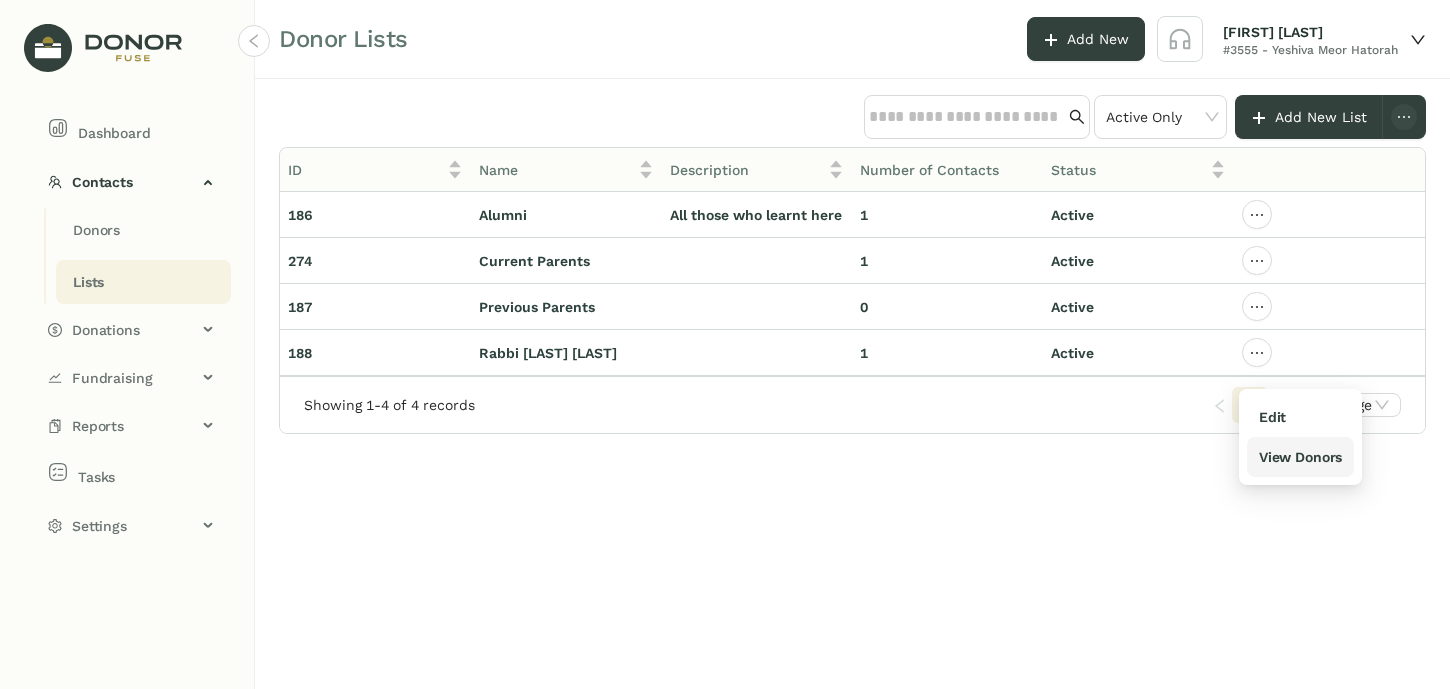 click on "View Donors" at bounding box center [1300, 457] 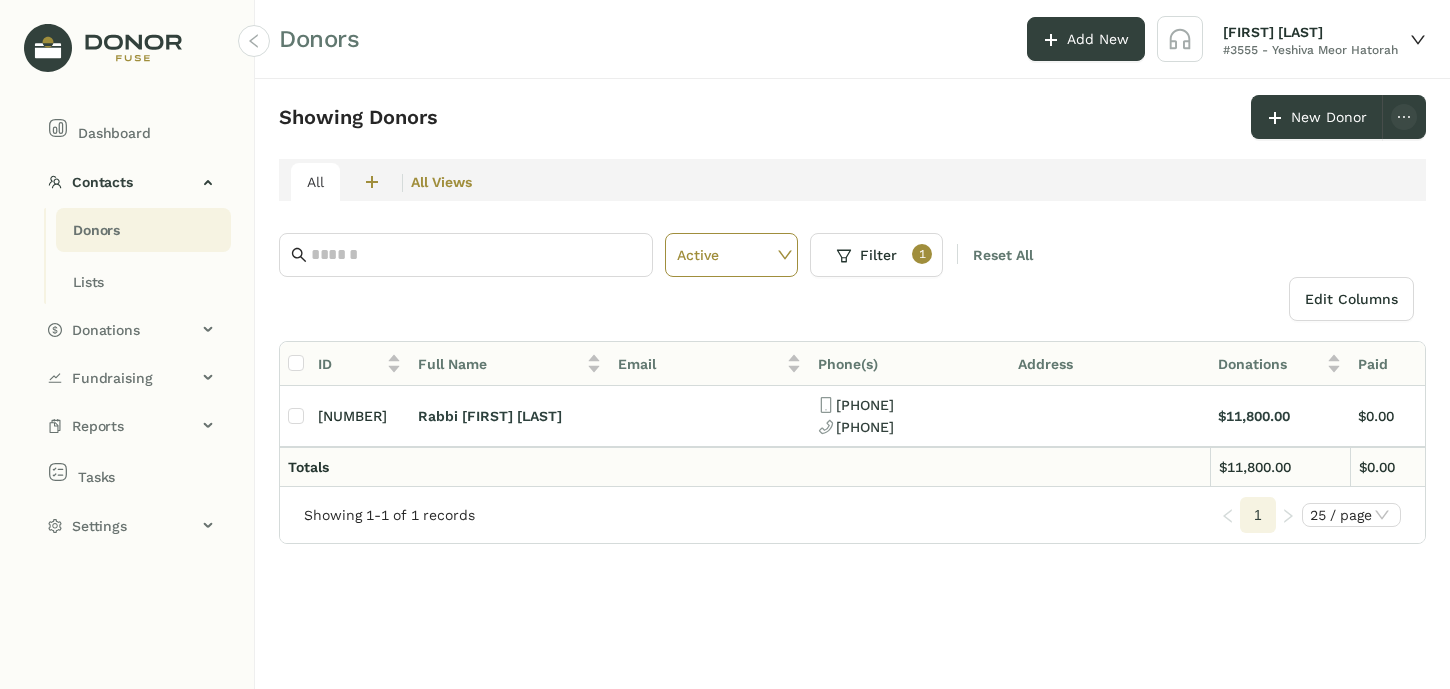 click 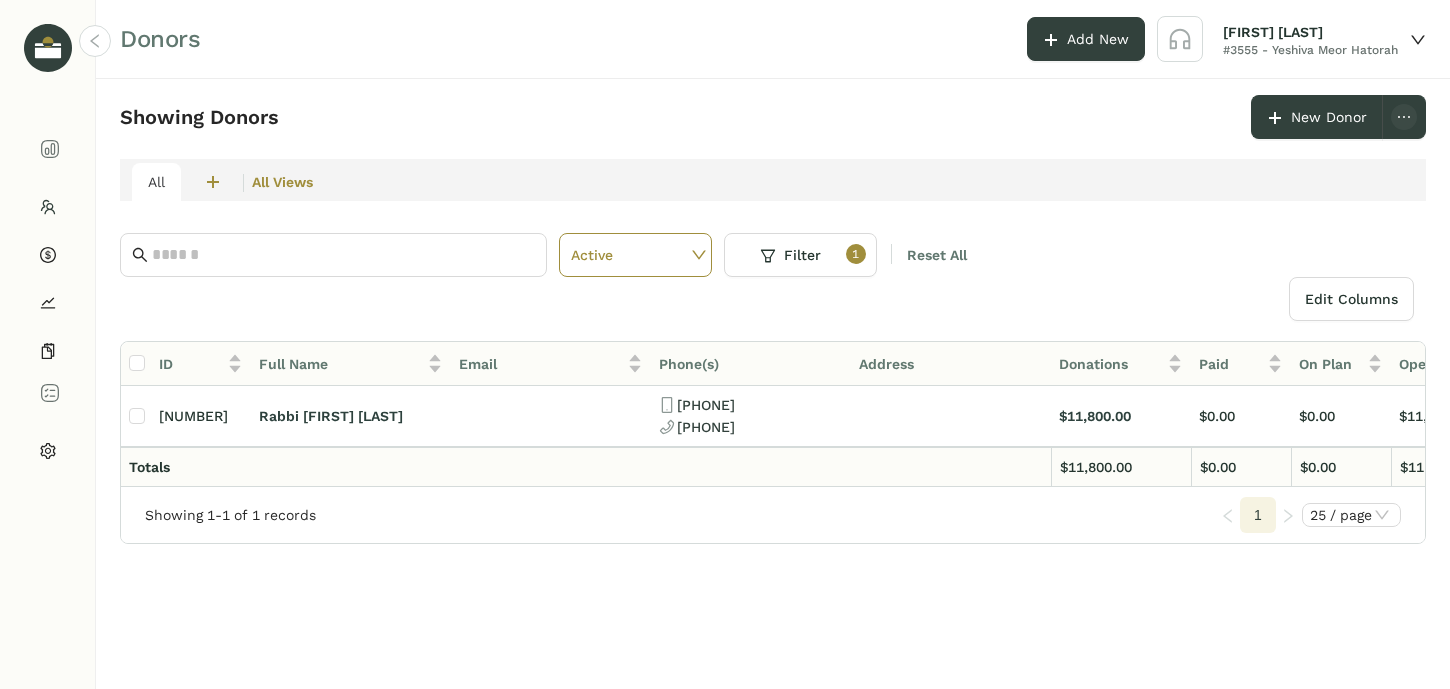 click 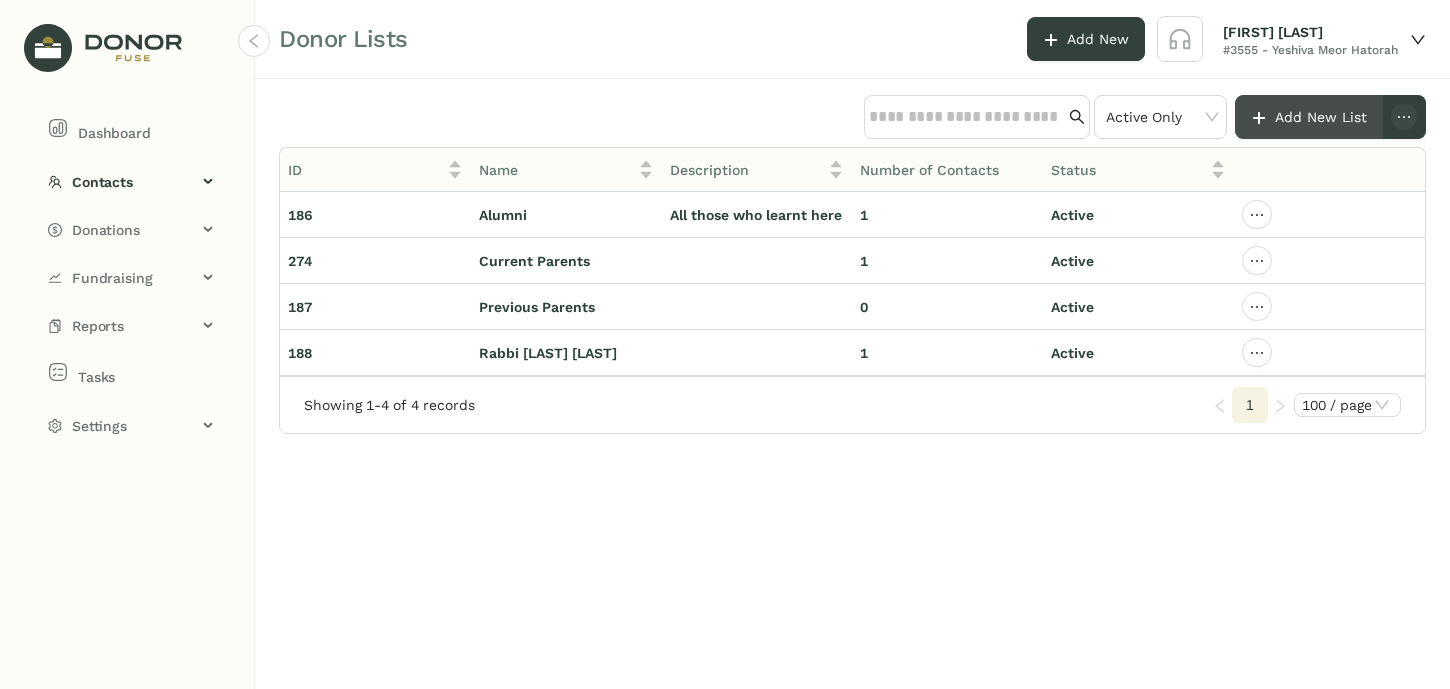 click on "Add New List" 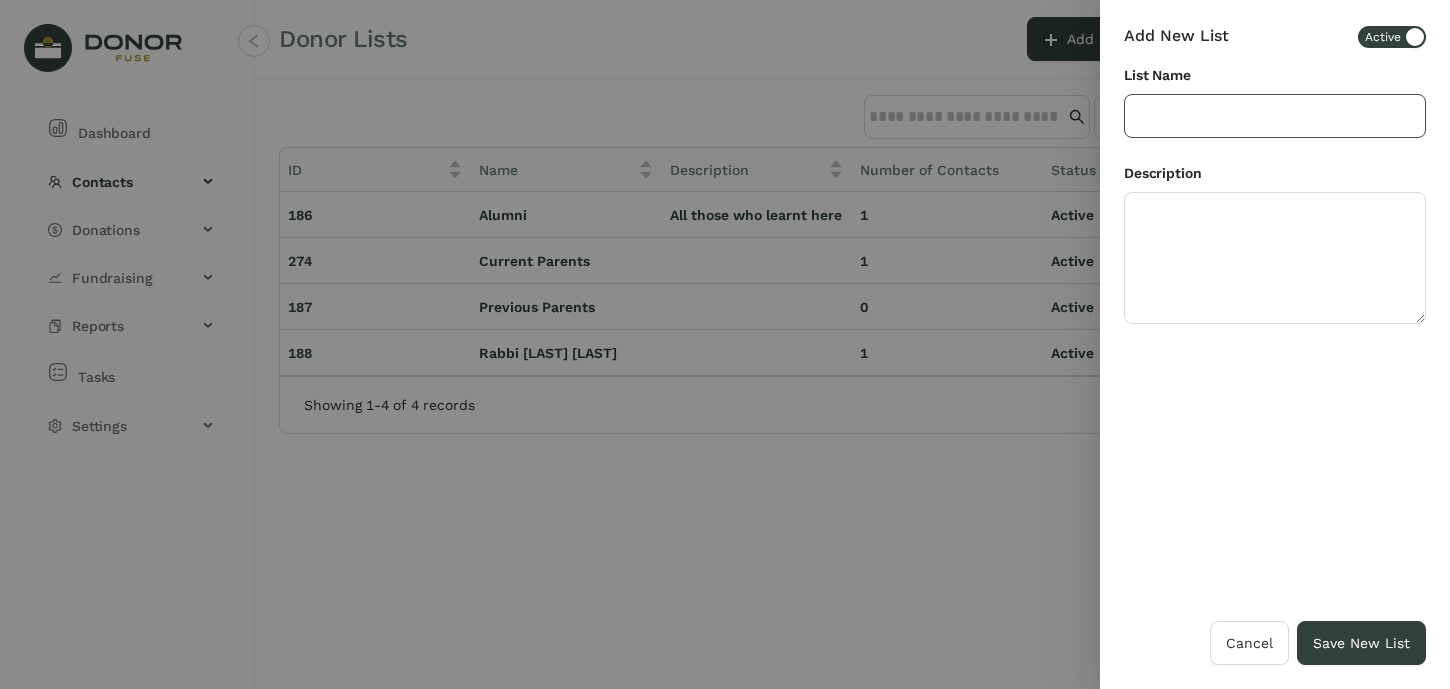 click 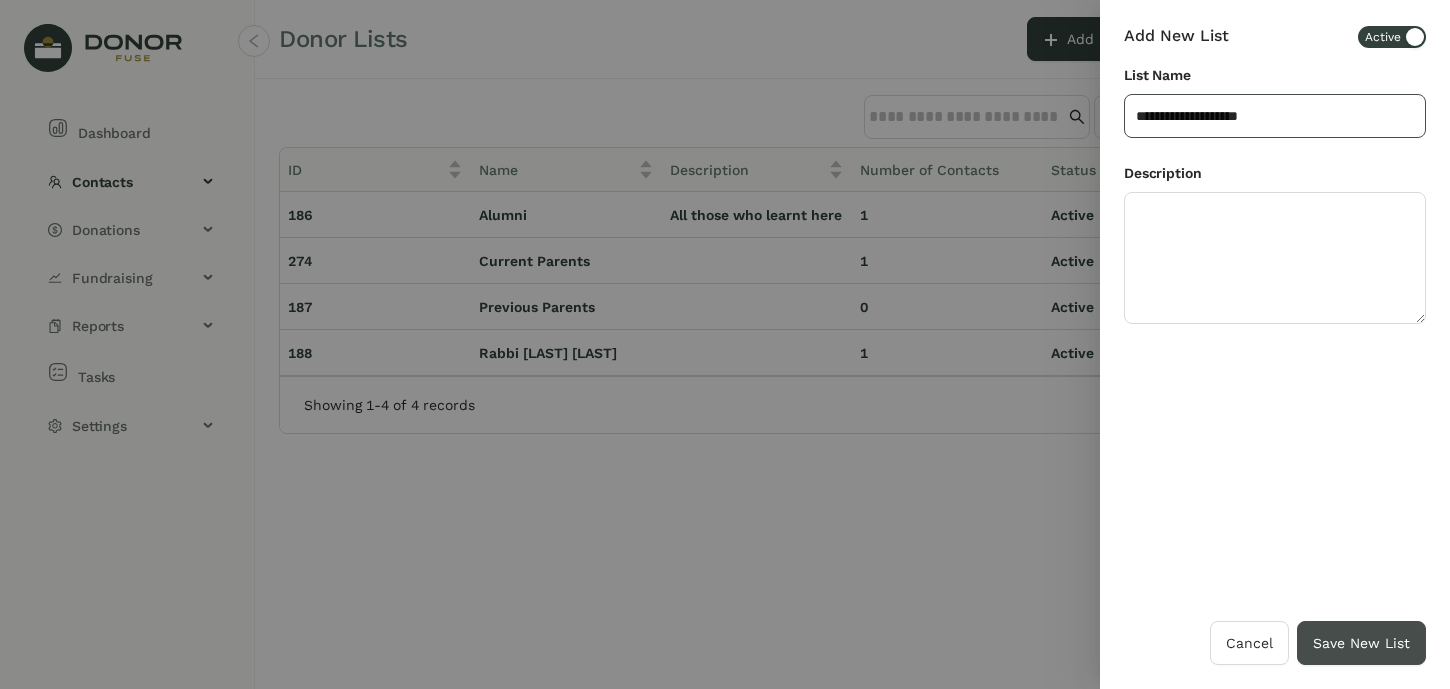 type on "**********" 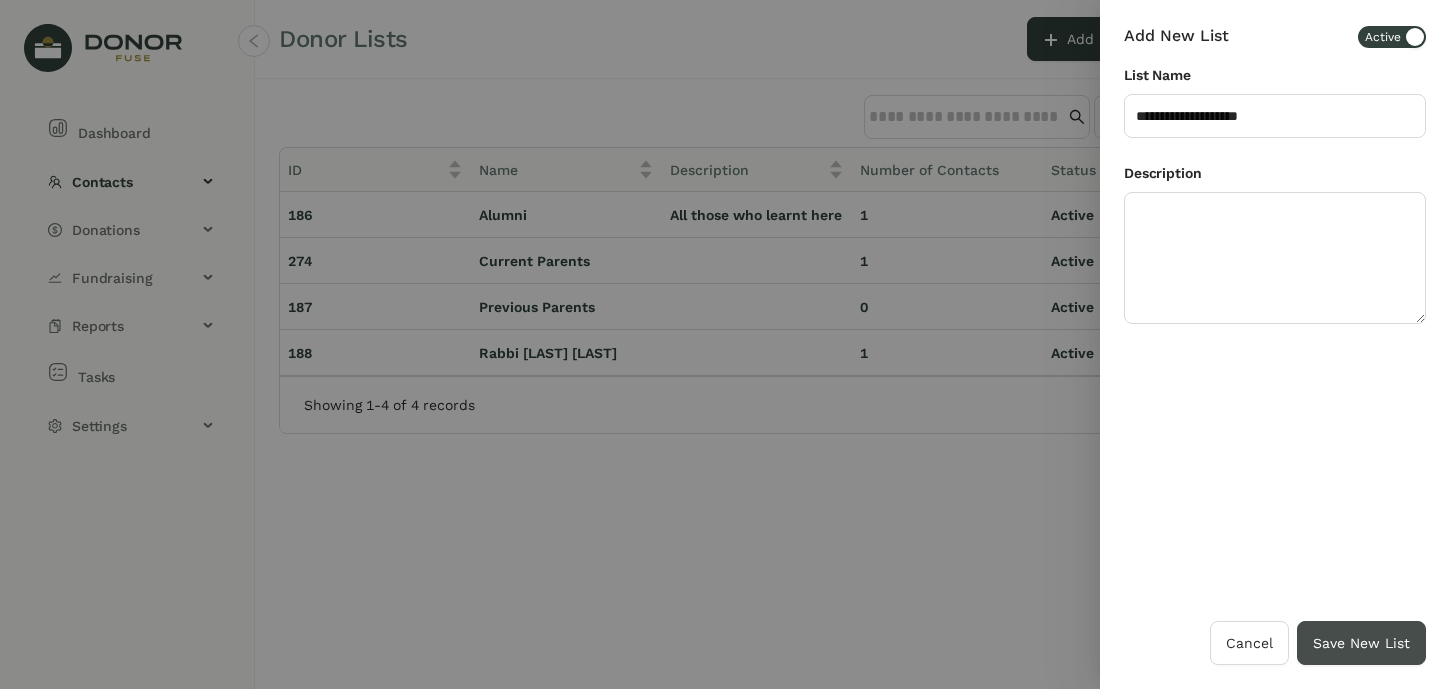 click on "Save New List" at bounding box center (1361, 643) 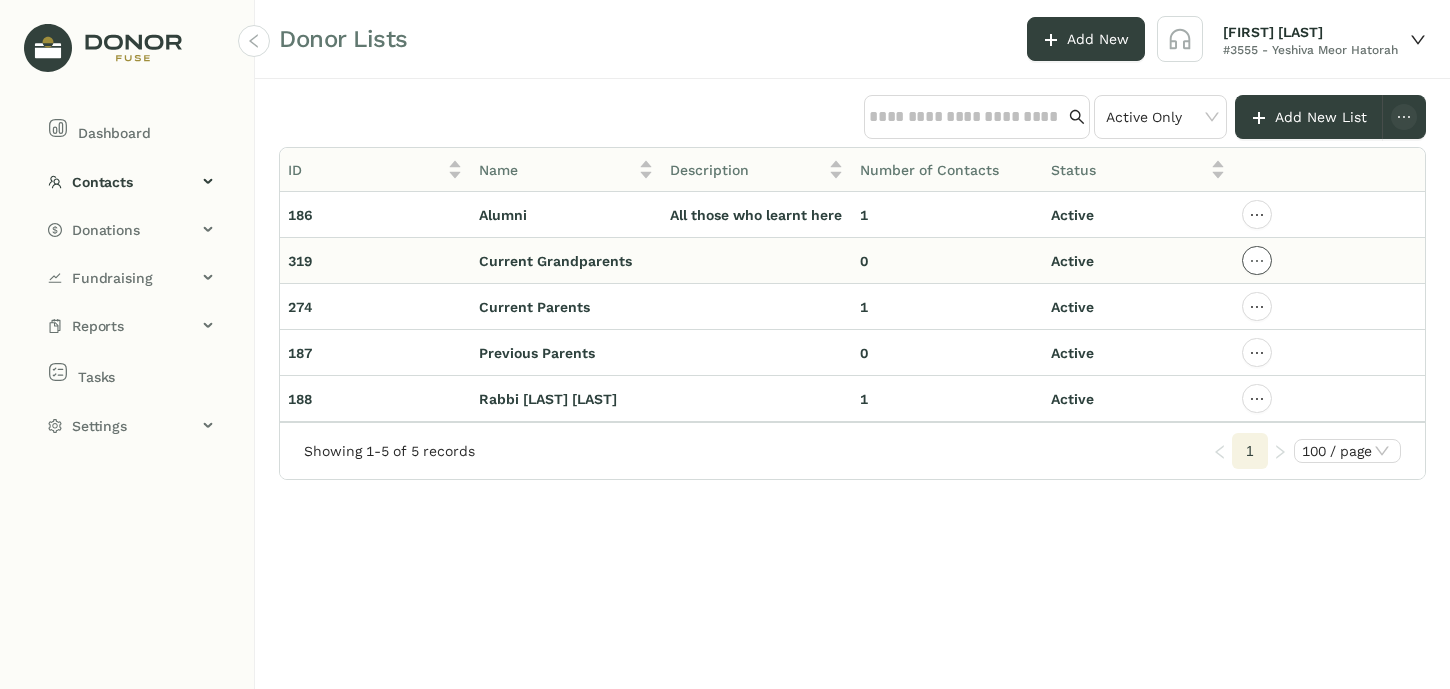 click 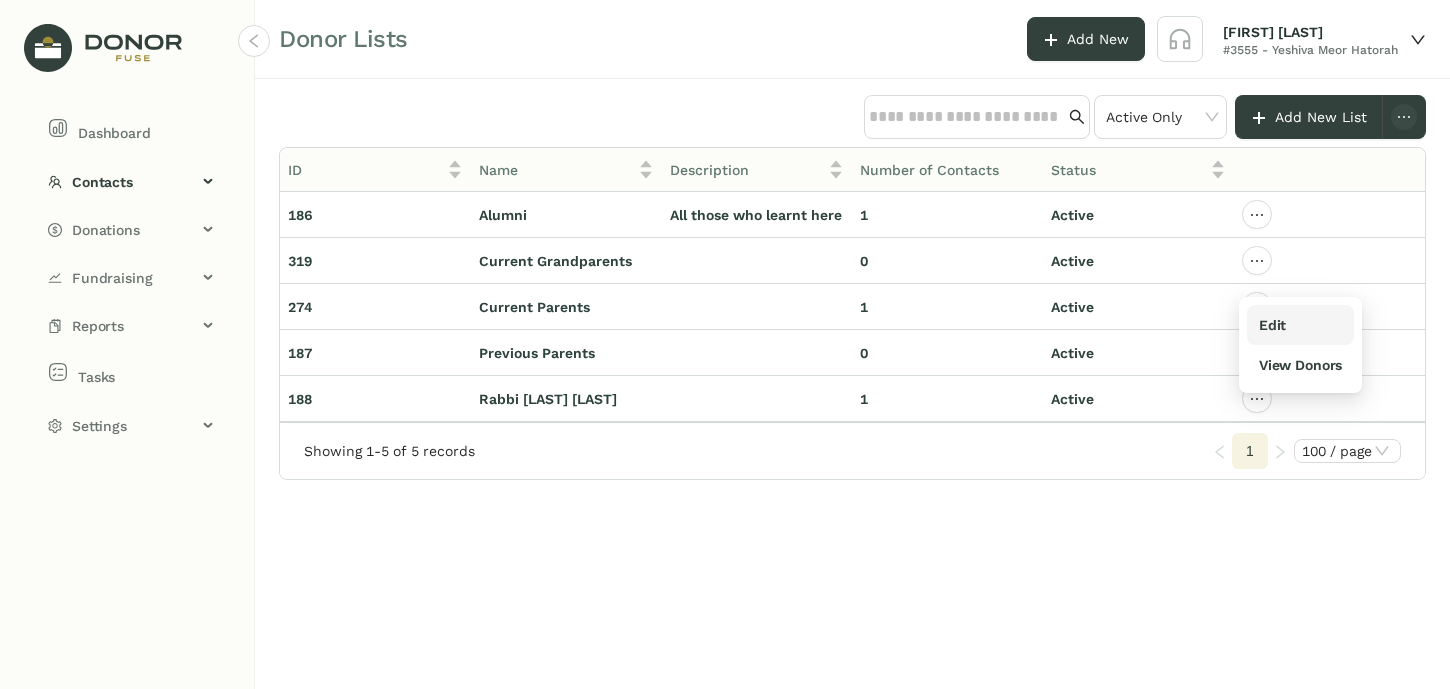 click on "Edit" at bounding box center [1272, 325] 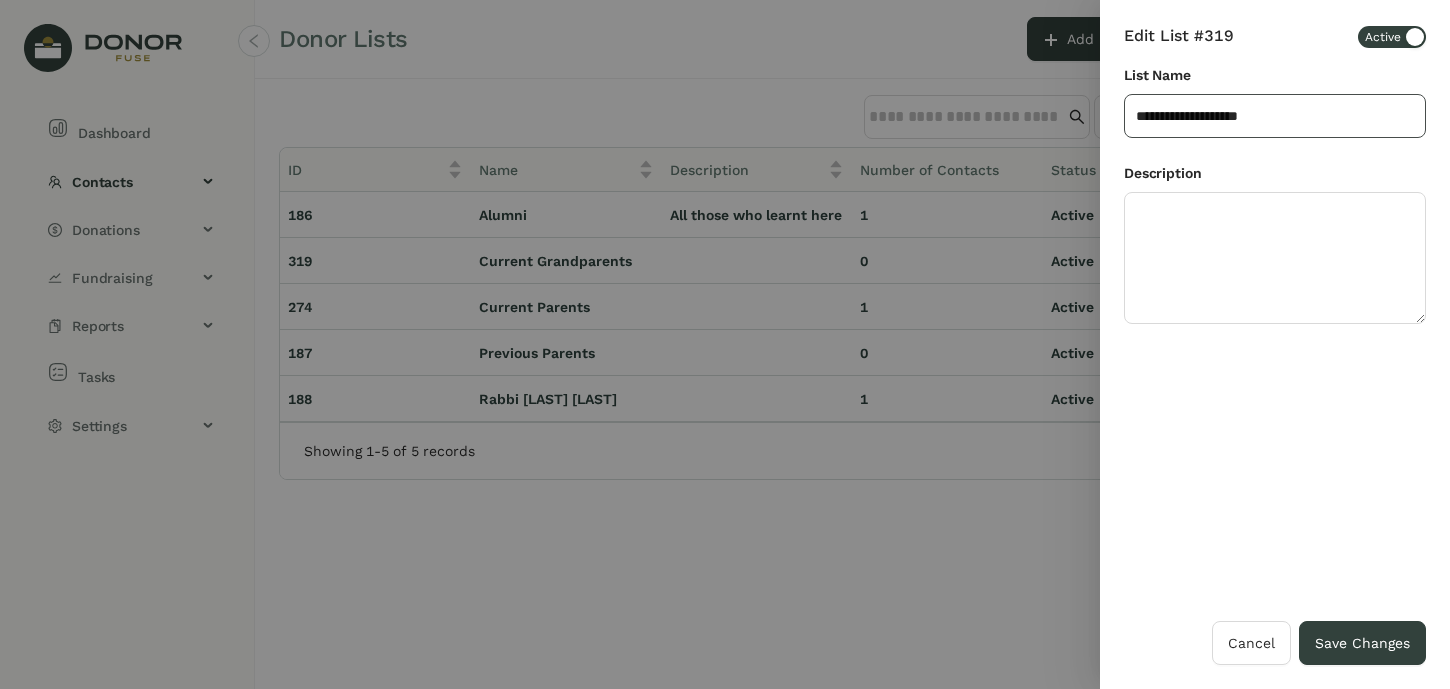 click on "**********" 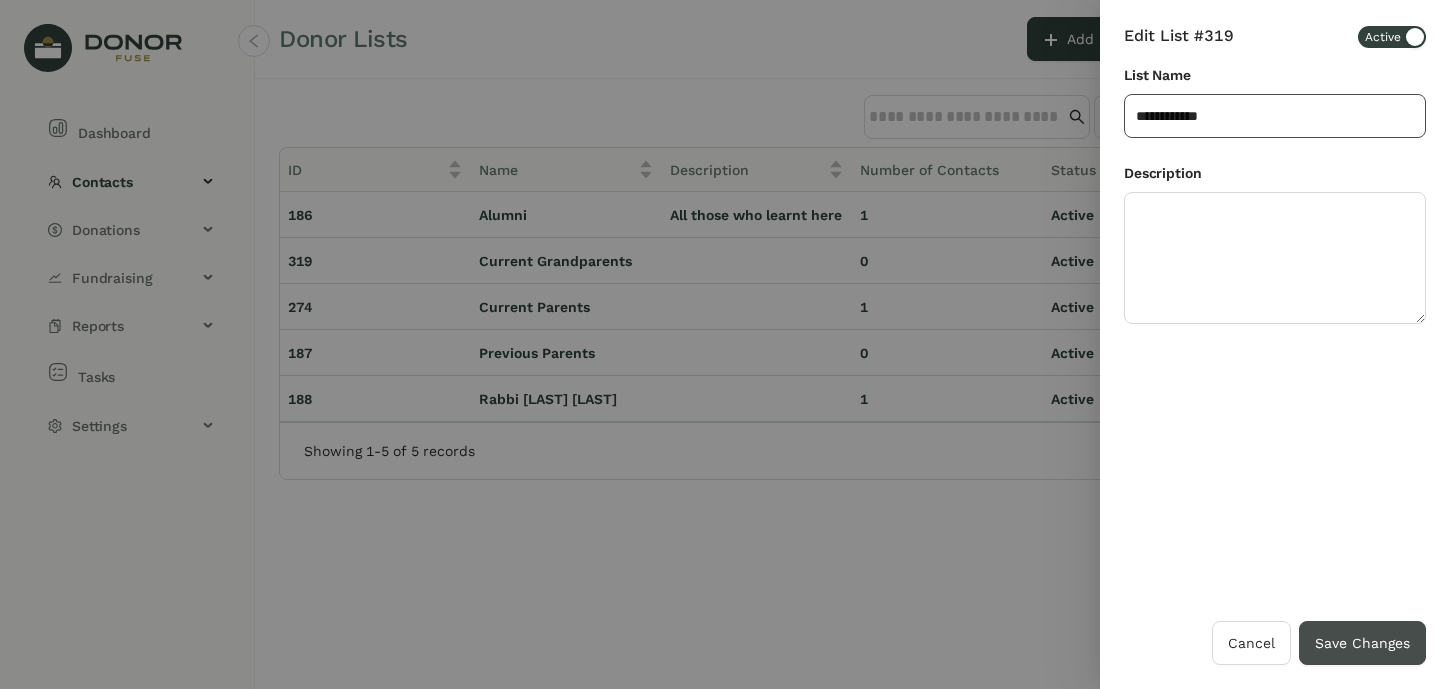 type on "**********" 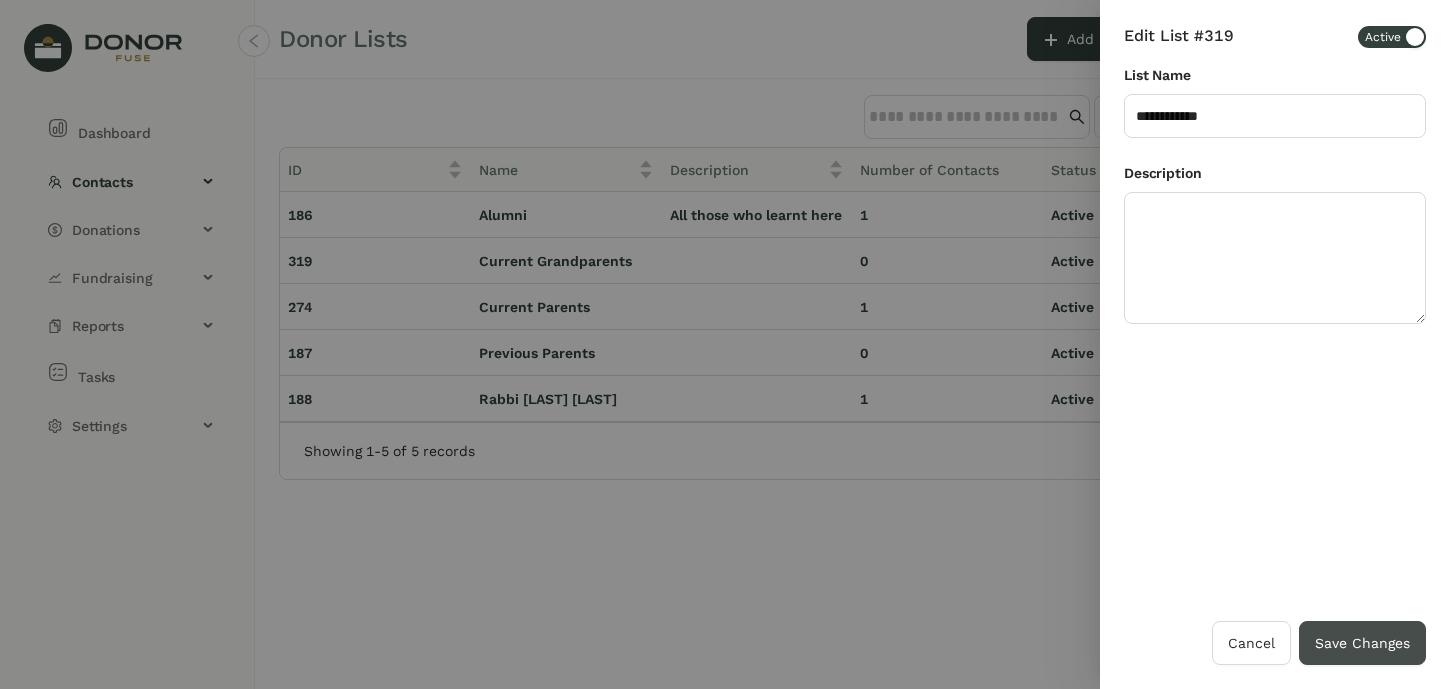click on "Save Changes" at bounding box center [1362, 643] 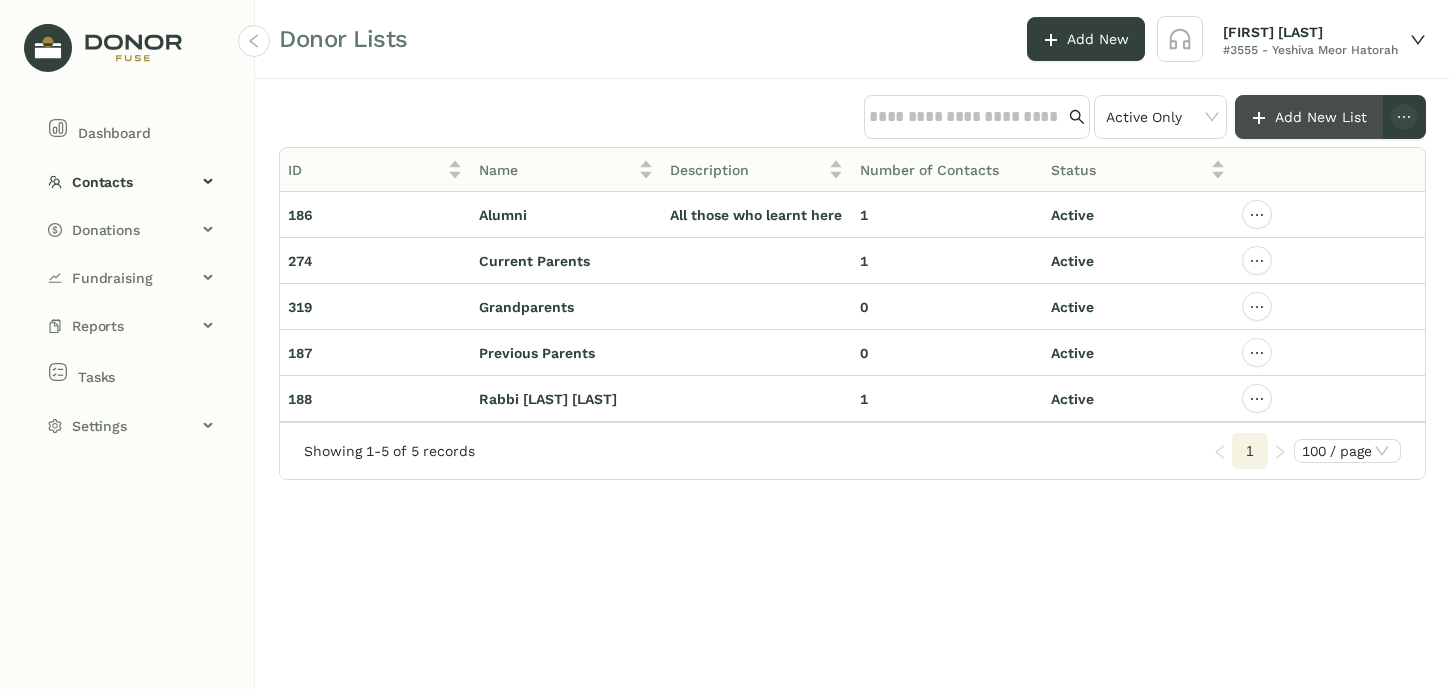 click 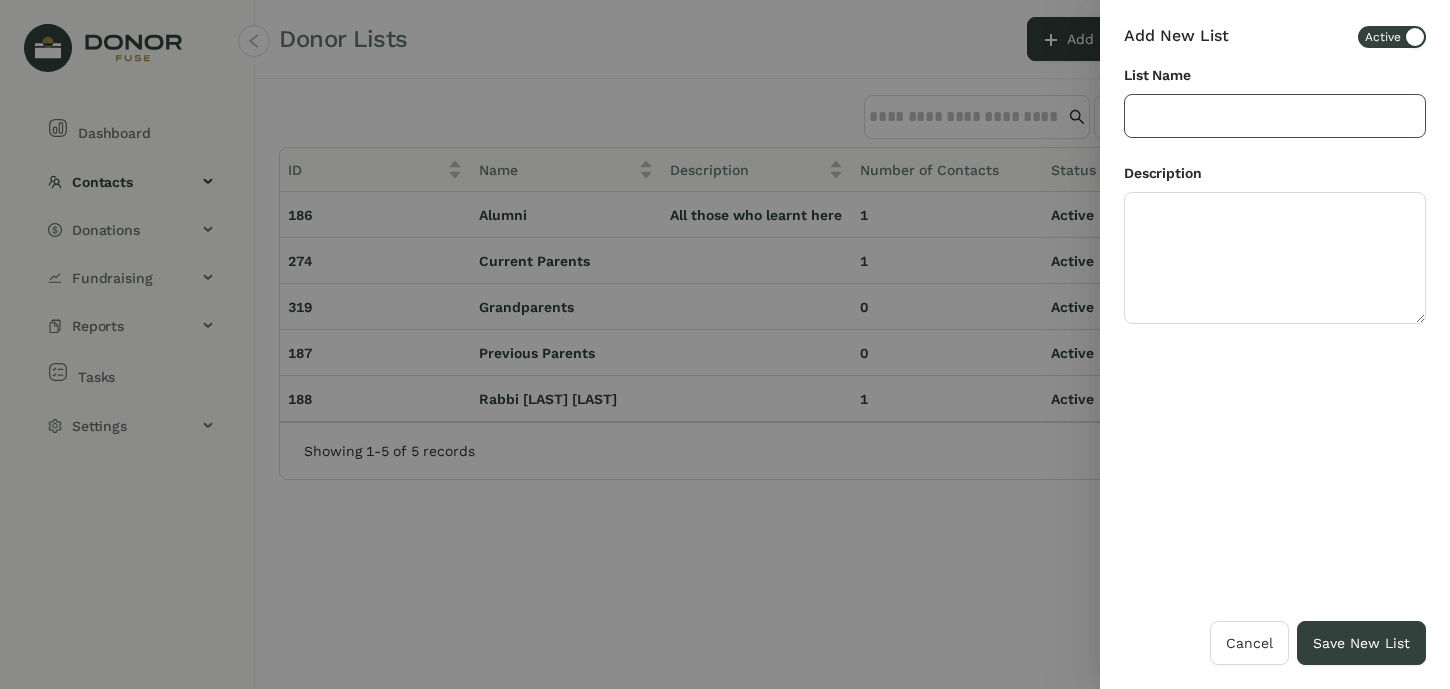 click 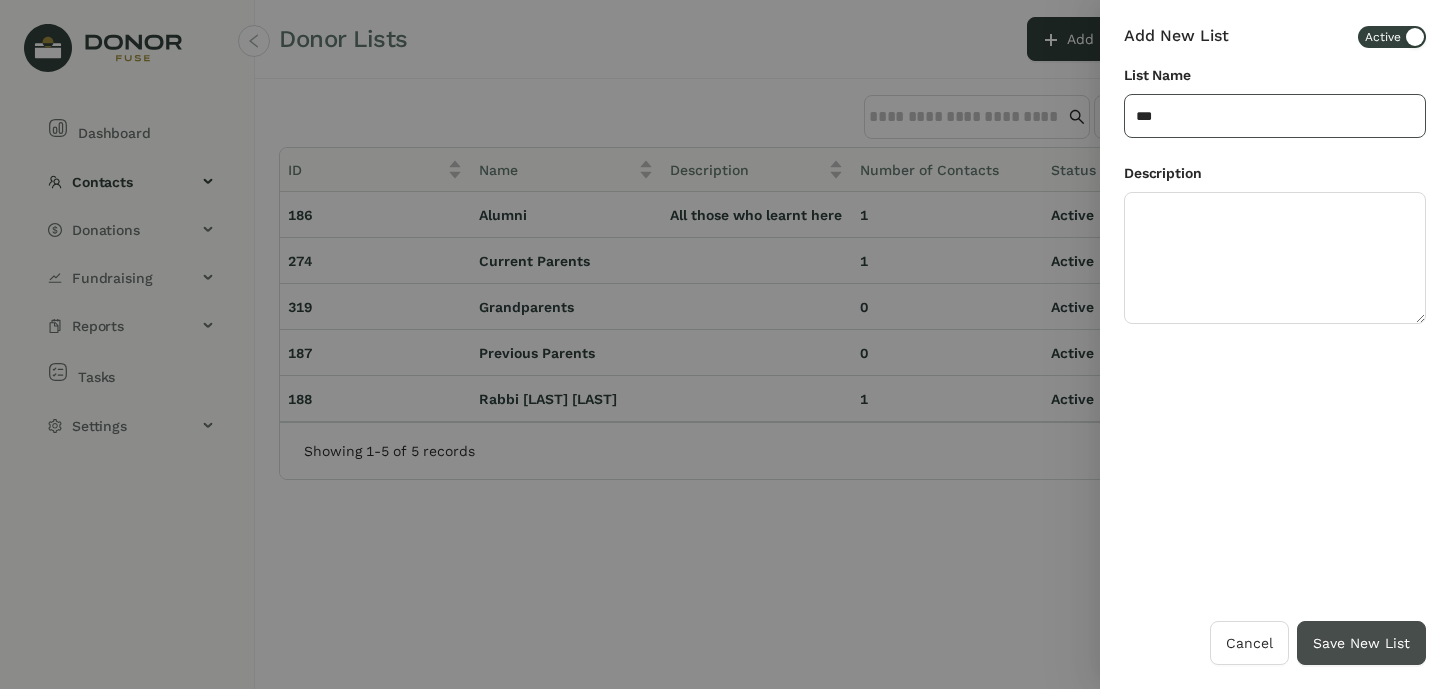 type on "***" 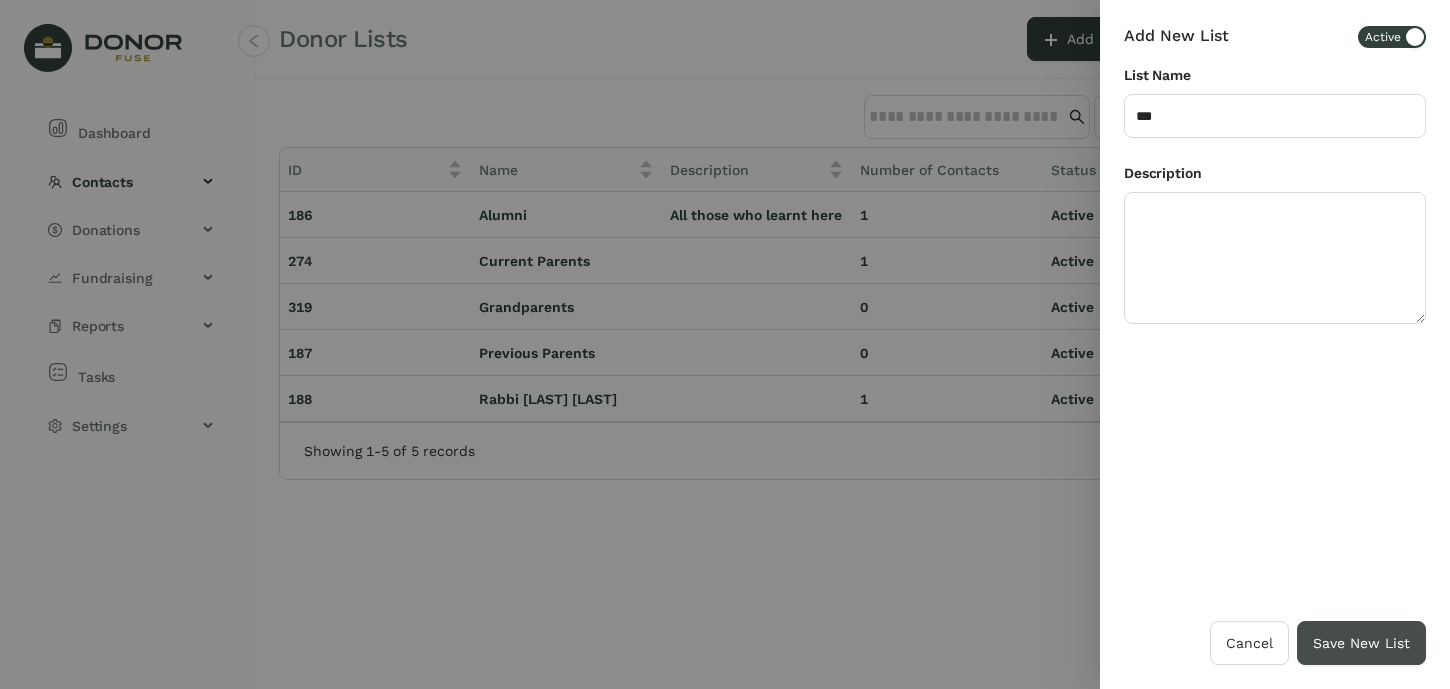 click on "Save New List" at bounding box center (1361, 643) 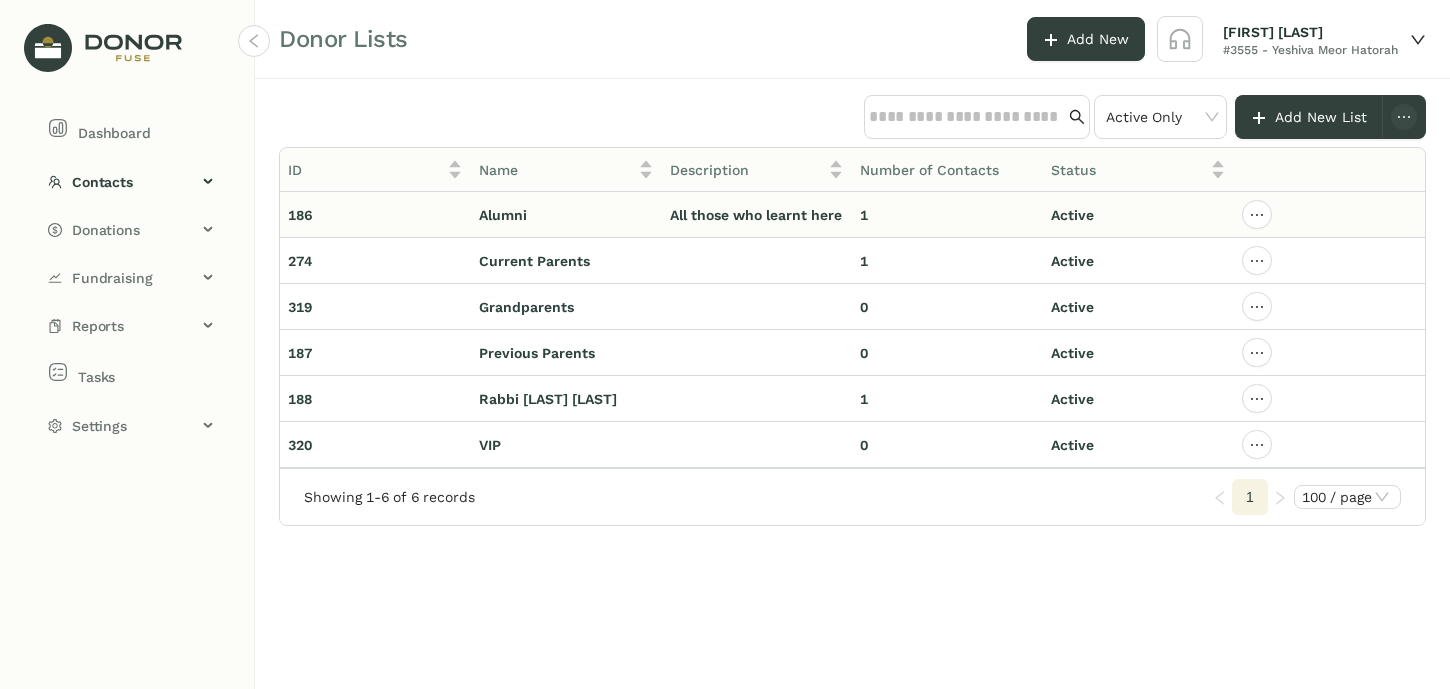 click on "Alumni" 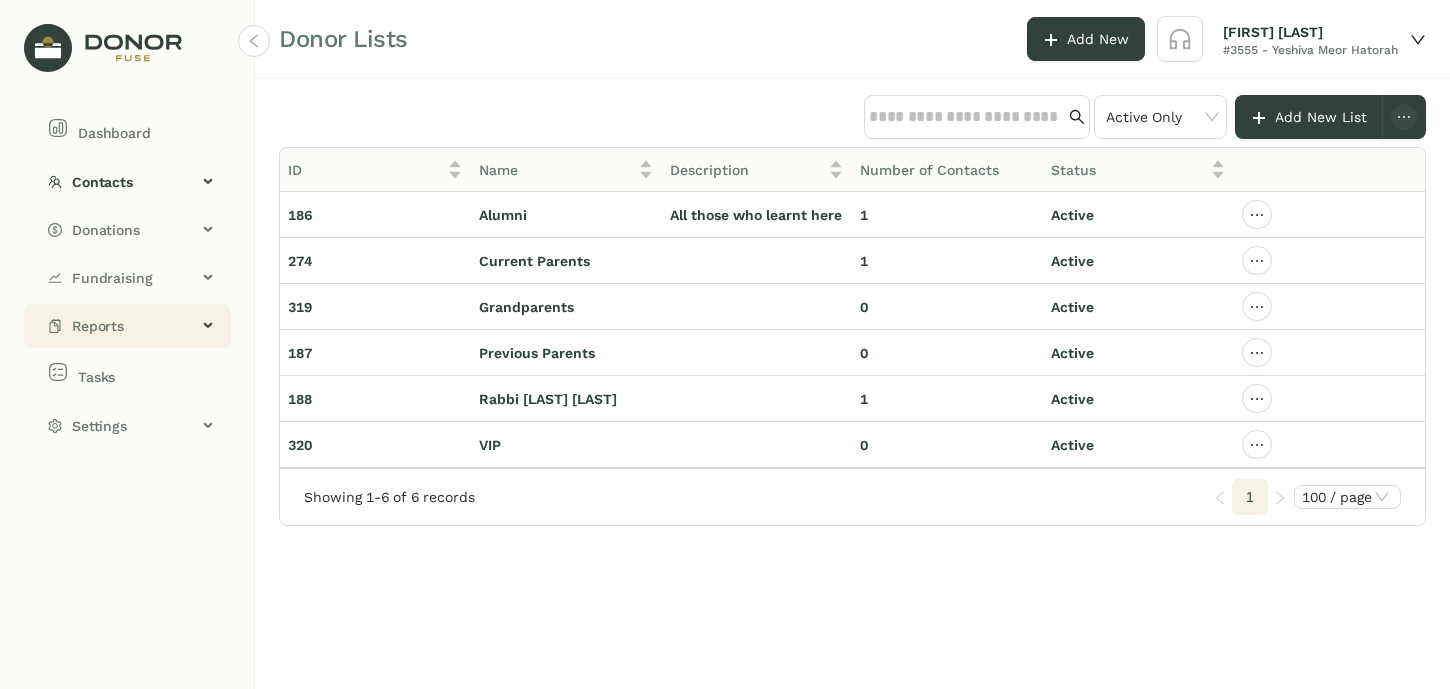 click on "Reports" 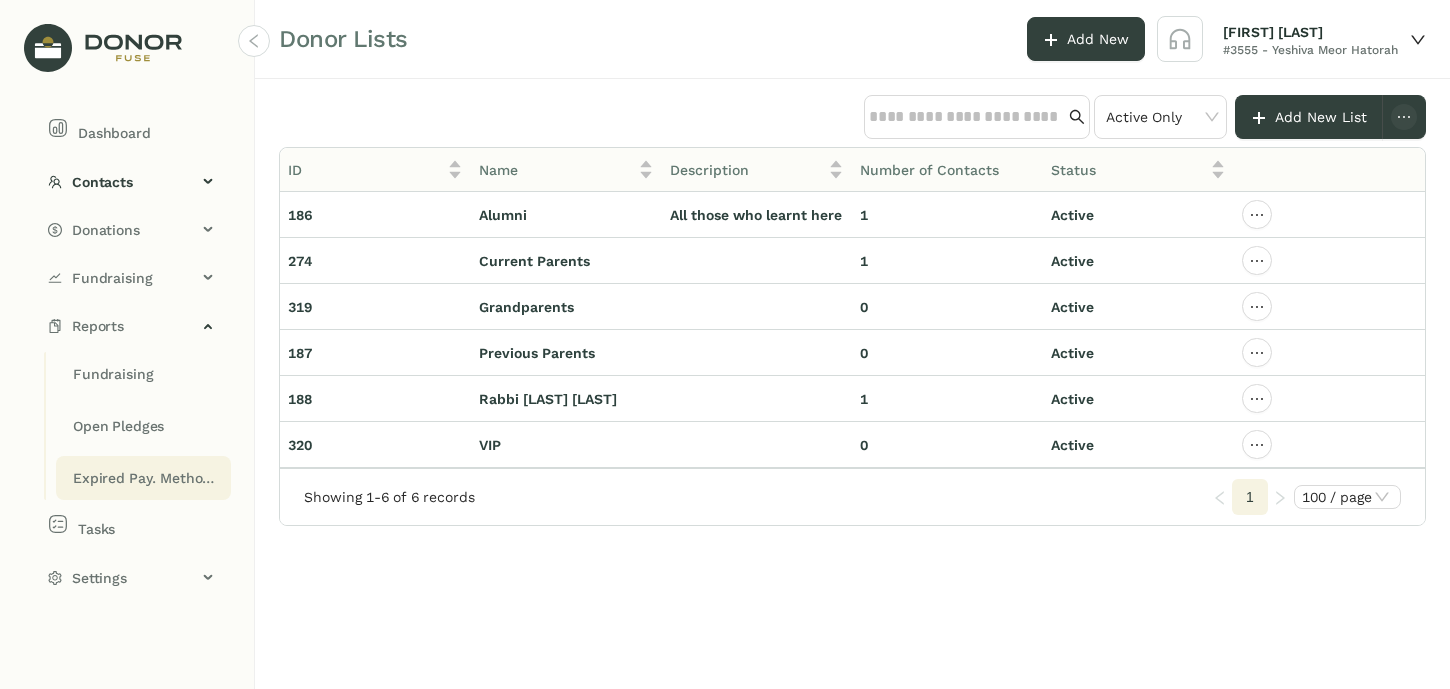 click on "Expired Pay. Methods" 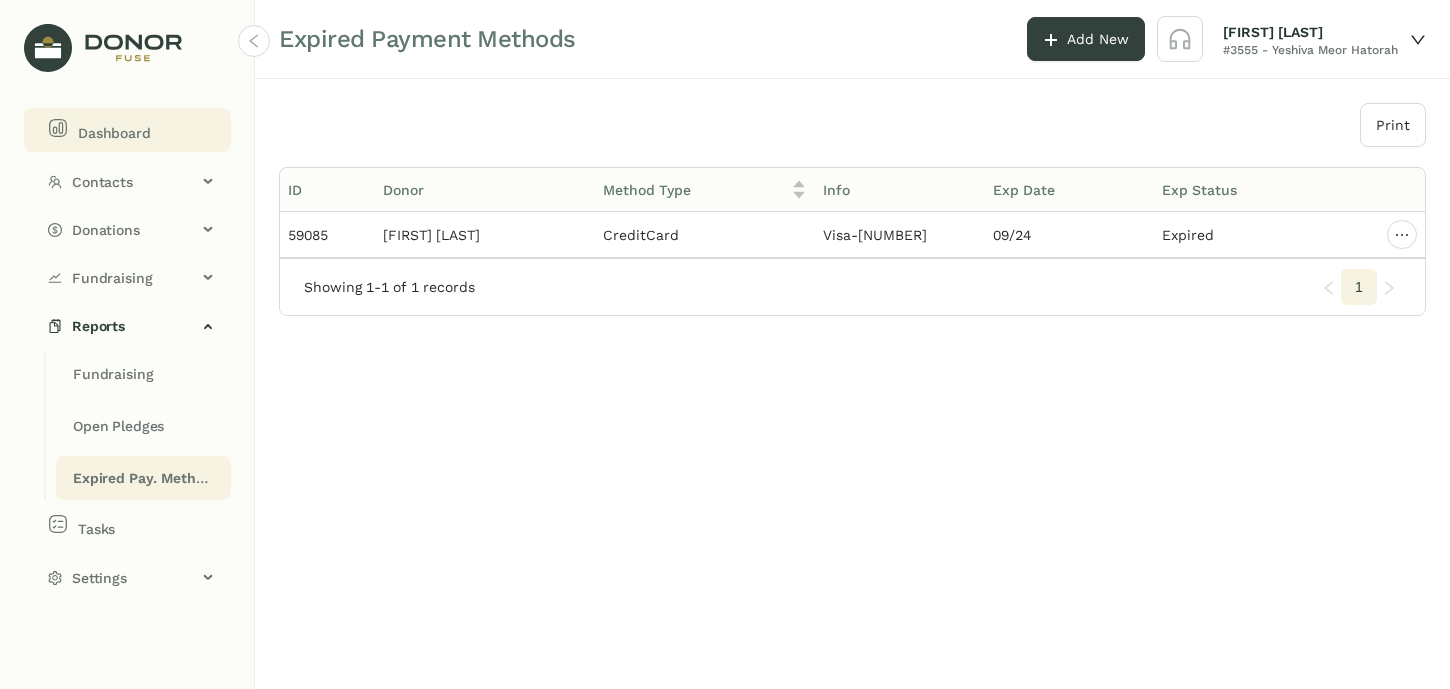 click on "Dashboard" 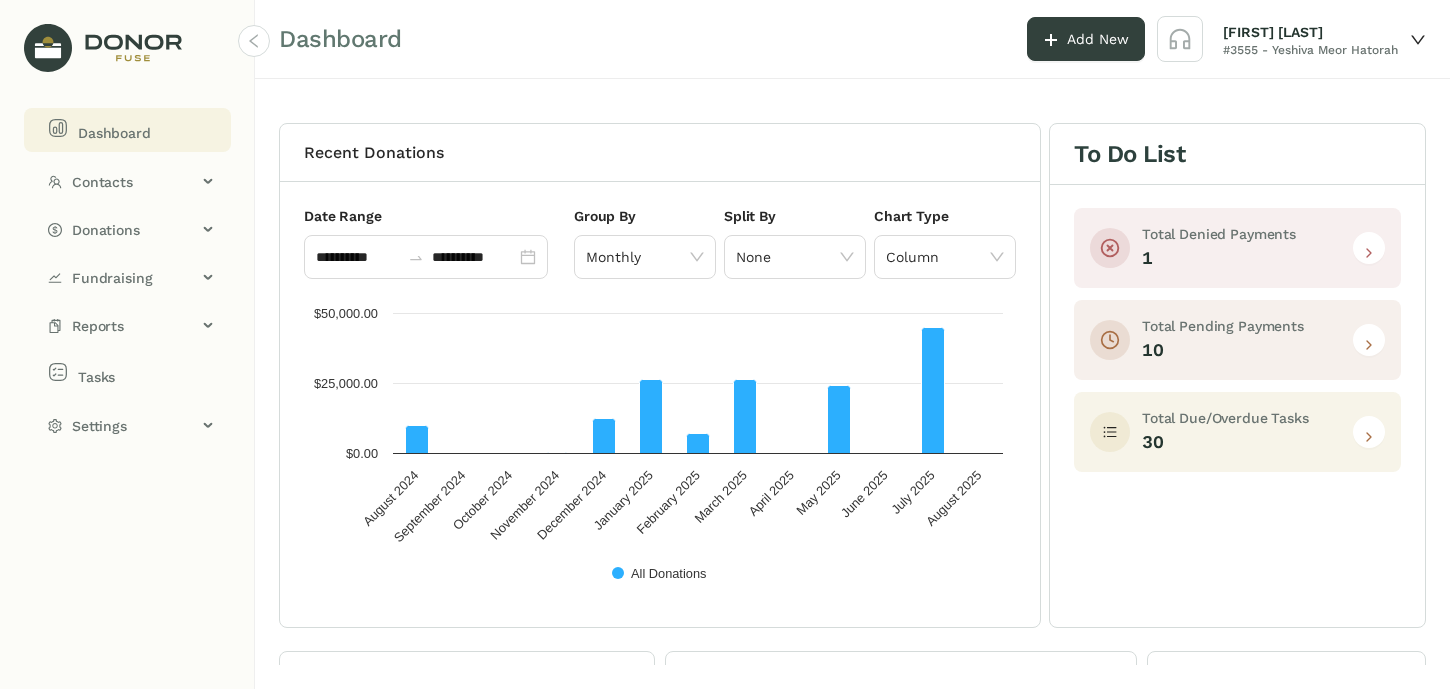 click 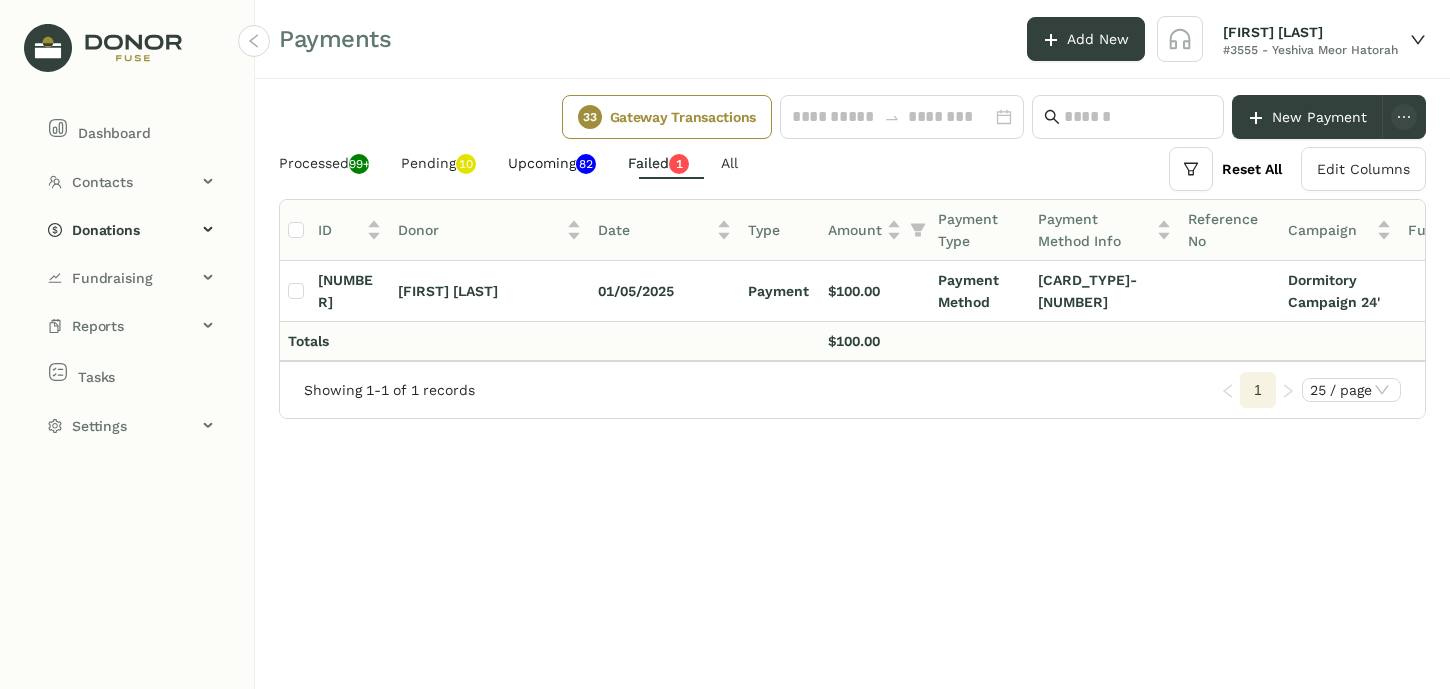 click on "Upcoming   0   1   2   3   4   5   6   7   8   9   0   1   2   3   4   5   6   7   8   9" 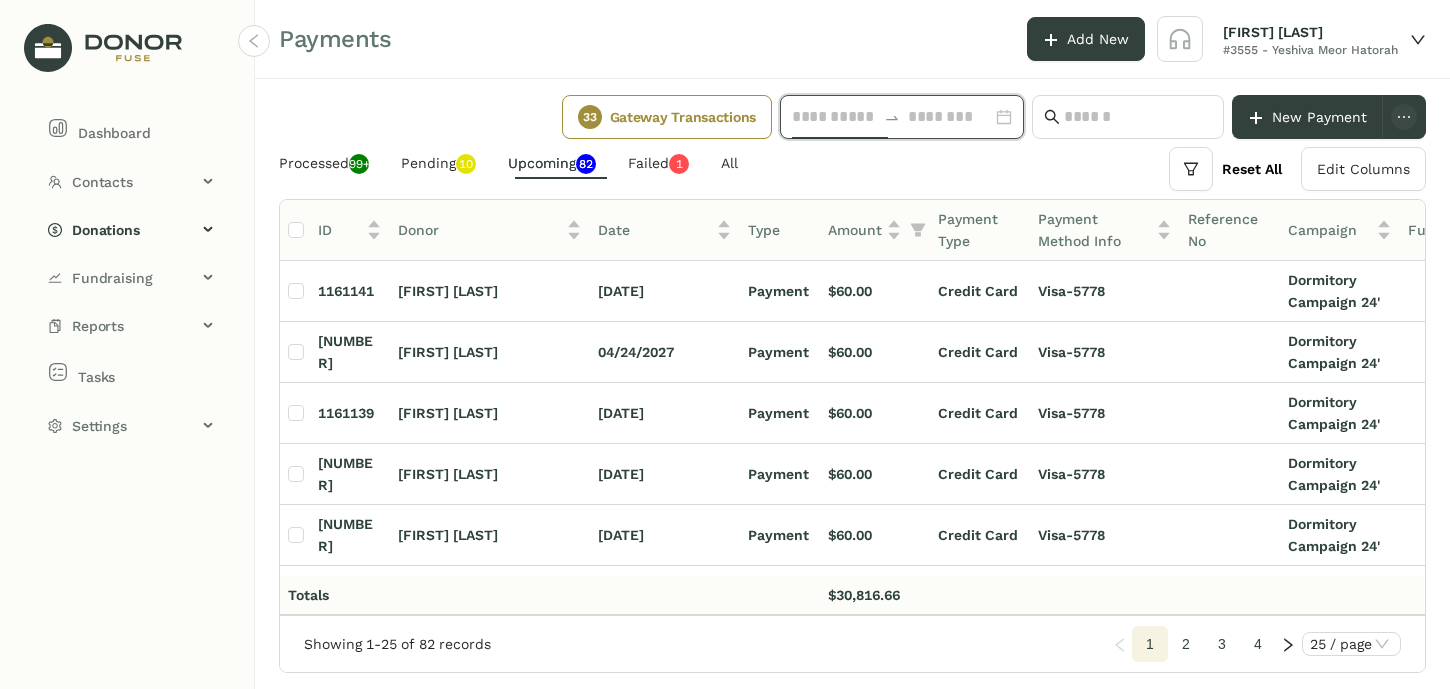 click 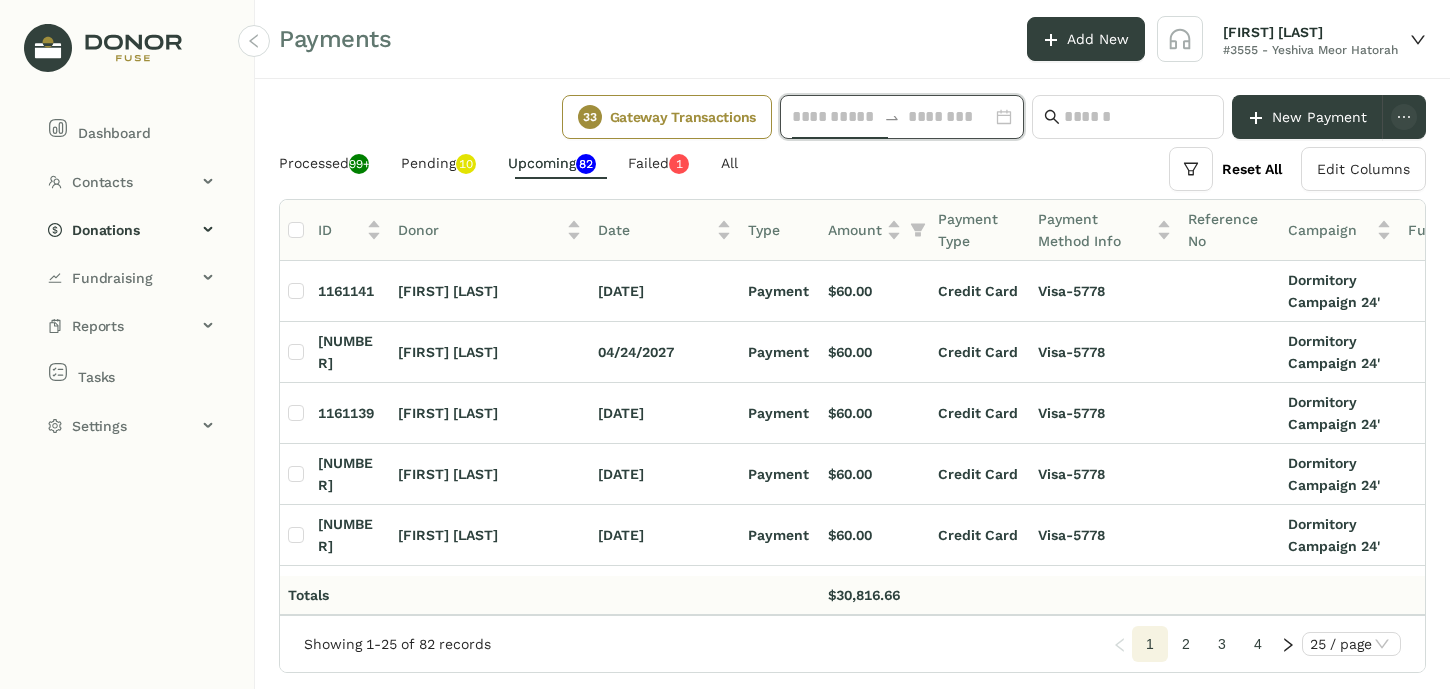 click on "Gateway Transactions" 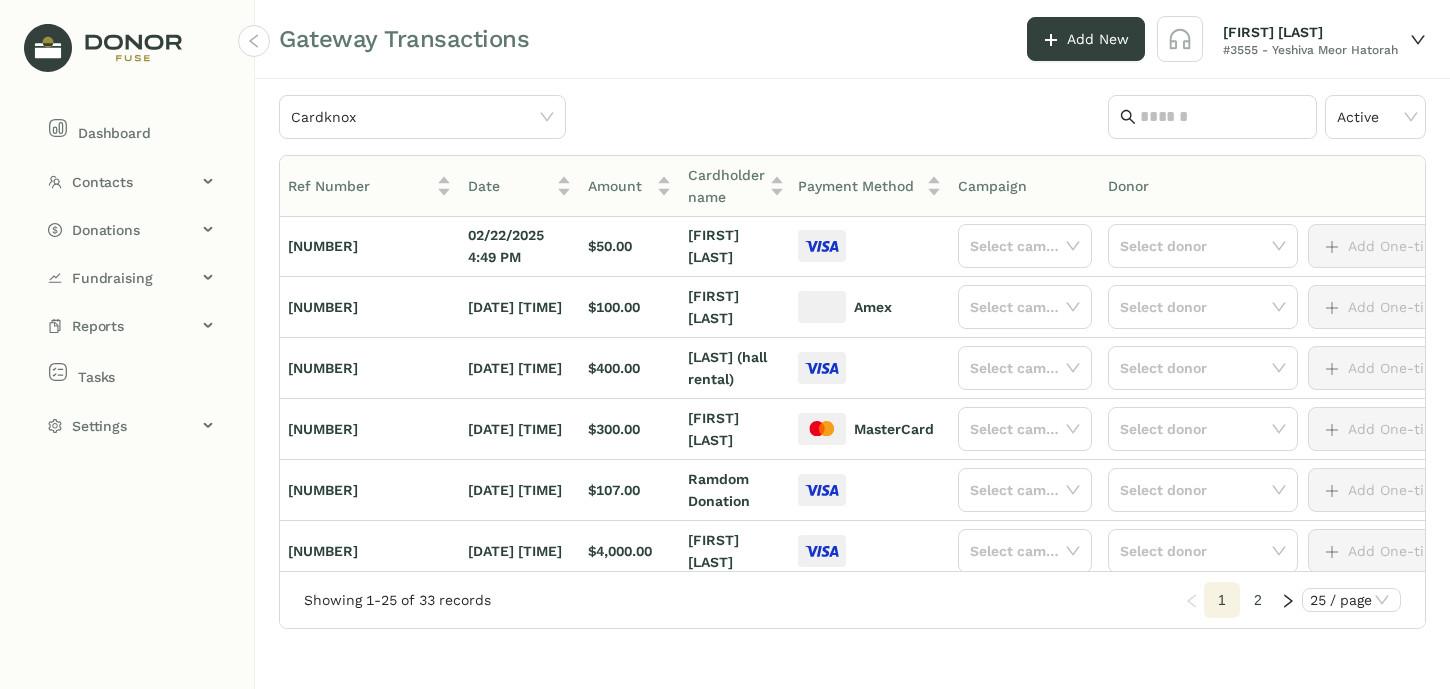 scroll, scrollTop: 553, scrollLeft: 0, axis: vertical 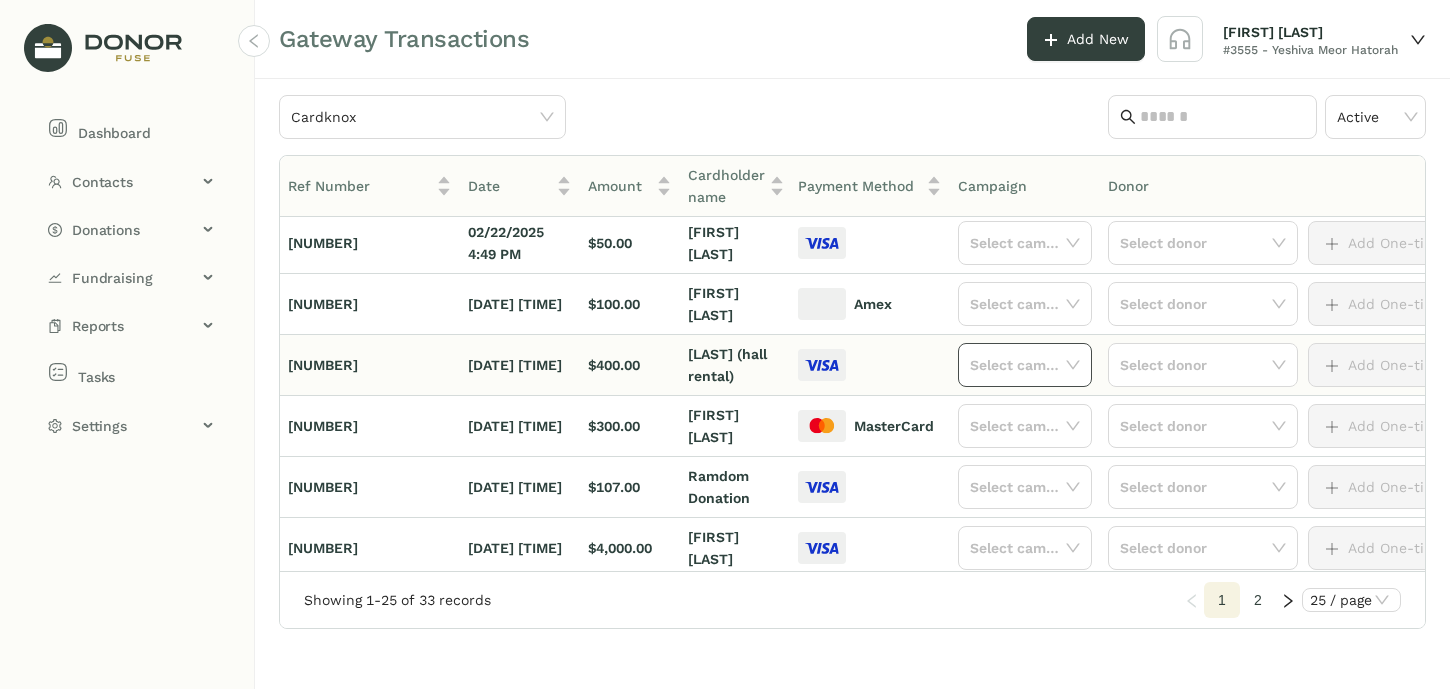 click 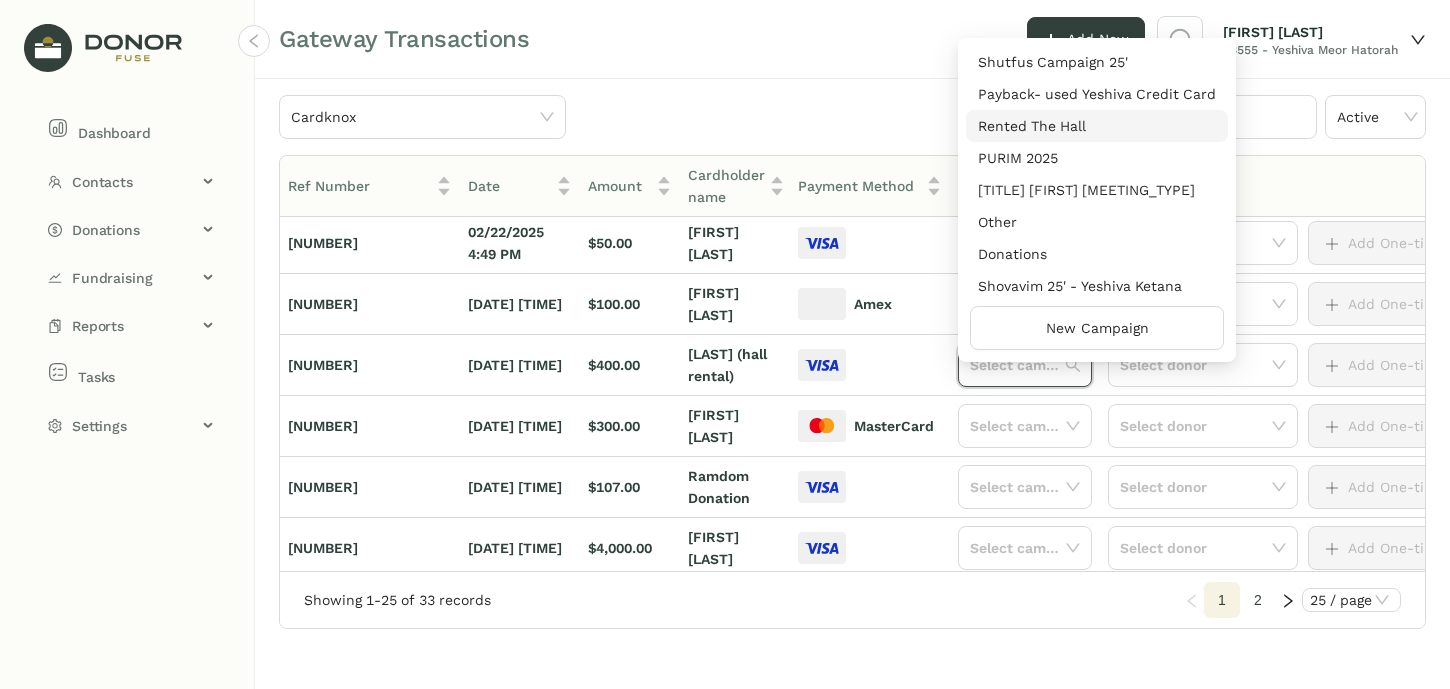 click on "Rented The Hall" at bounding box center [1097, 126] 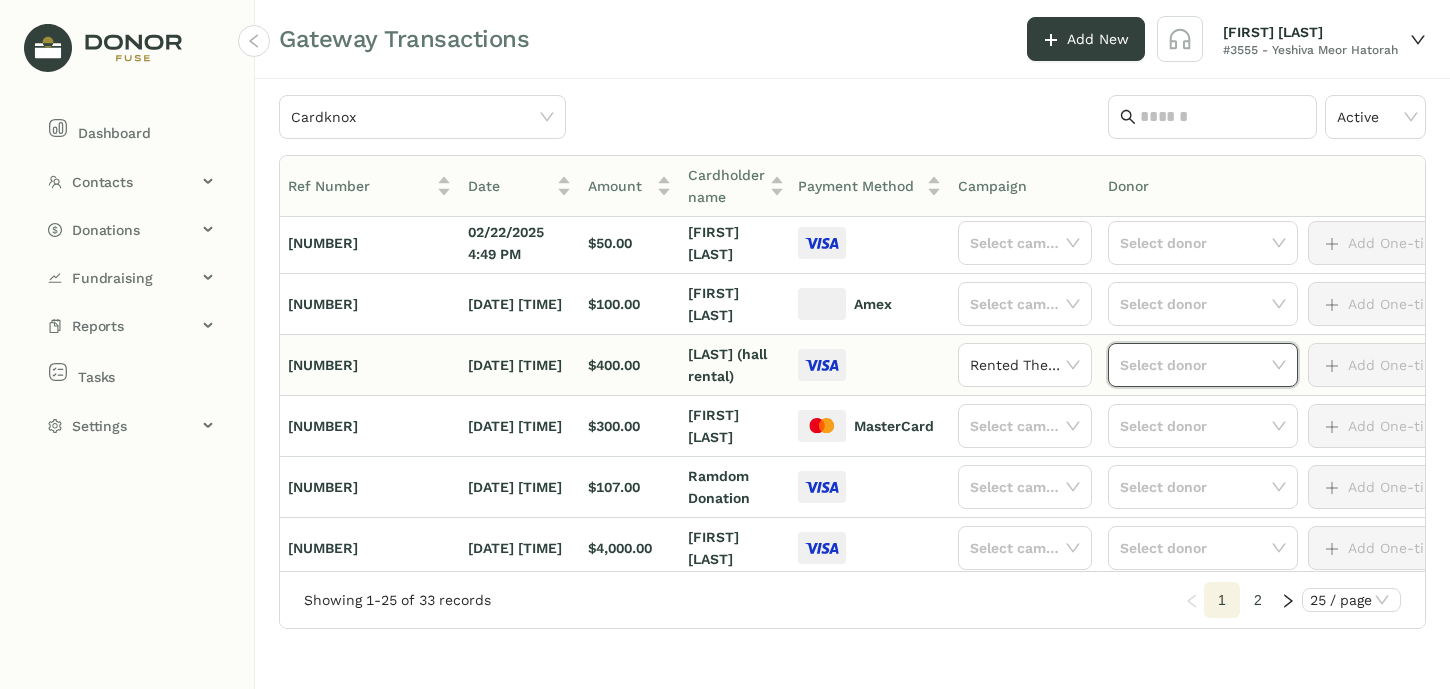 click 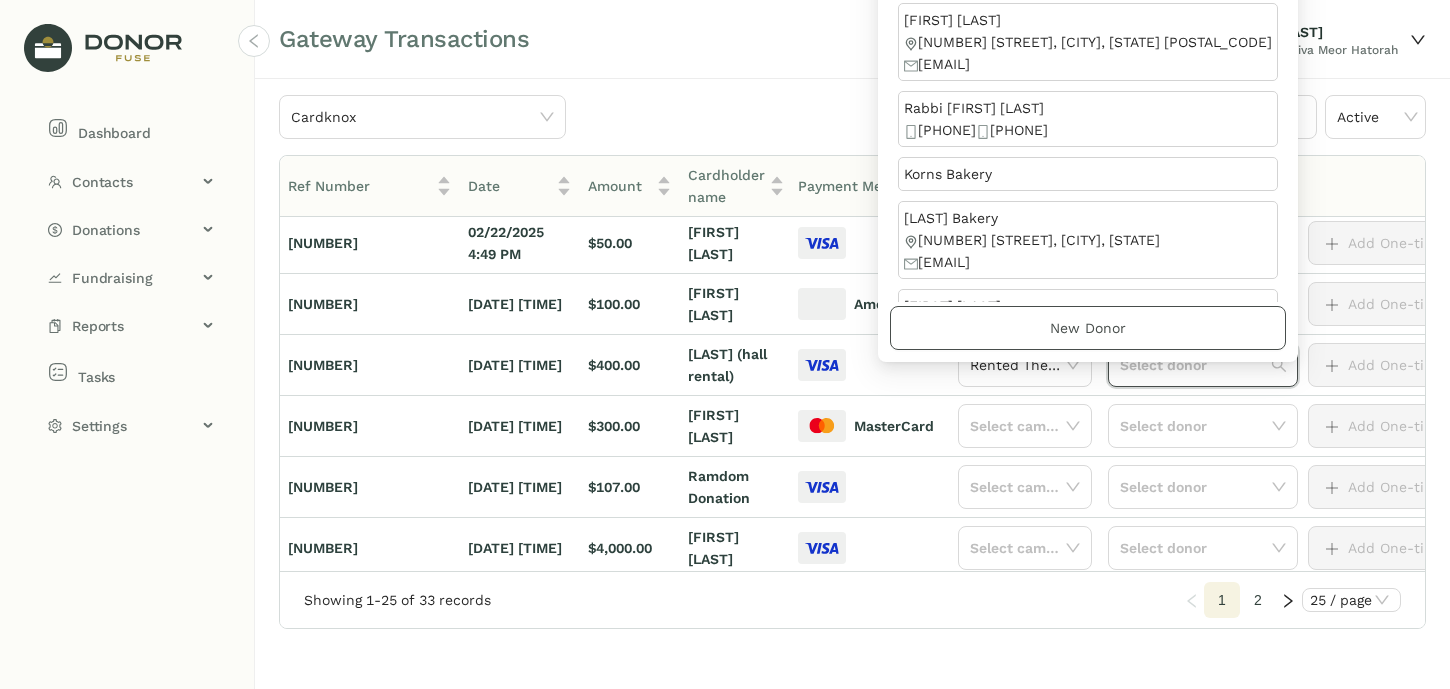 click on "New Donor" at bounding box center (1088, 328) 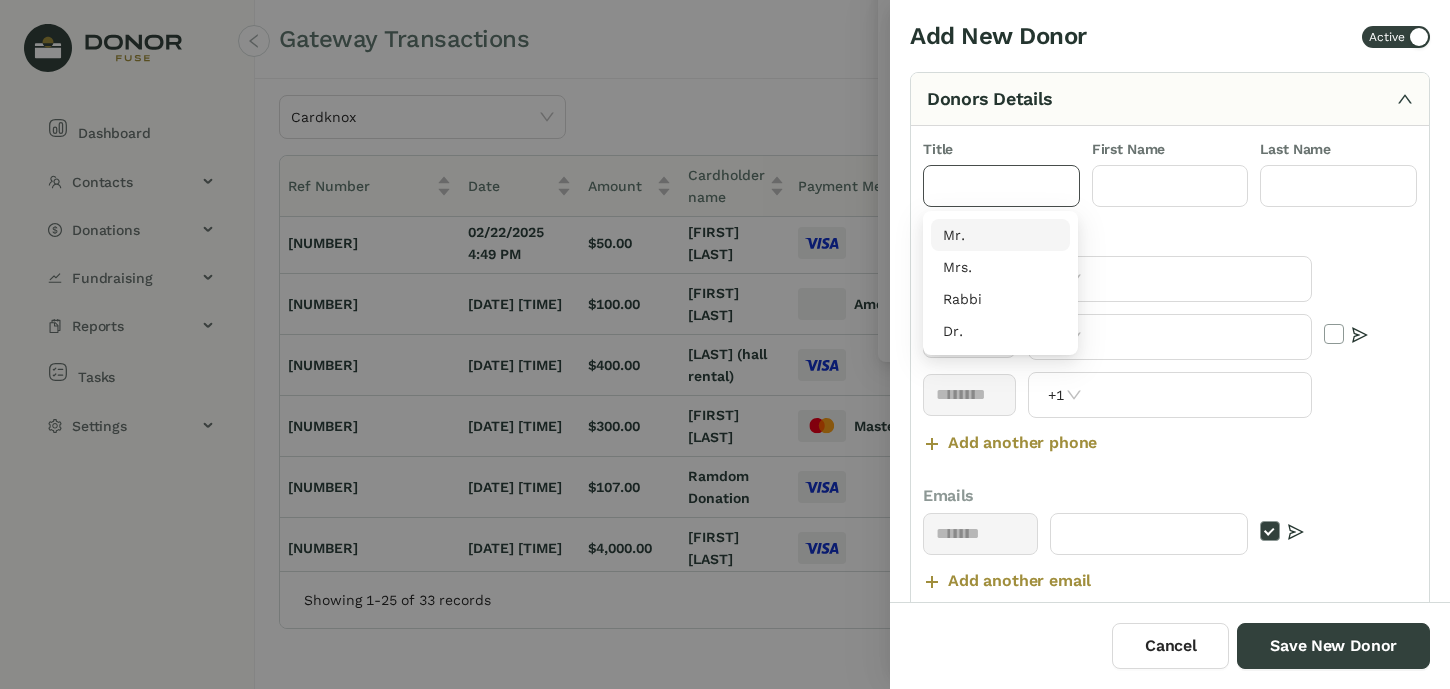 click 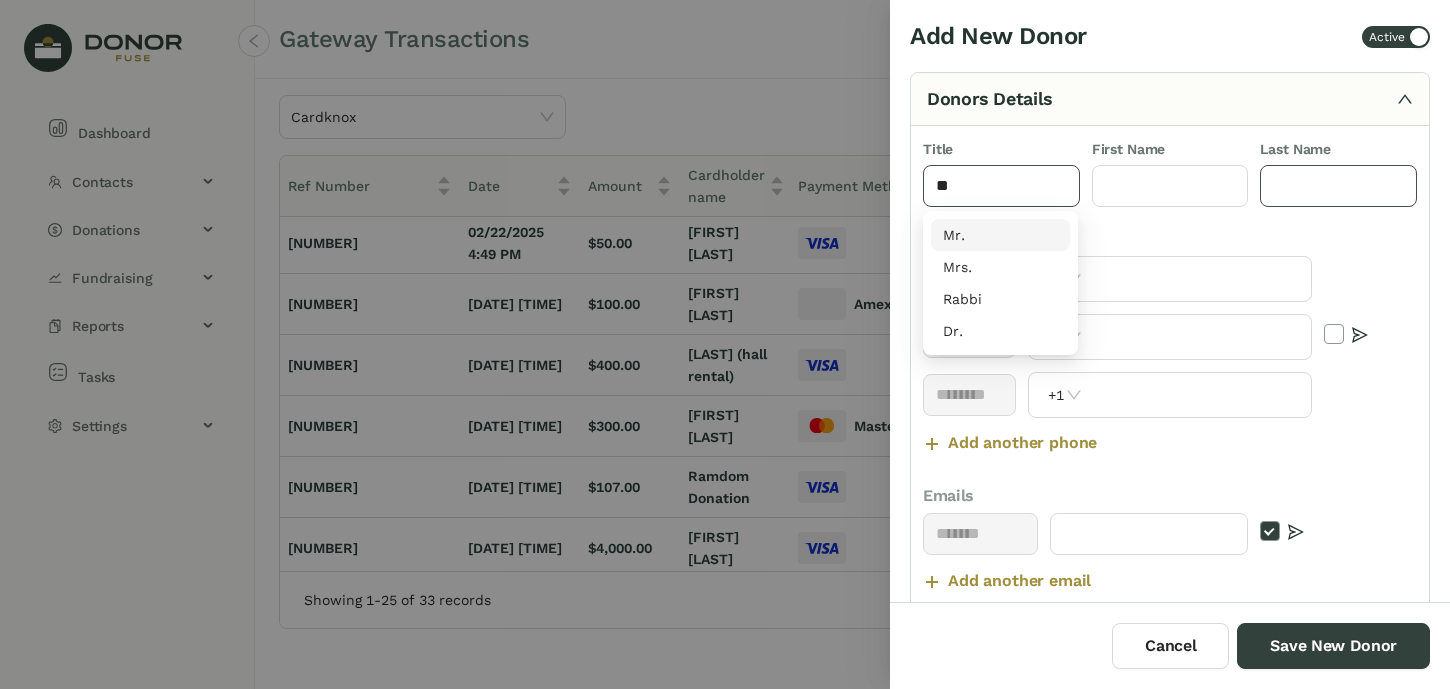 type on "**" 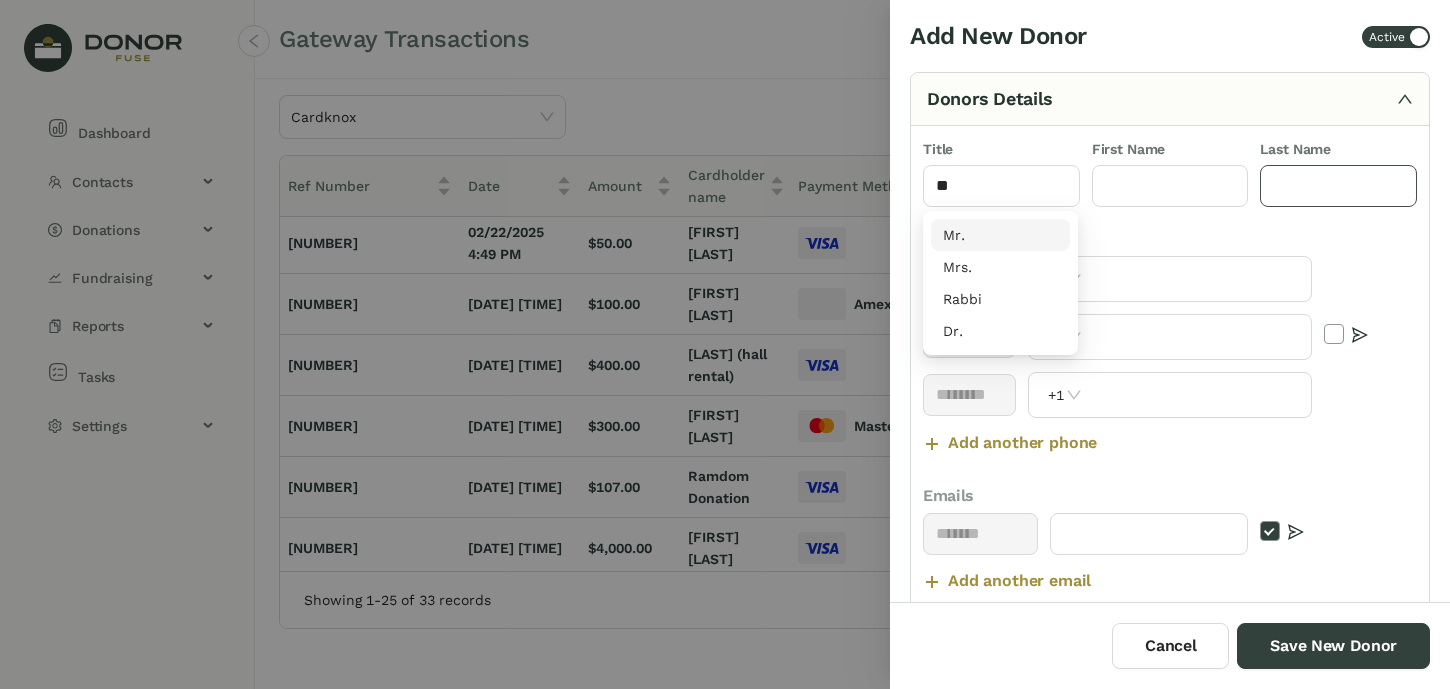 click 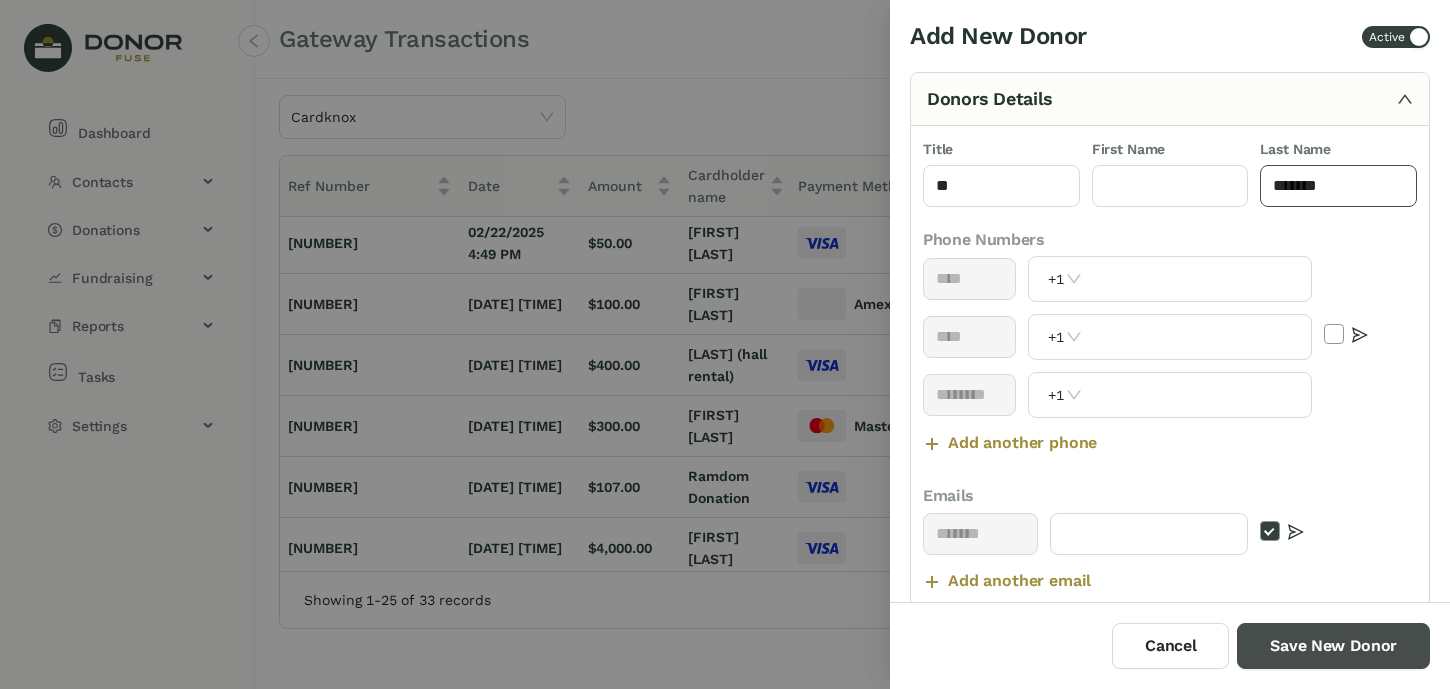 type on "*******" 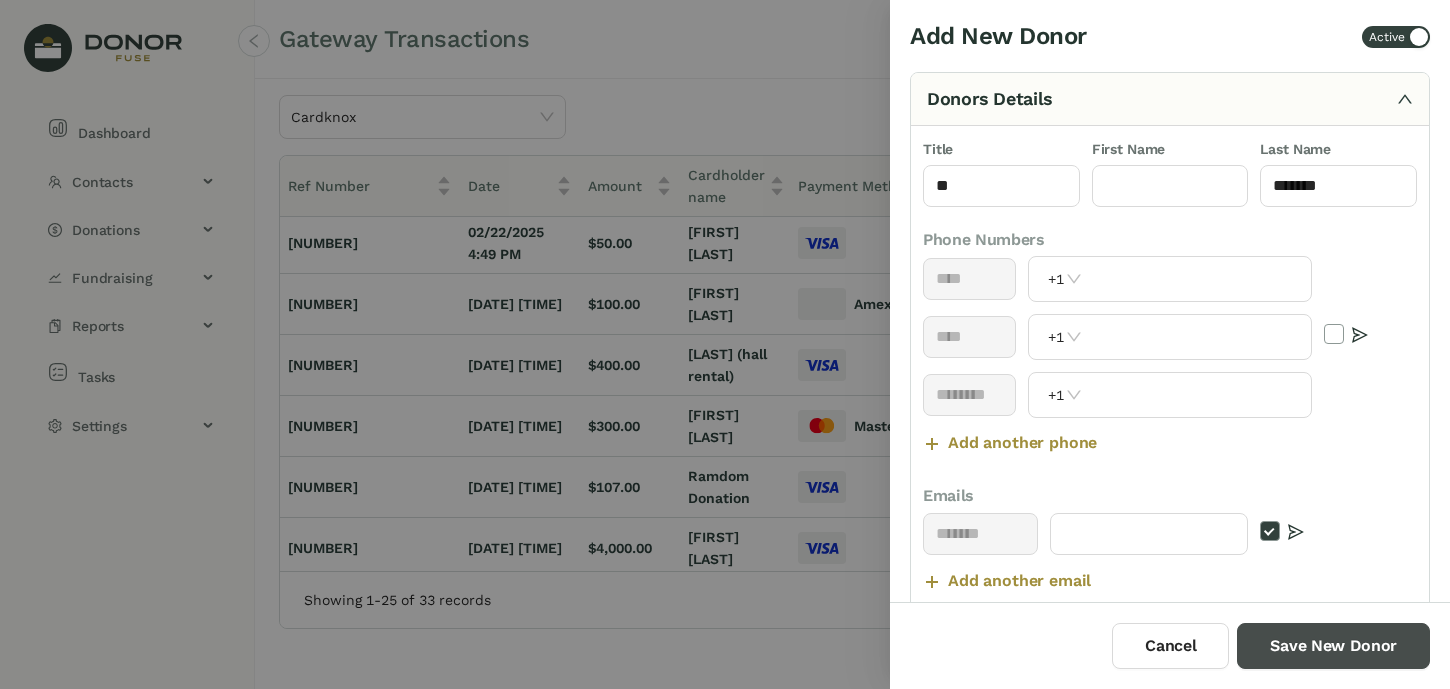 click on "Save New Donor" at bounding box center (1333, 646) 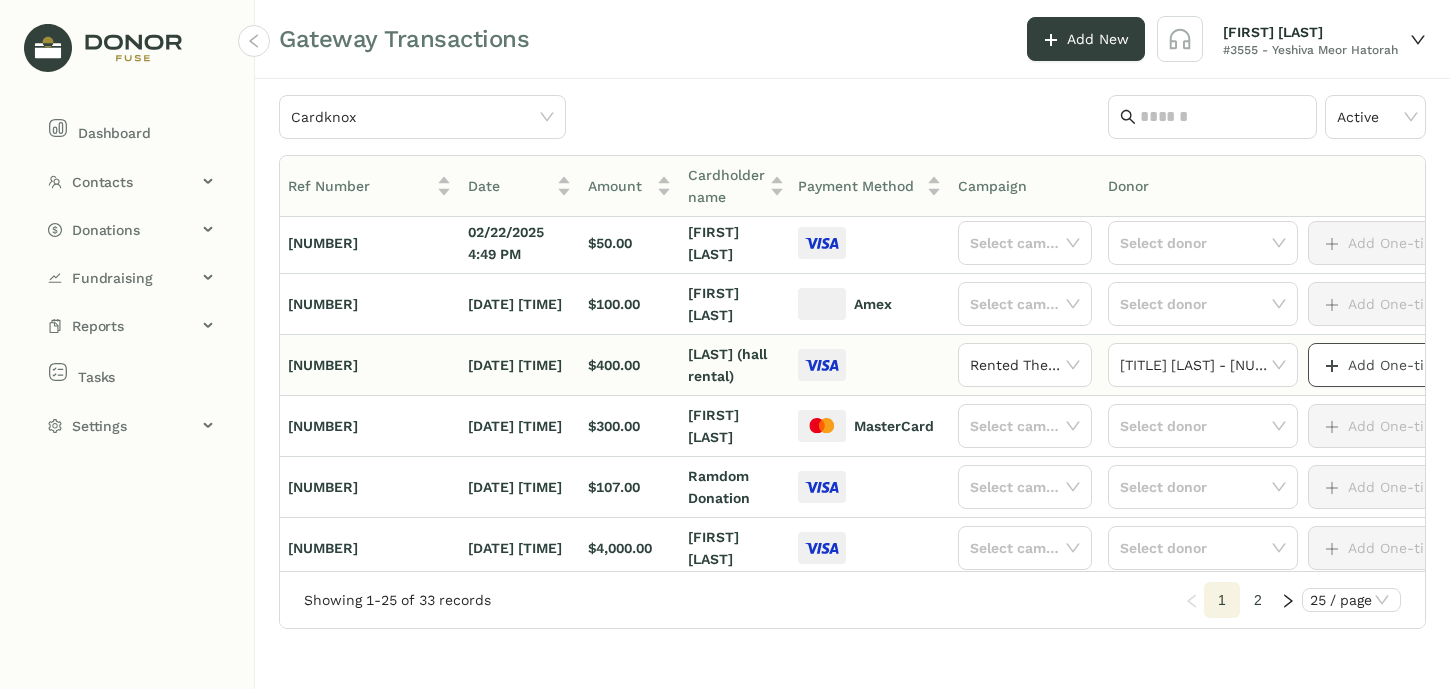 scroll, scrollTop: 553, scrollLeft: 57, axis: both 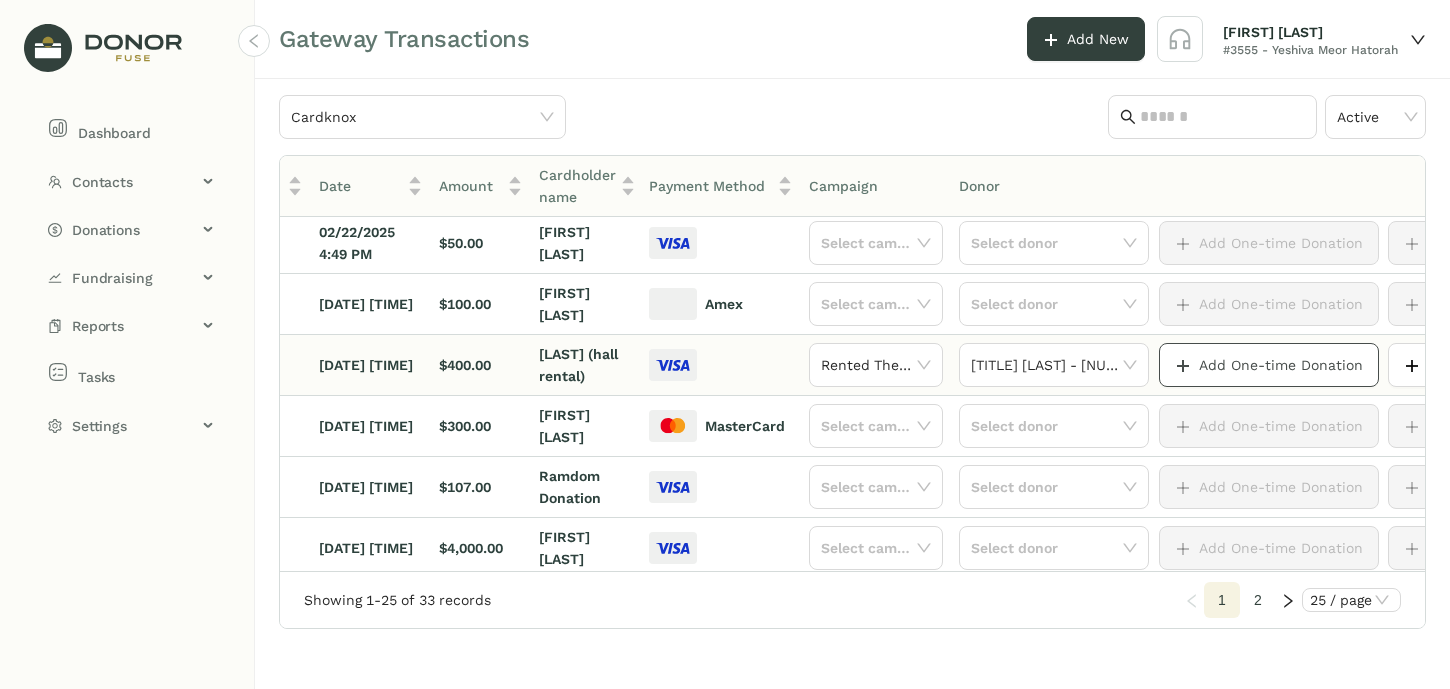 click 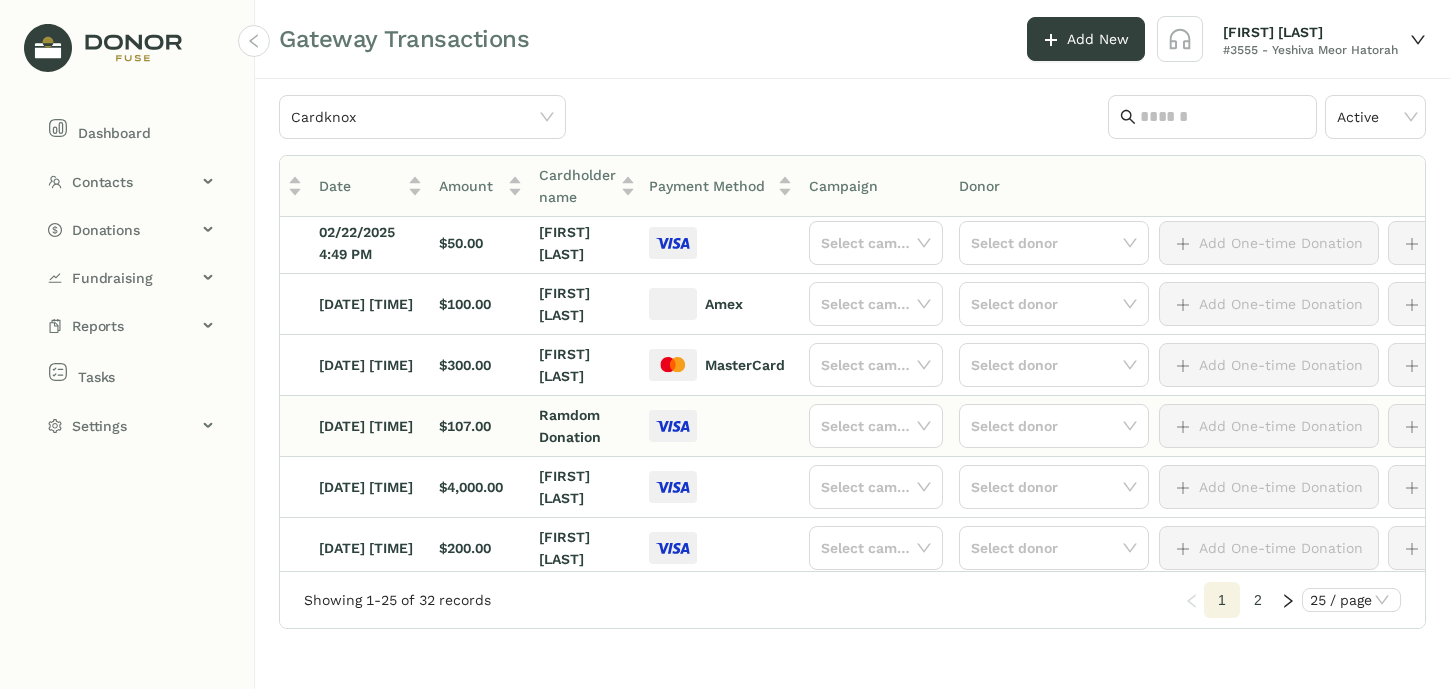 scroll, scrollTop: 553, scrollLeft: 117, axis: both 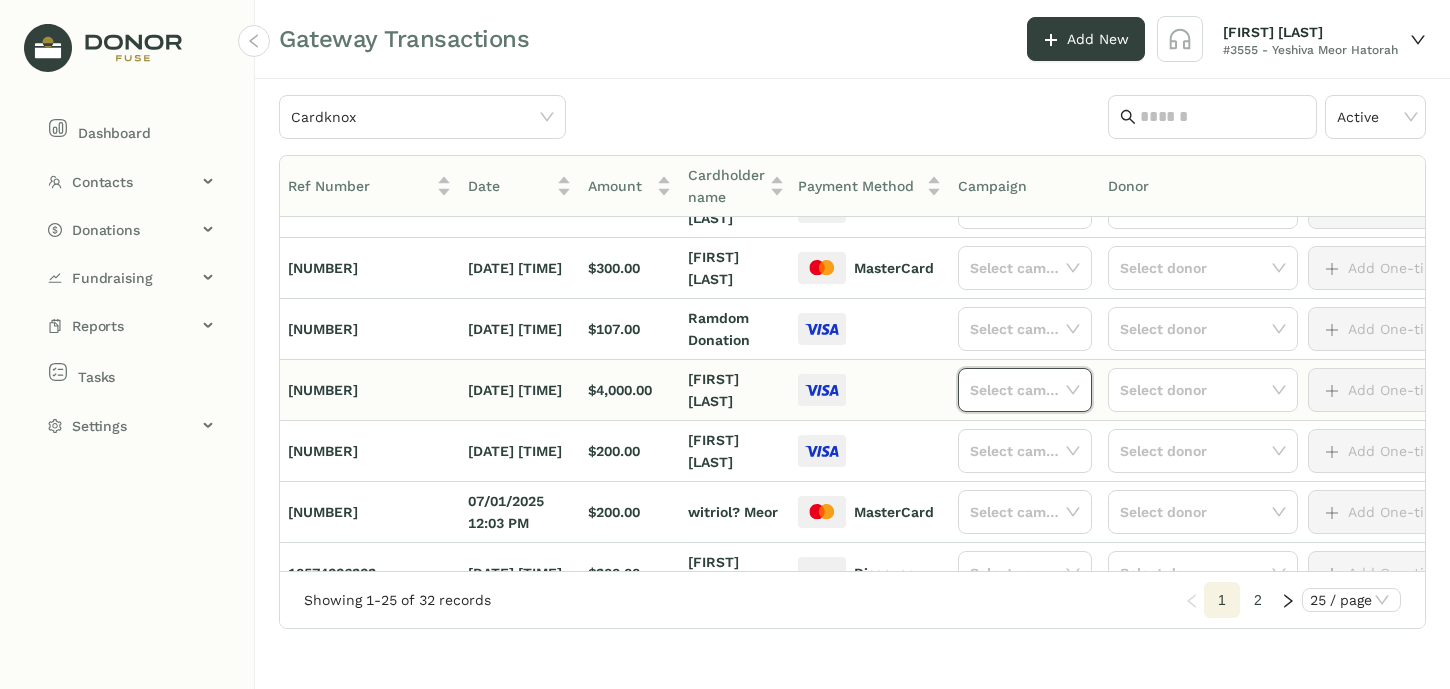 click 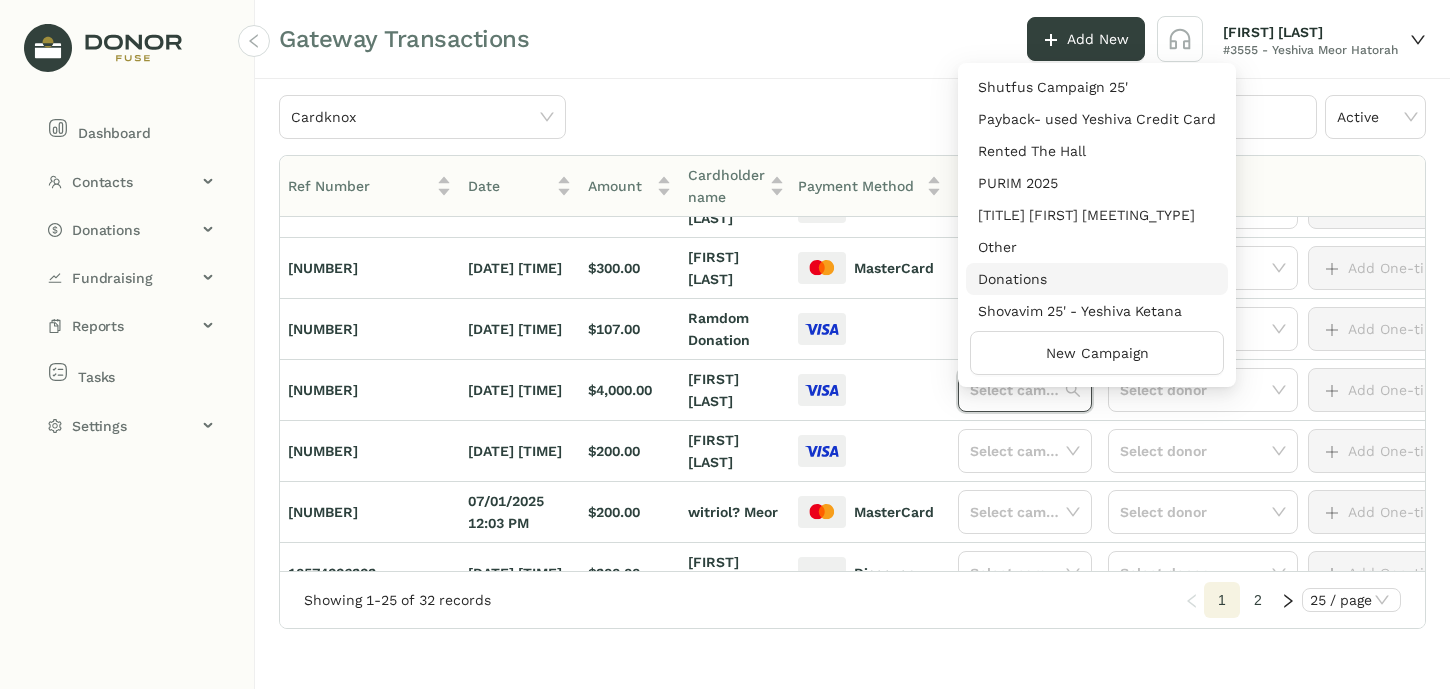 scroll, scrollTop: 64, scrollLeft: 0, axis: vertical 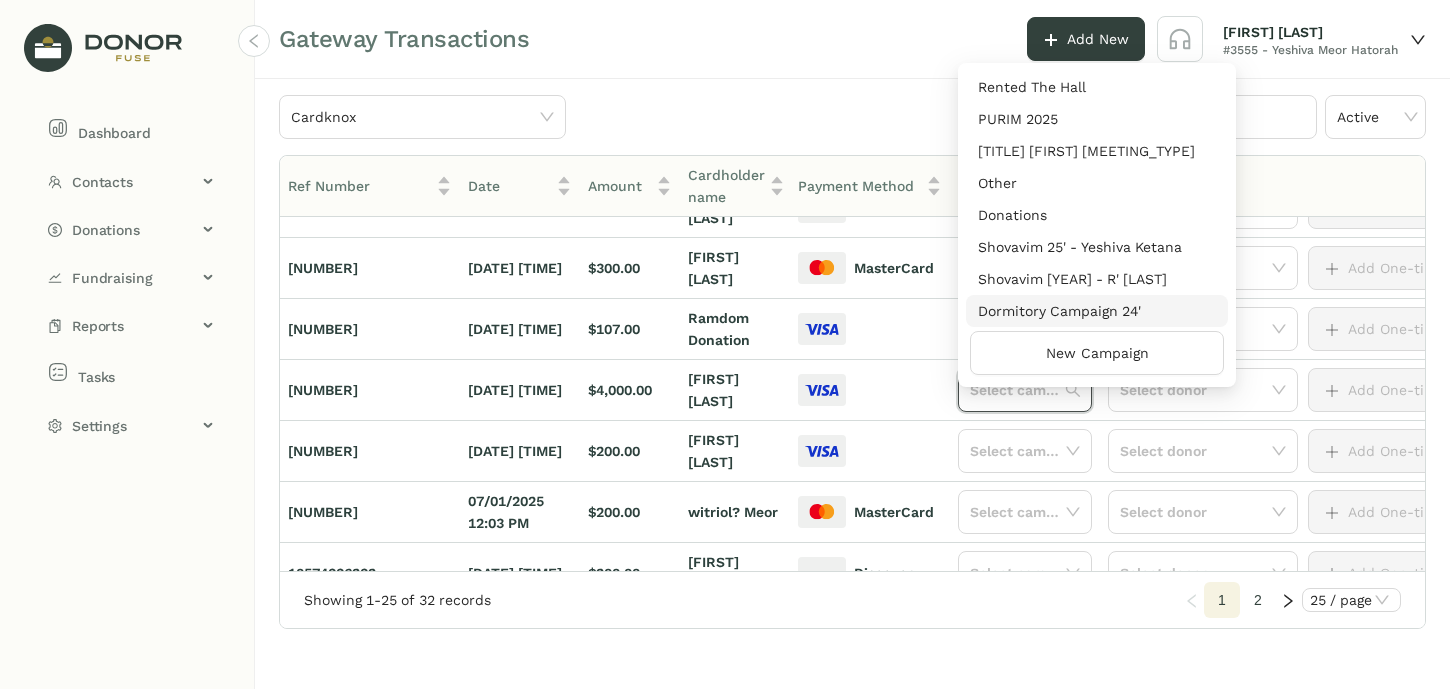 click on "Dormitory Campaign 24'" at bounding box center (1097, 311) 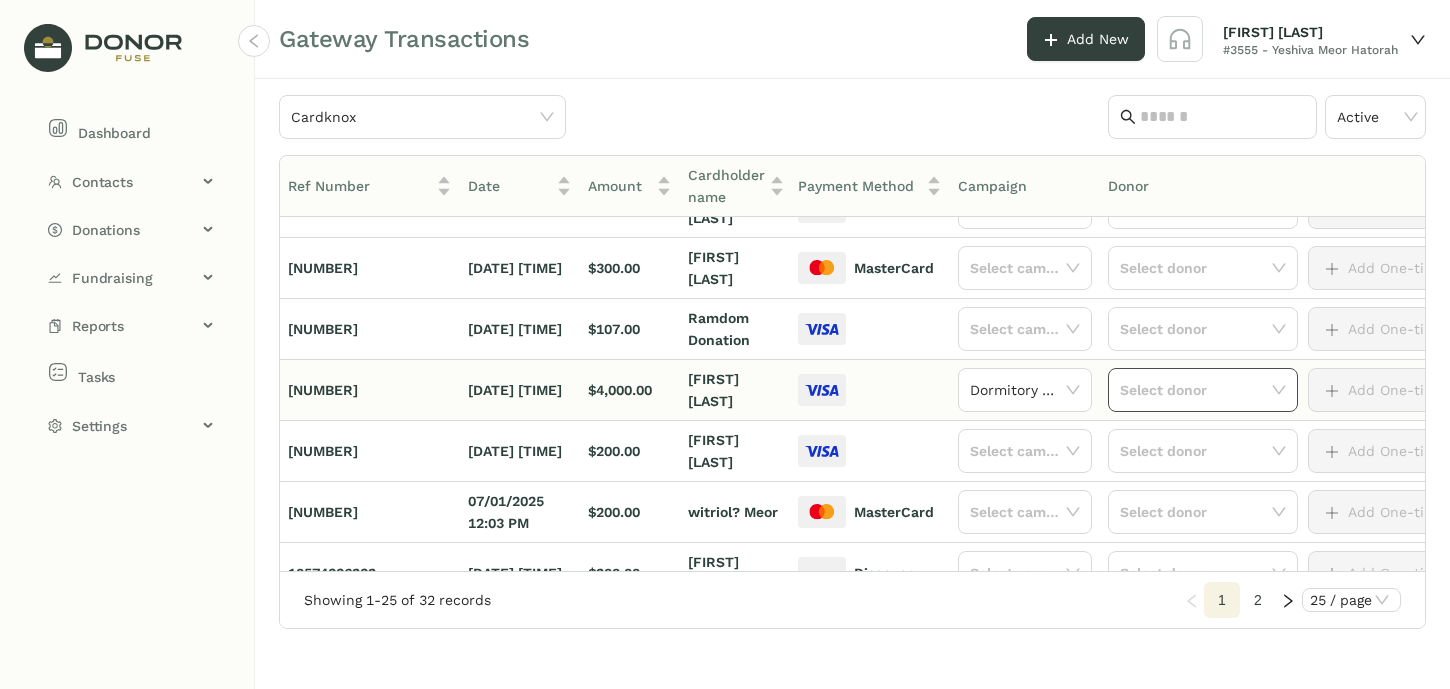 click 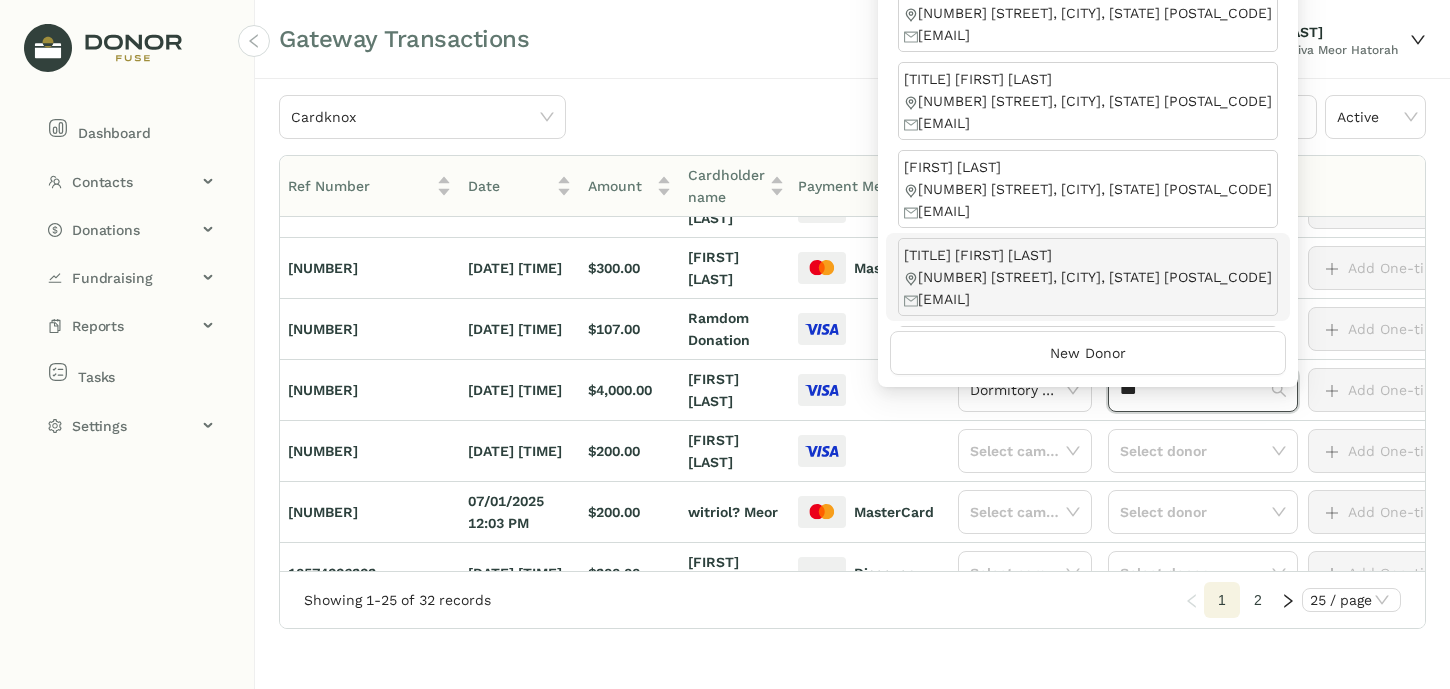 scroll, scrollTop: 0, scrollLeft: 0, axis: both 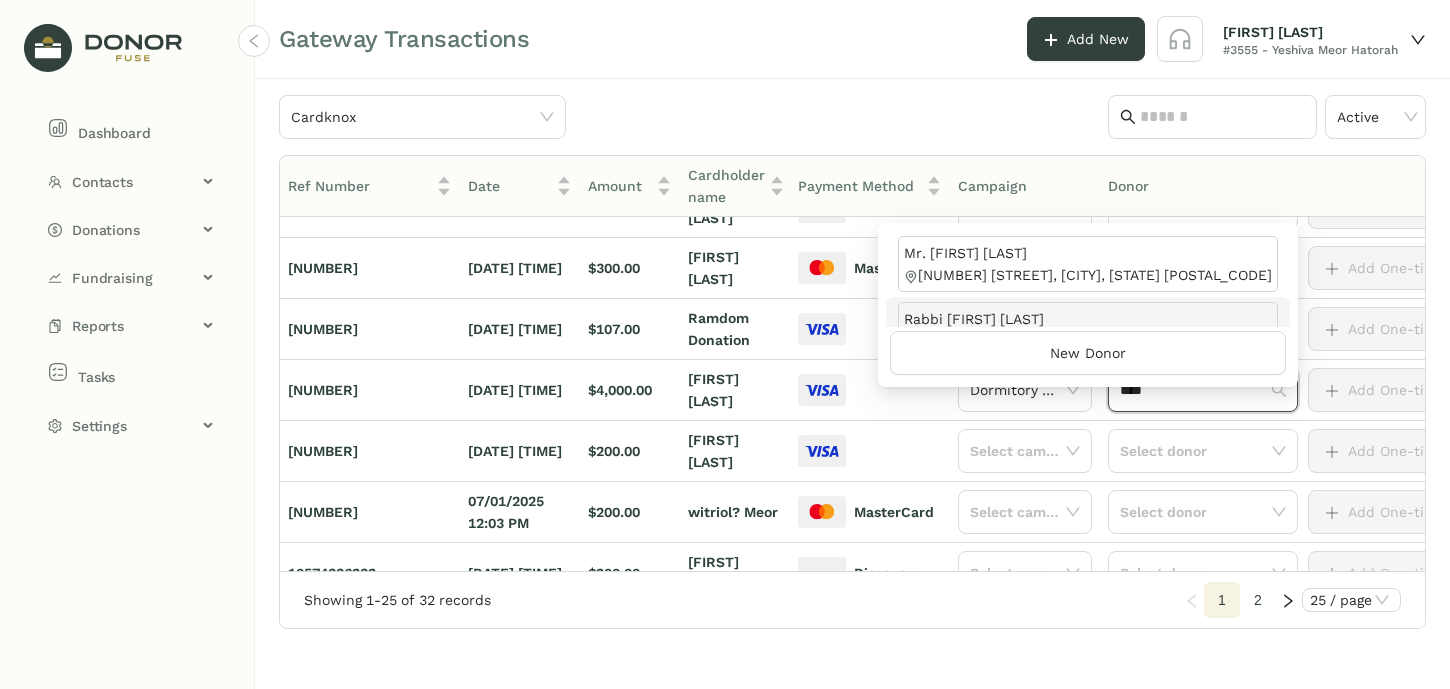 type on "****" 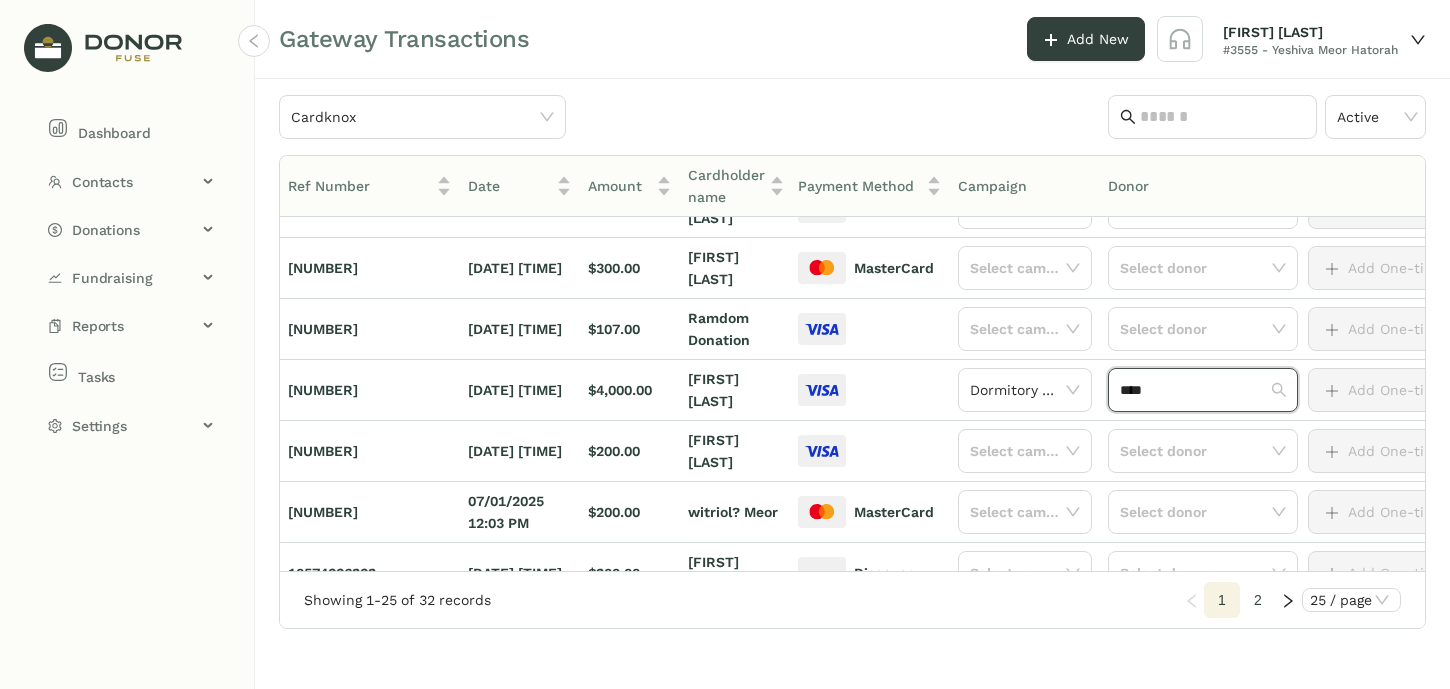 type 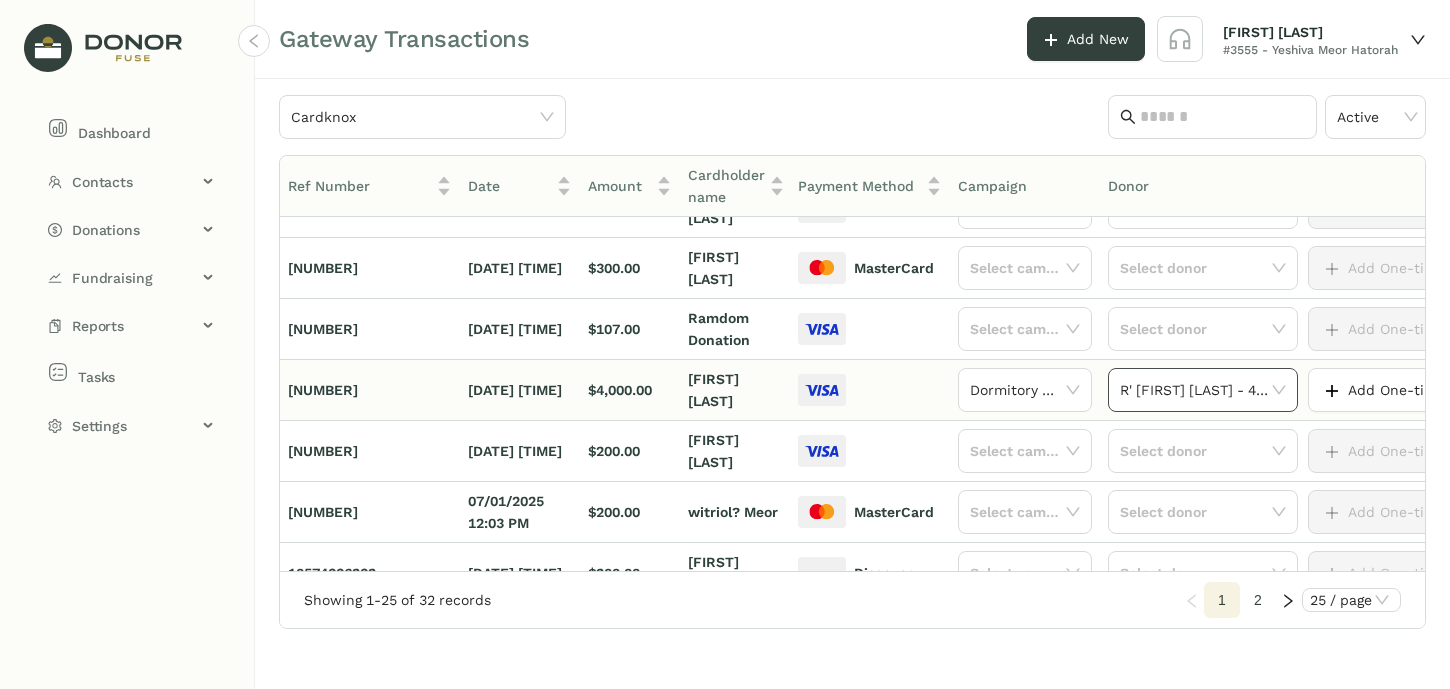 scroll, scrollTop: 650, scrollLeft: 27, axis: both 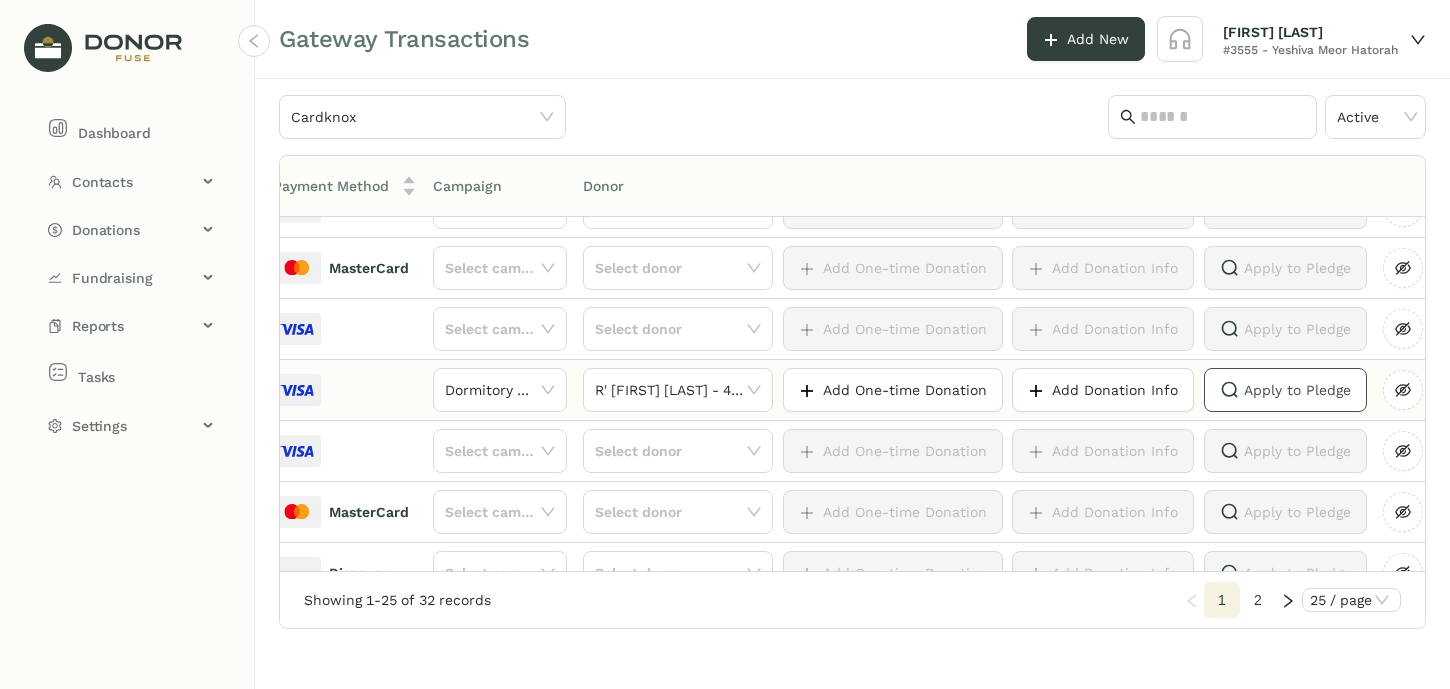 click 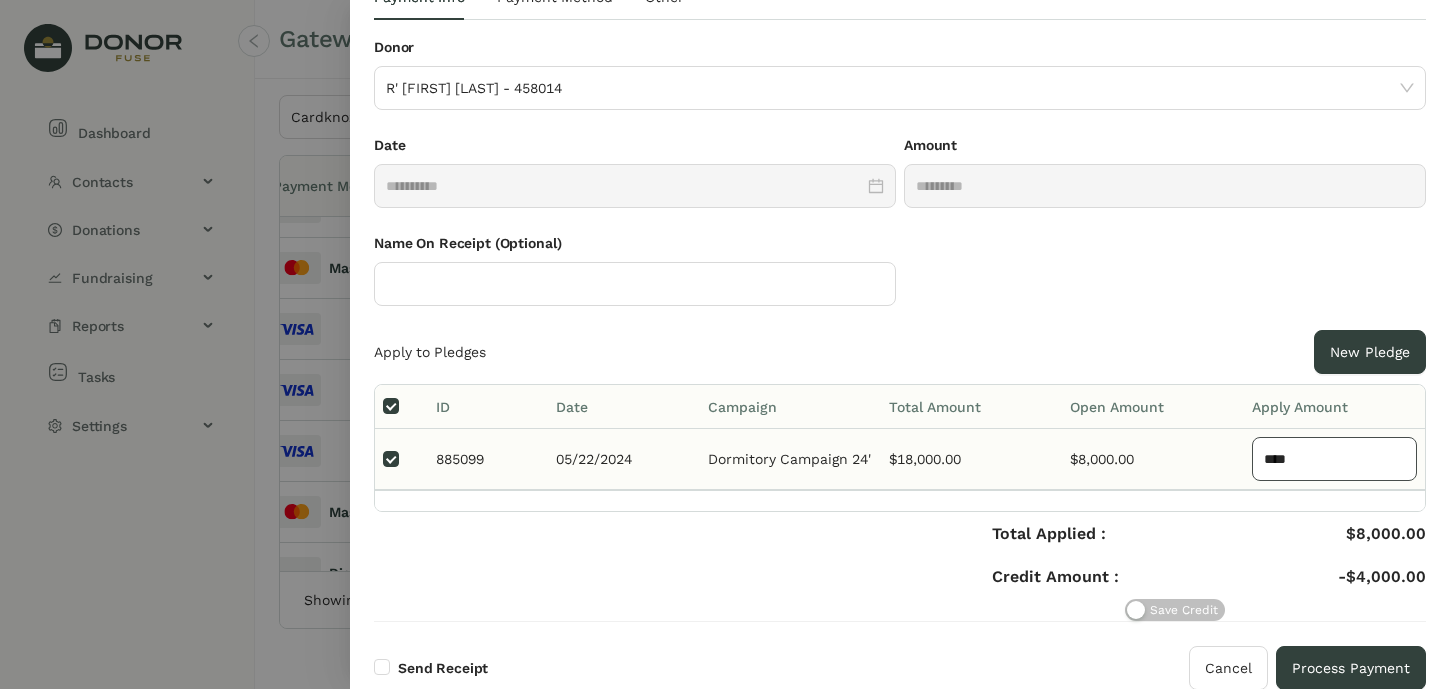 click on "****" at bounding box center [1334, 459] 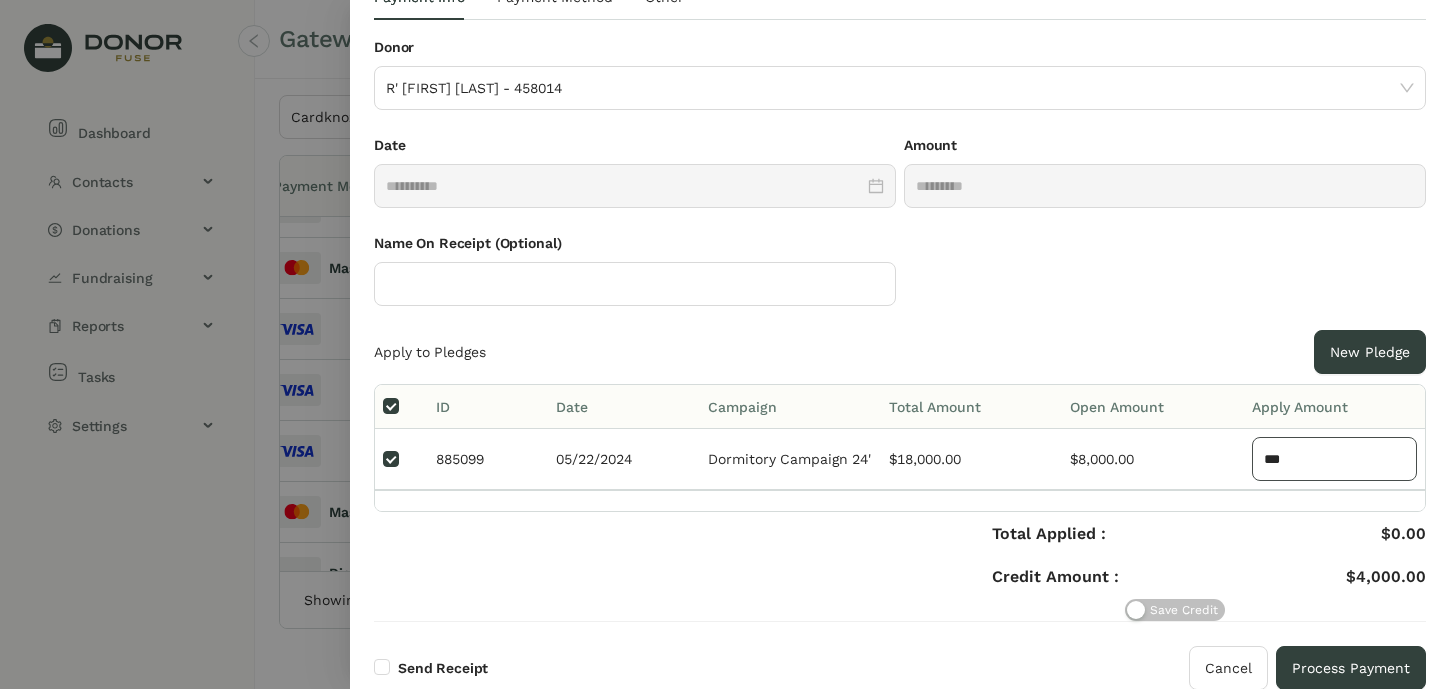 type on "****" 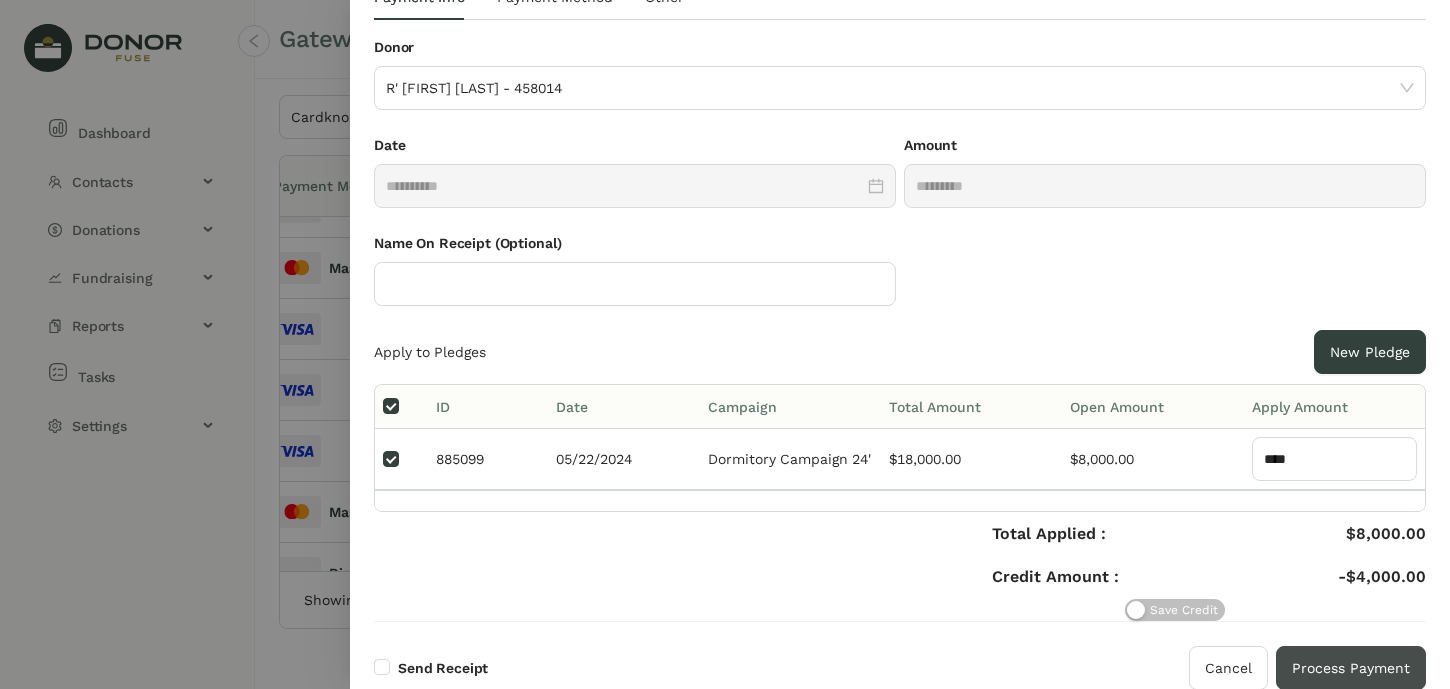 click on "Process Payment" at bounding box center (1351, 668) 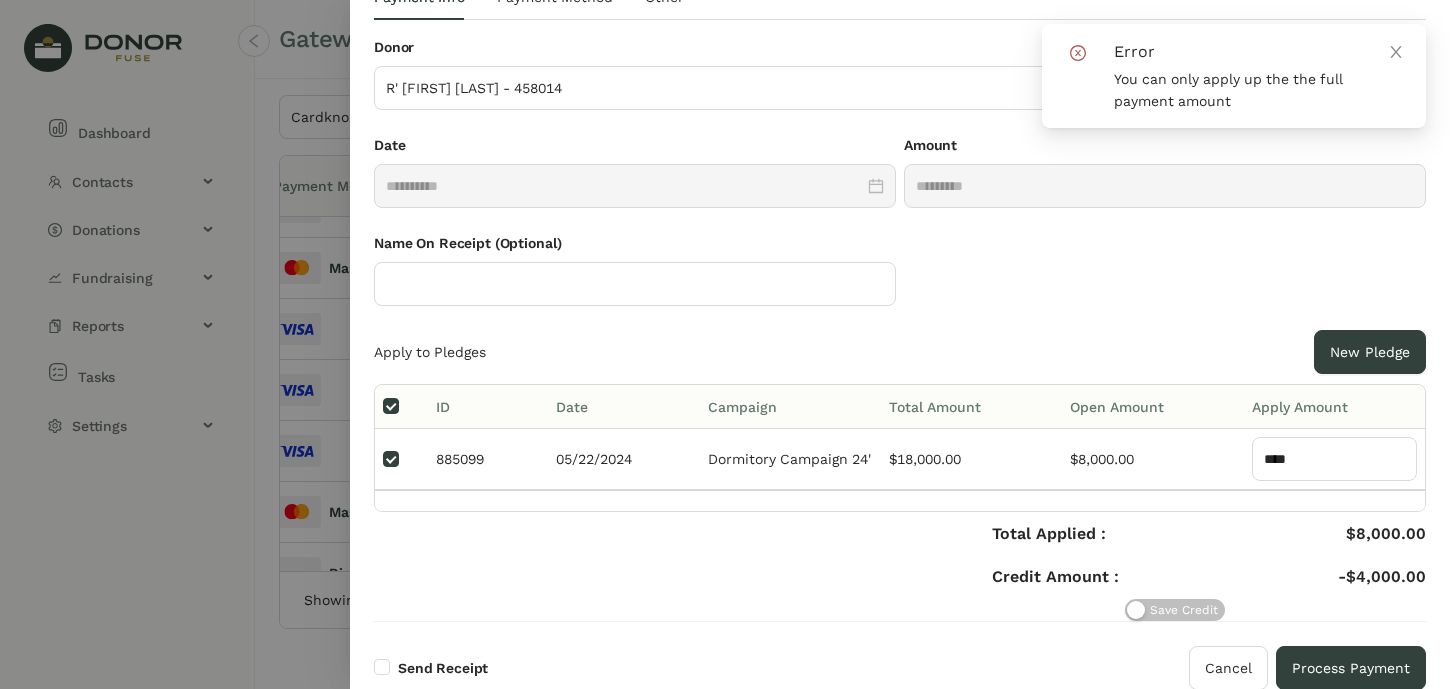 click on "Error You can only apply up the the full payment amount" at bounding box center [1234, 76] 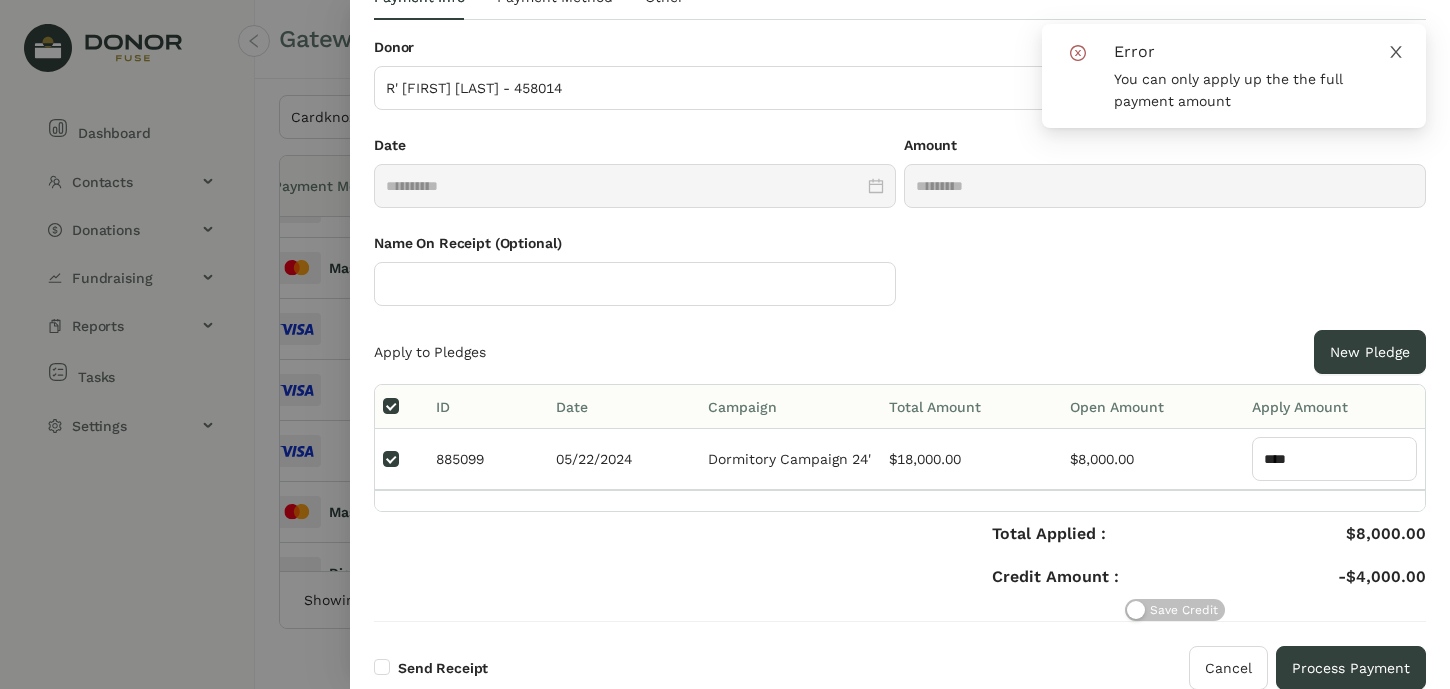 click at bounding box center (1396, 51) 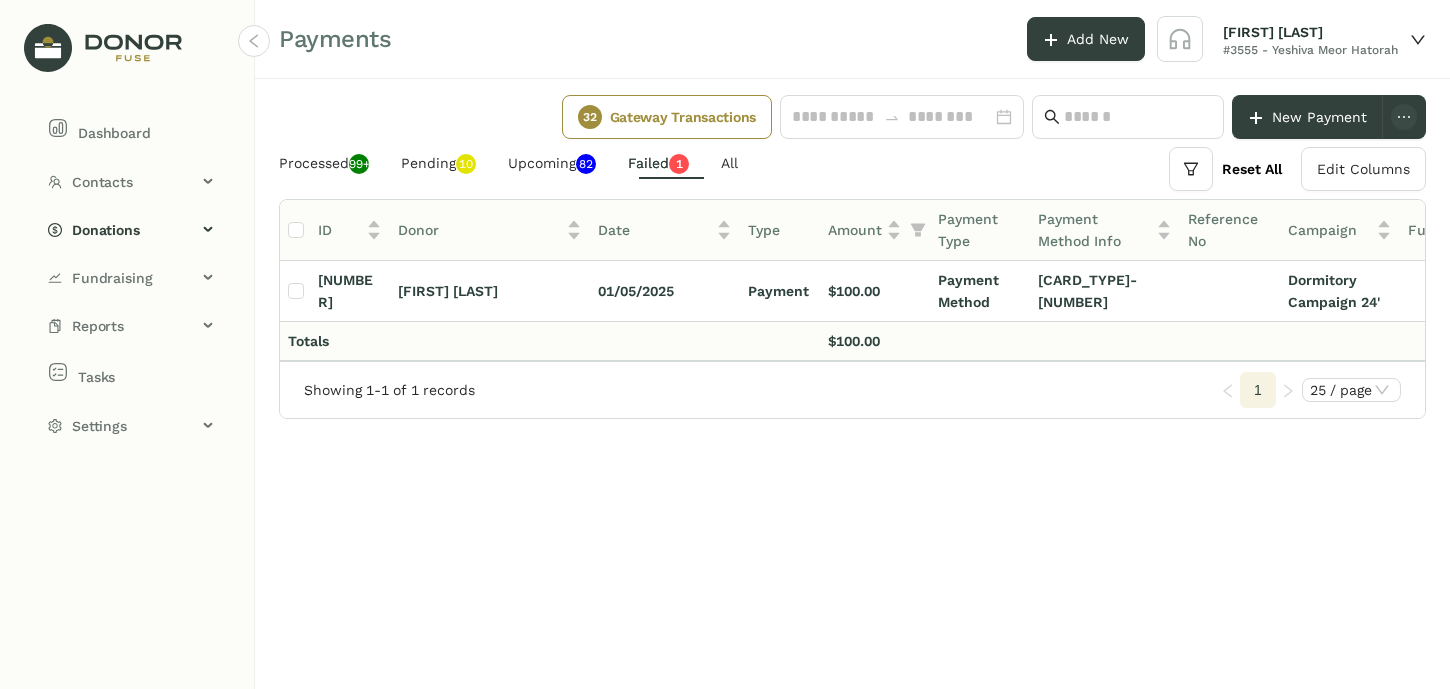 click on "Gateway Transactions" 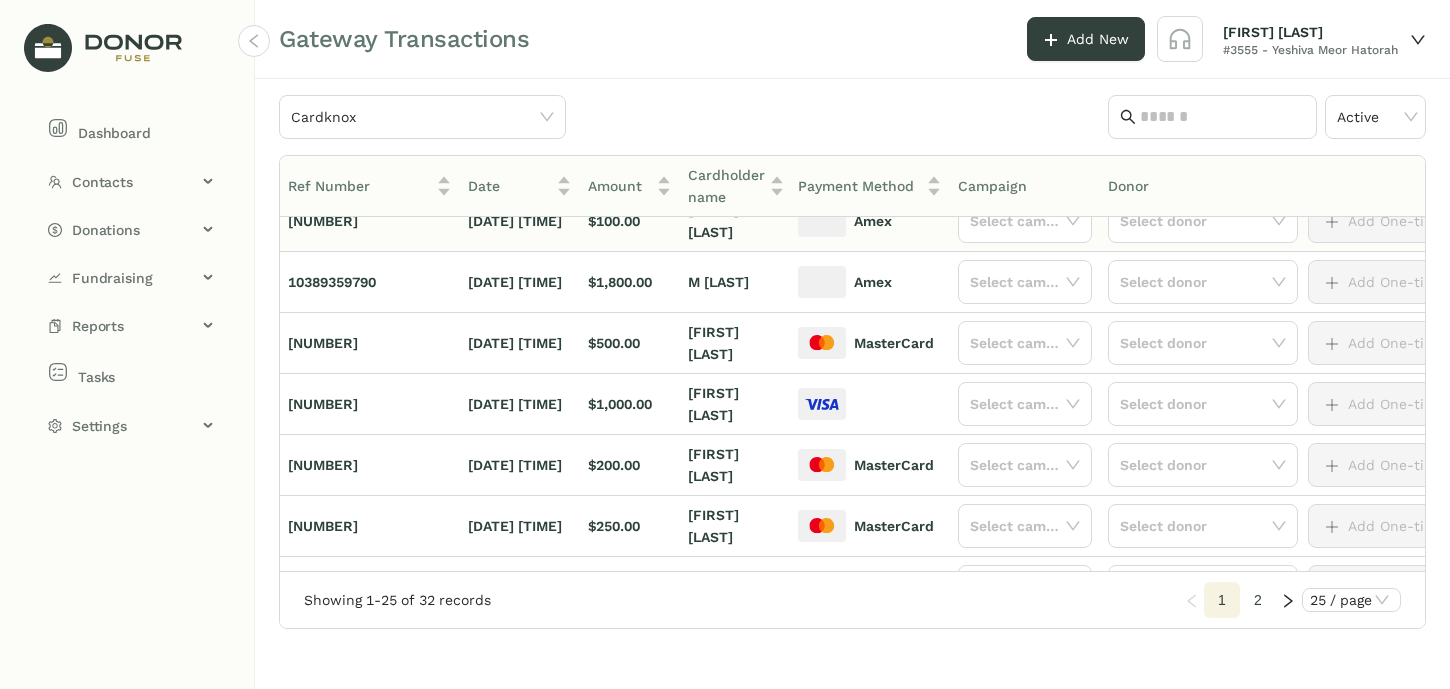 scroll, scrollTop: 0, scrollLeft: 0, axis: both 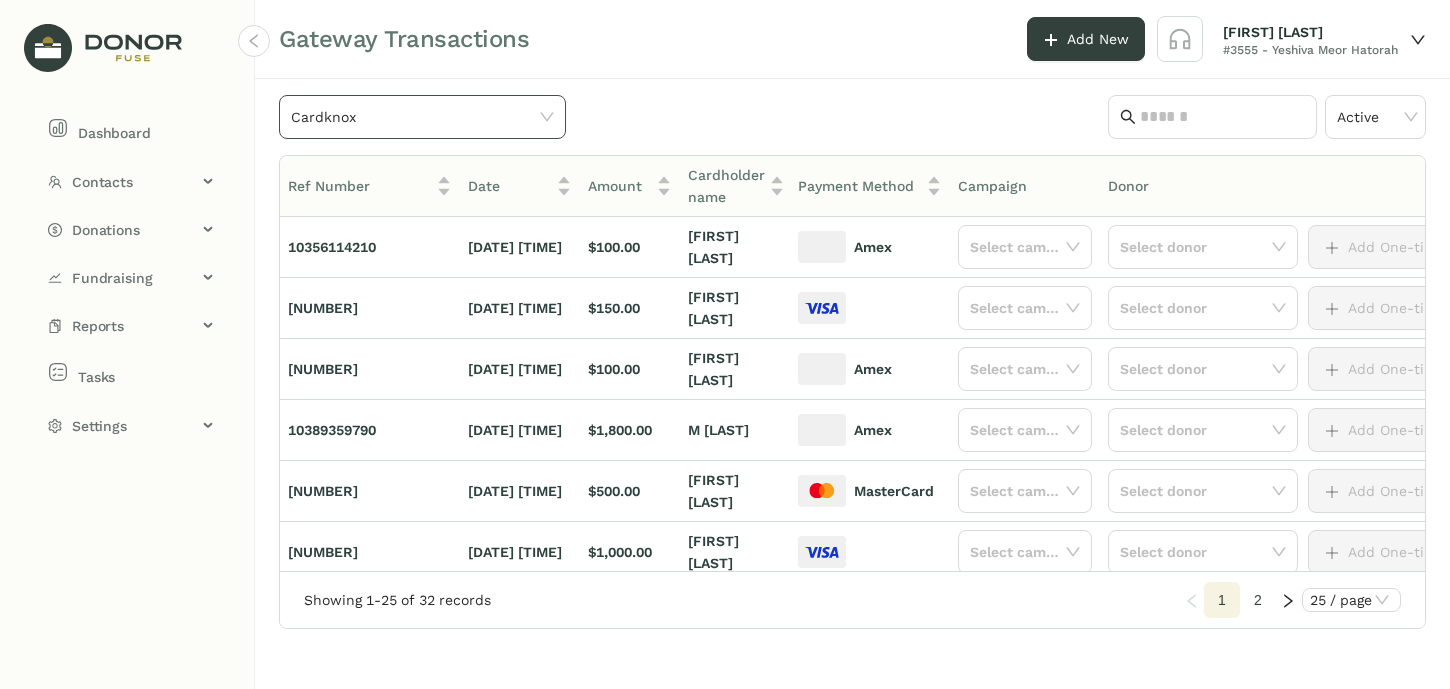 click on "Cardknox" 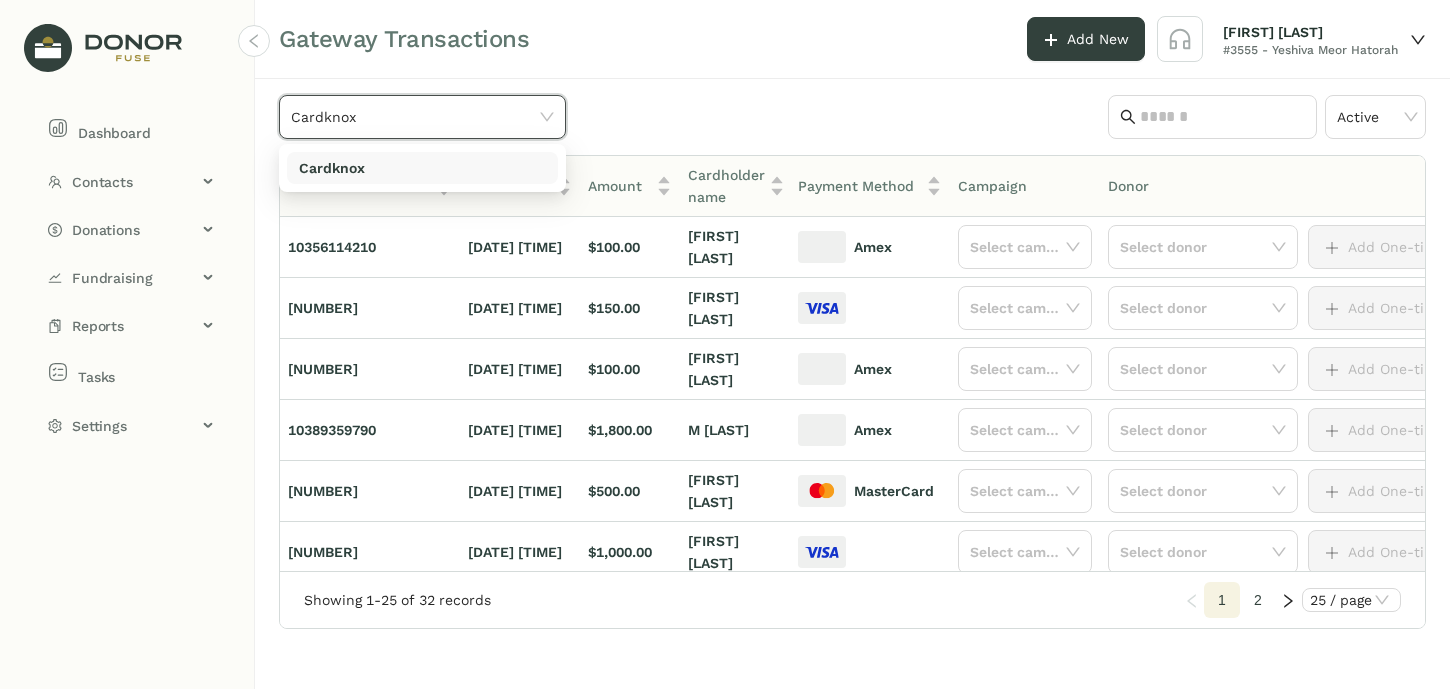 click on "Cardknox" 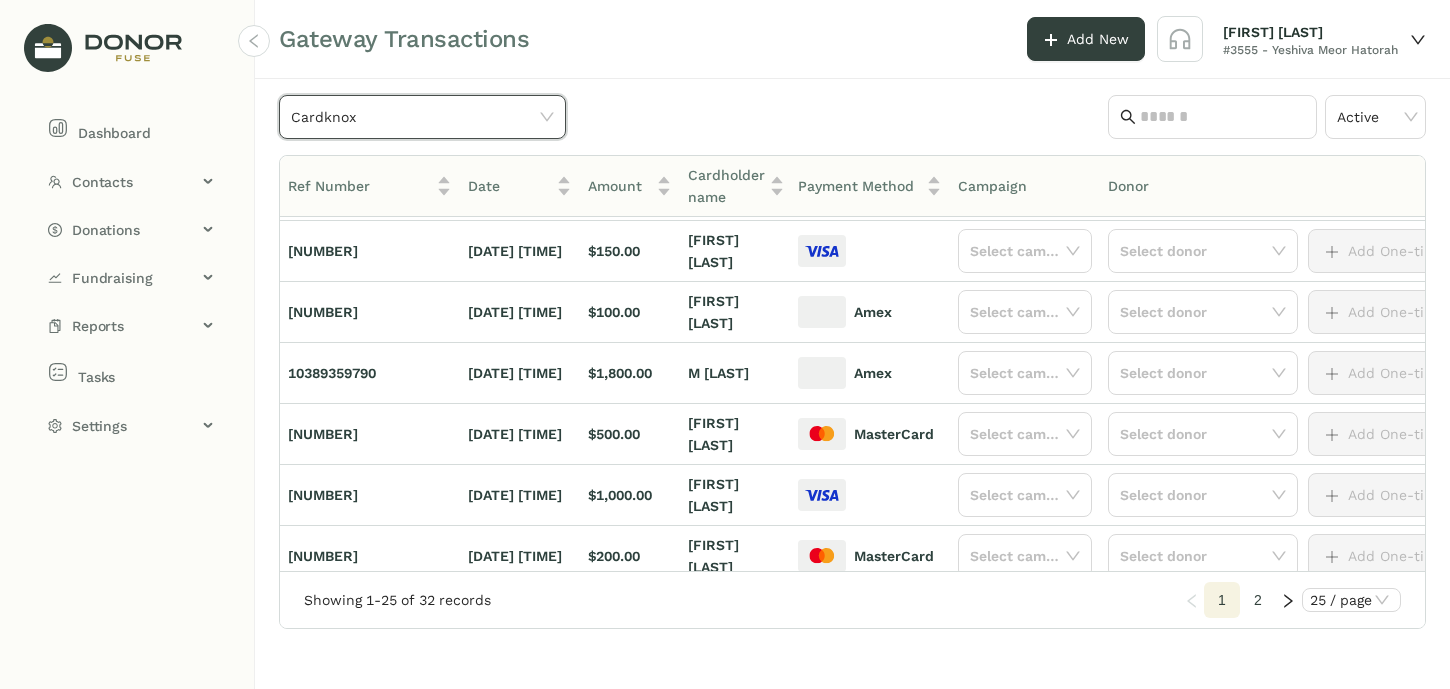 scroll, scrollTop: 0, scrollLeft: 0, axis: both 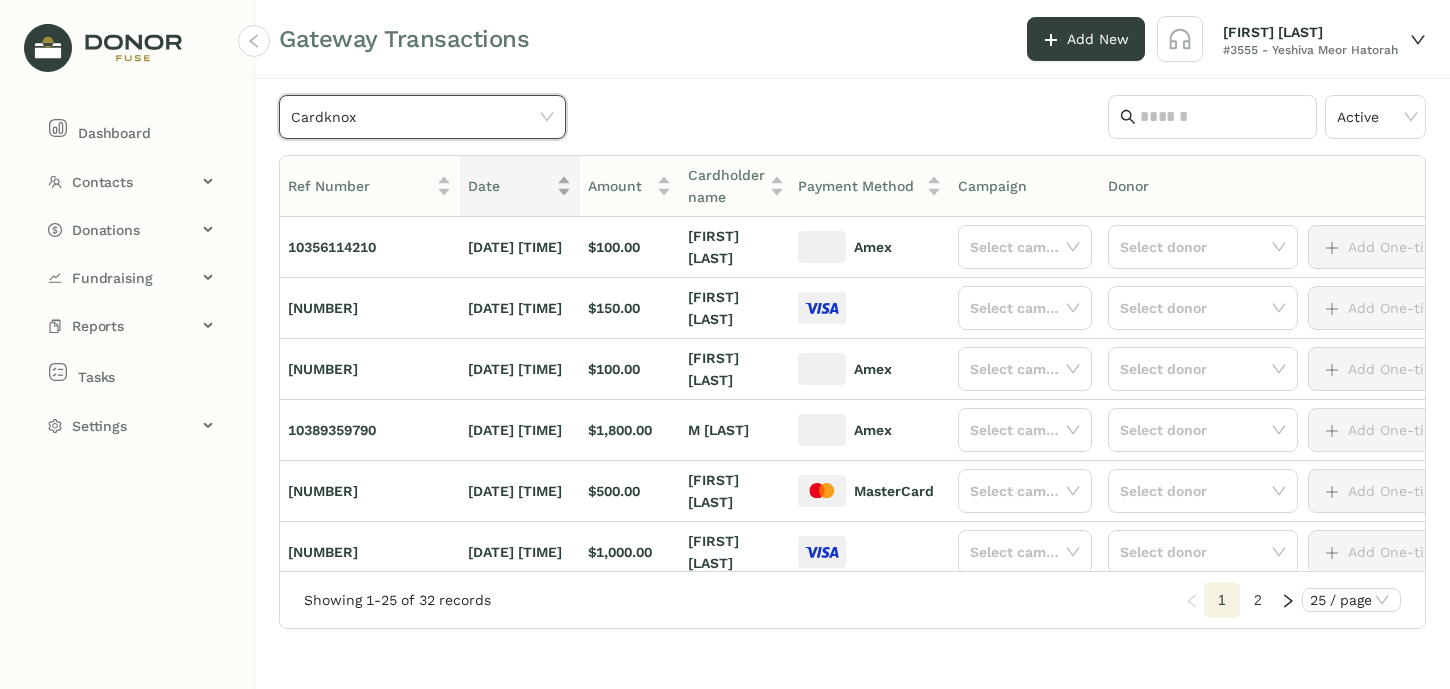 click on "Date" 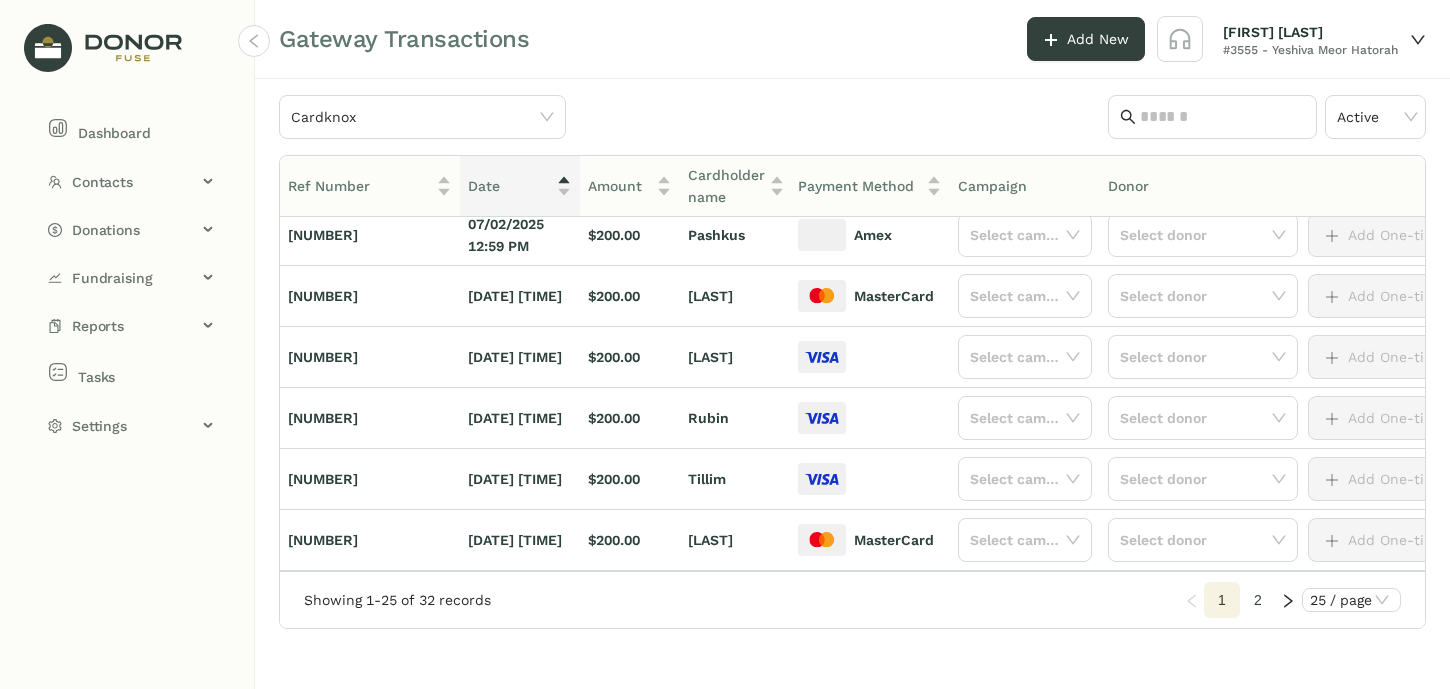 scroll, scrollTop: 0, scrollLeft: 0, axis: both 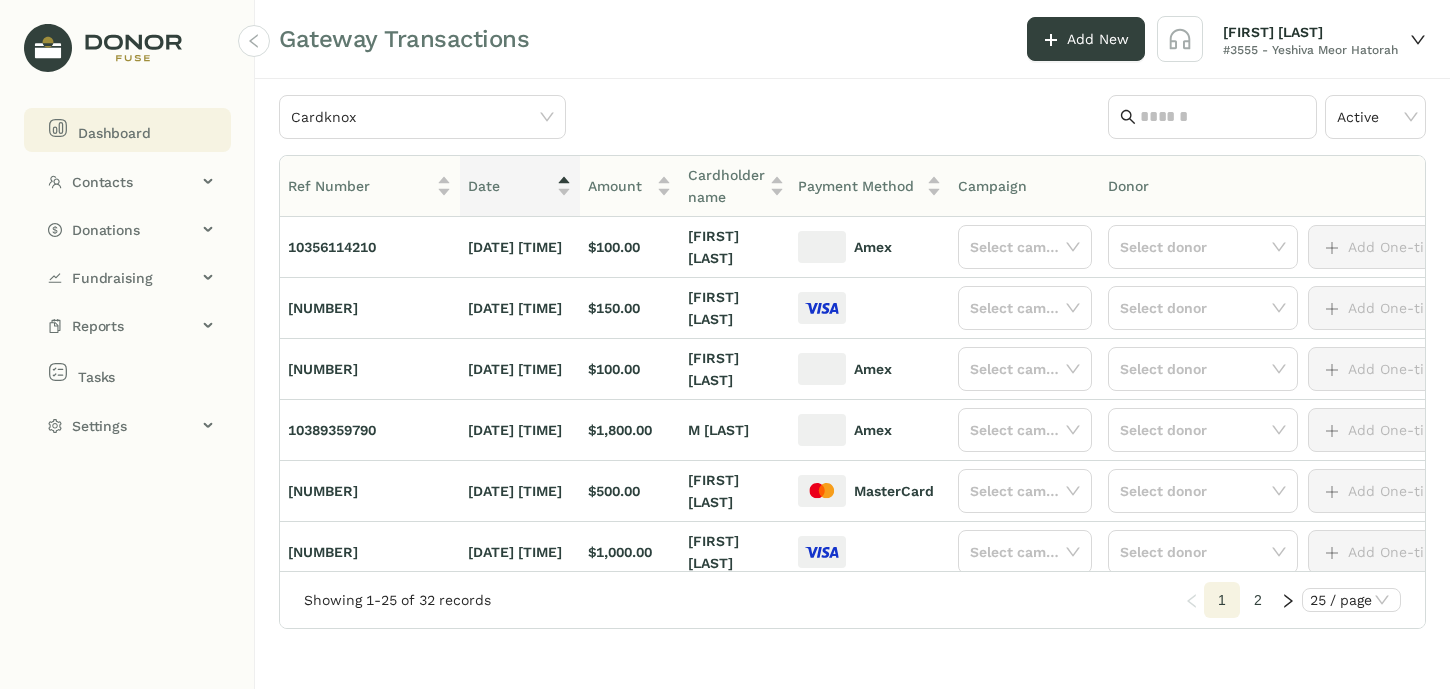 click on "Dashboard" 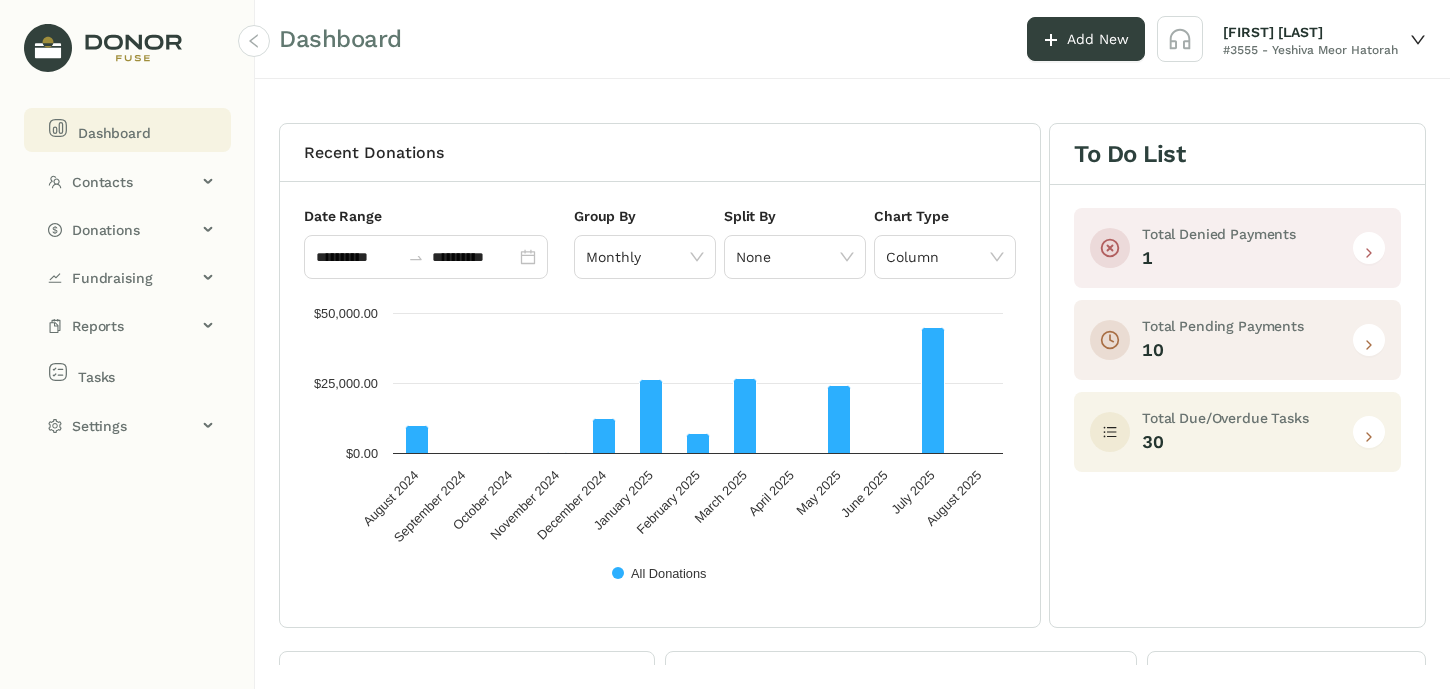 click 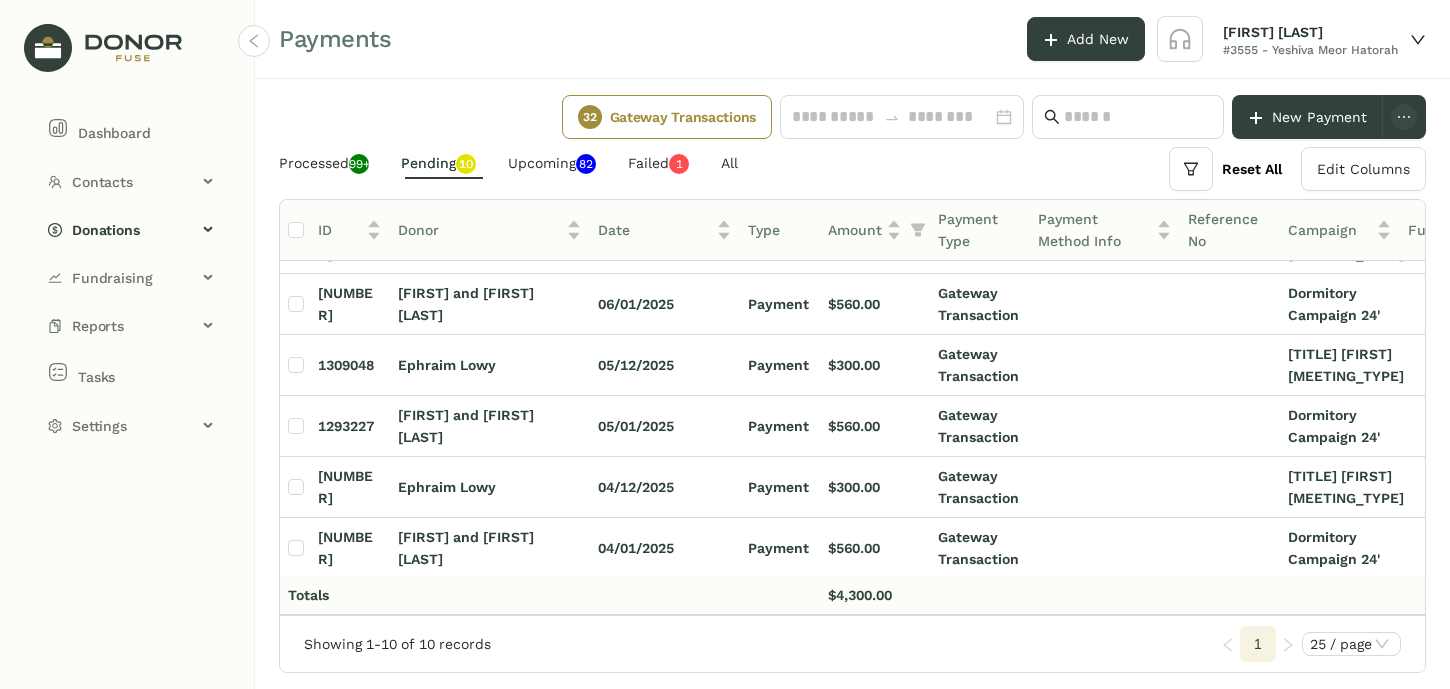 scroll, scrollTop: 271, scrollLeft: 0, axis: vertical 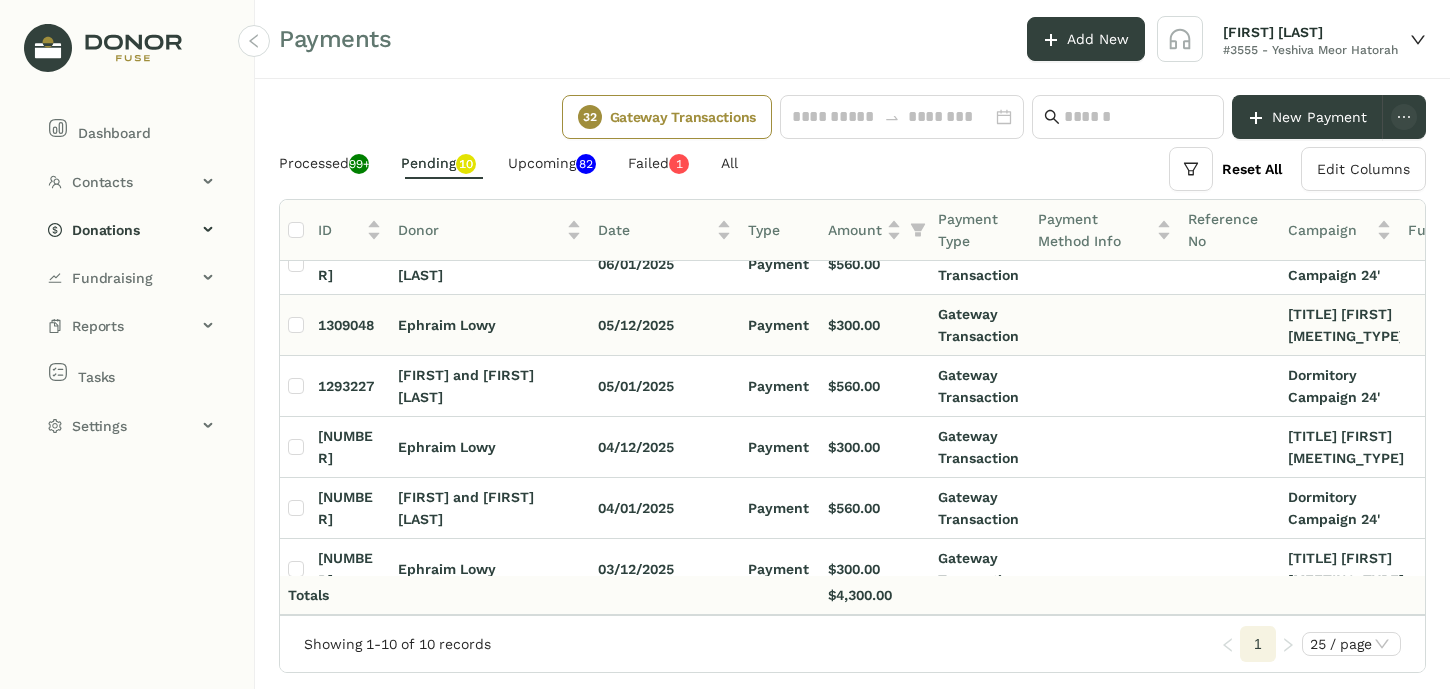 click on "[TITLE] [FIRST] [MEETING_TYPE]" 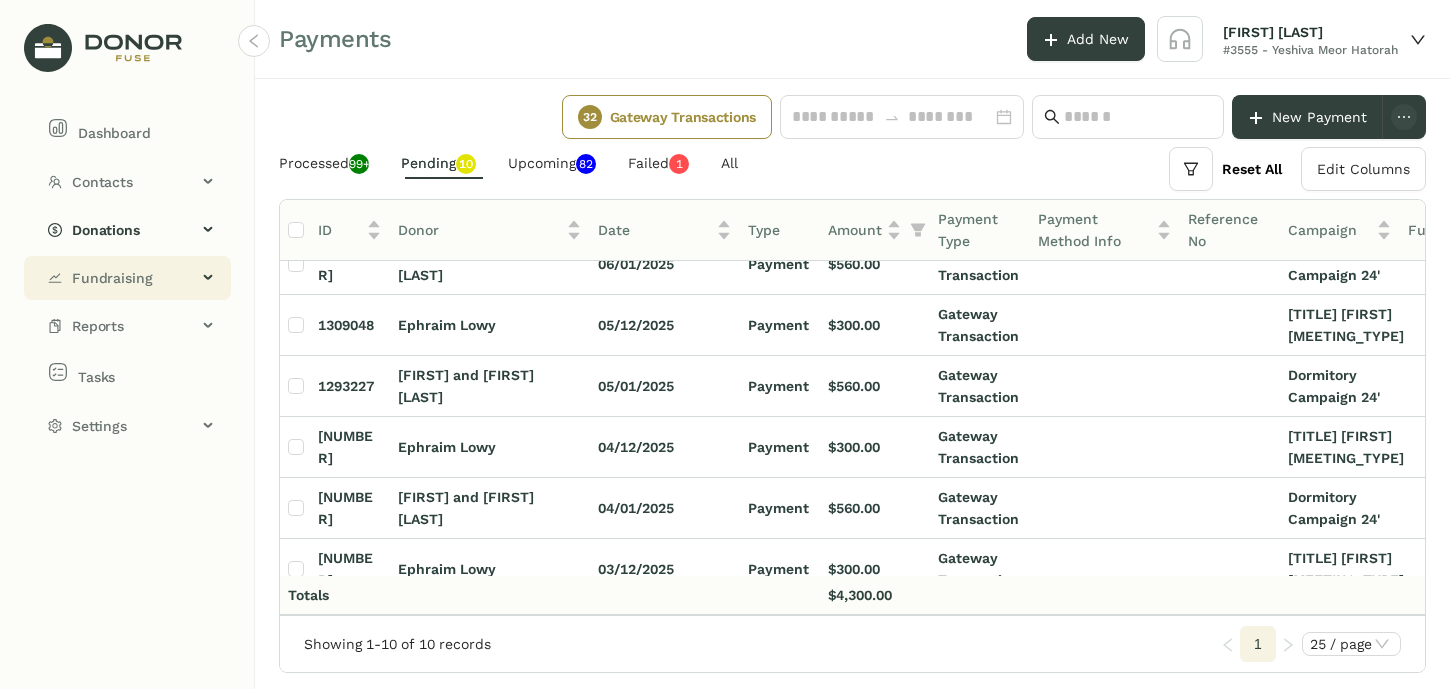 click on "Fundraising" 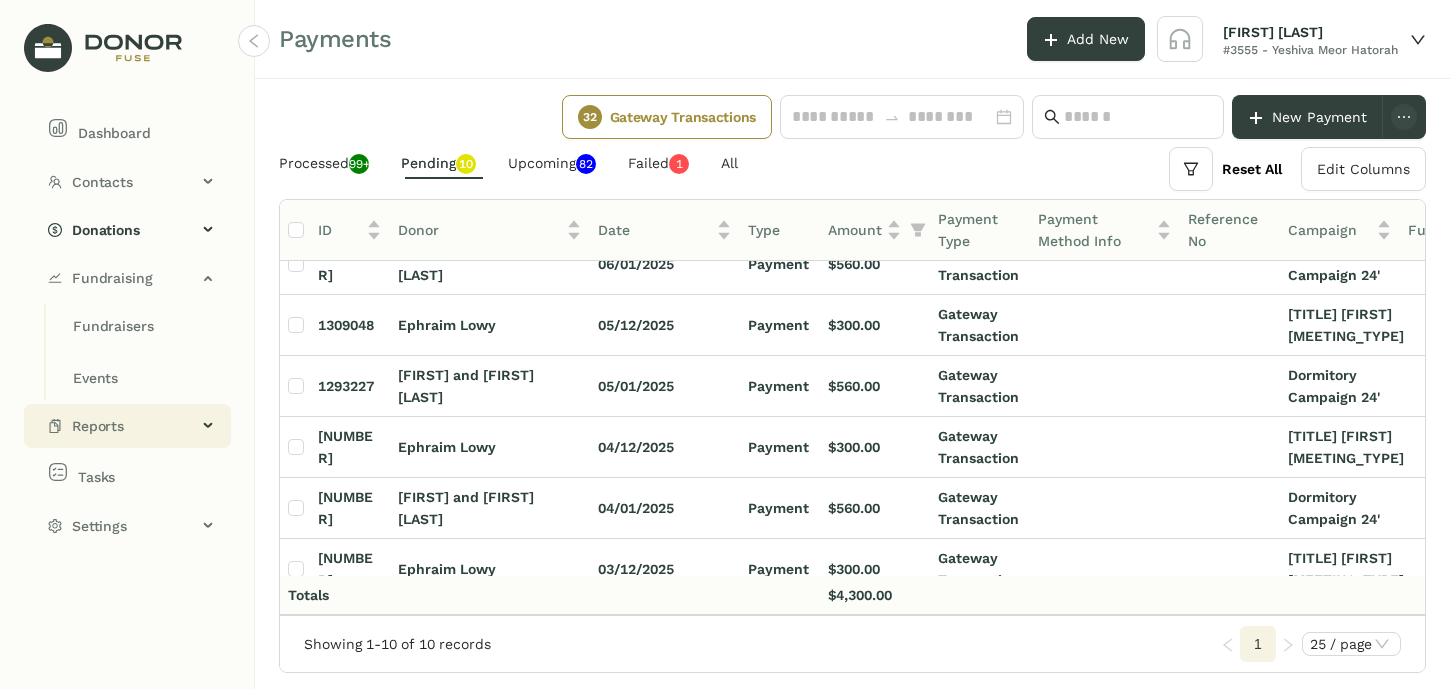 click on "Reports" 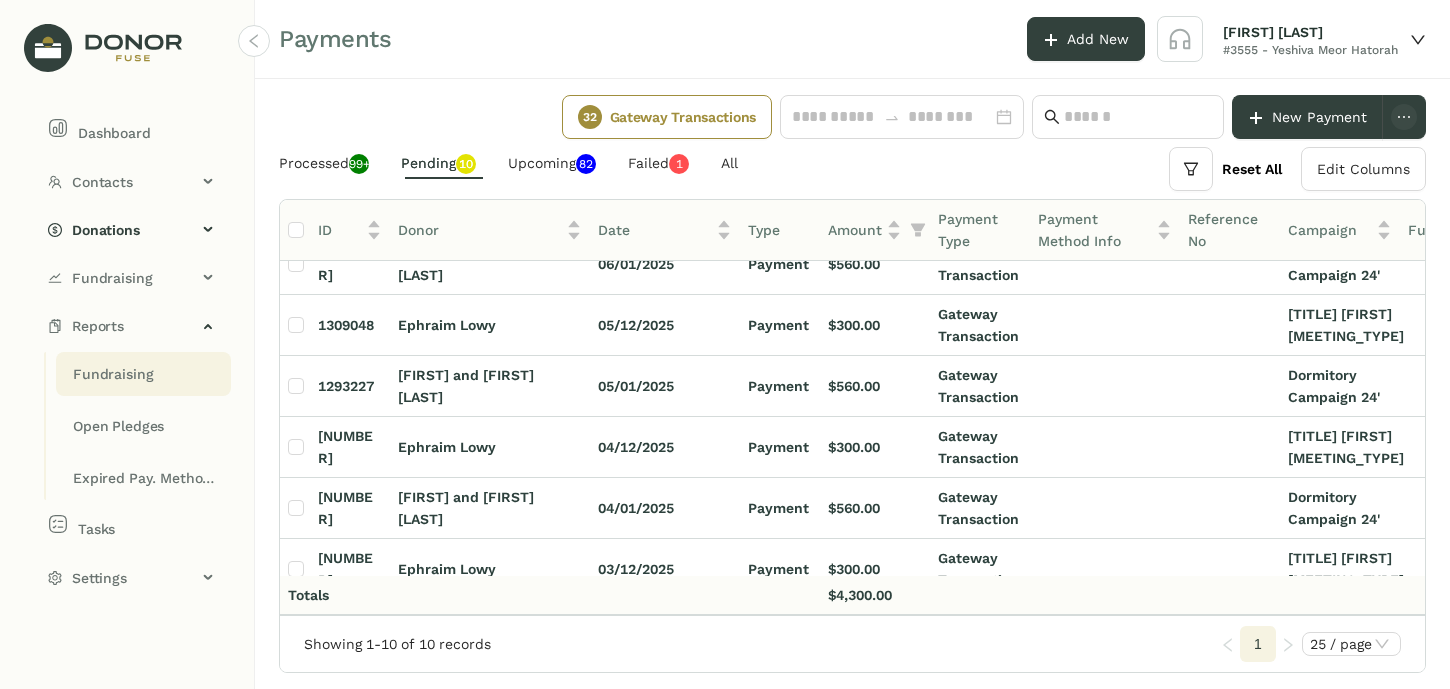 click on "Fundraising" 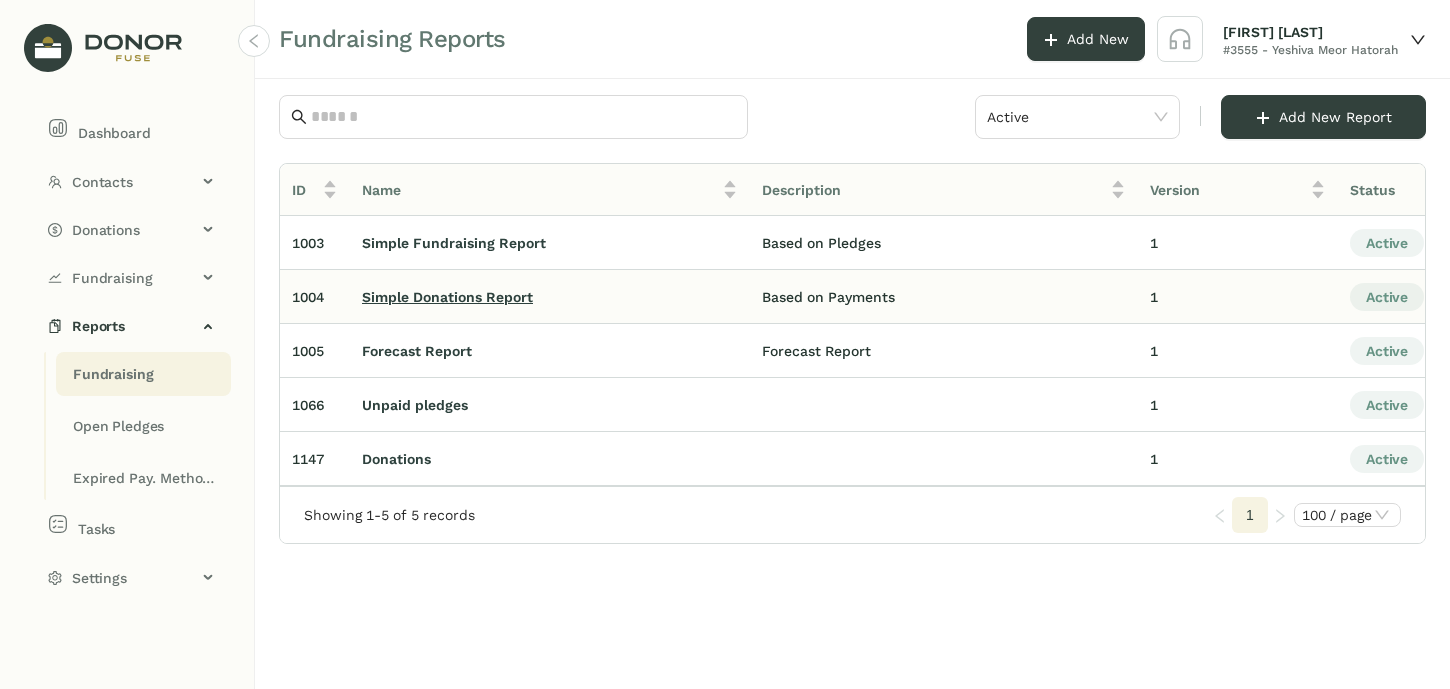 click on "Simple Donations Report" 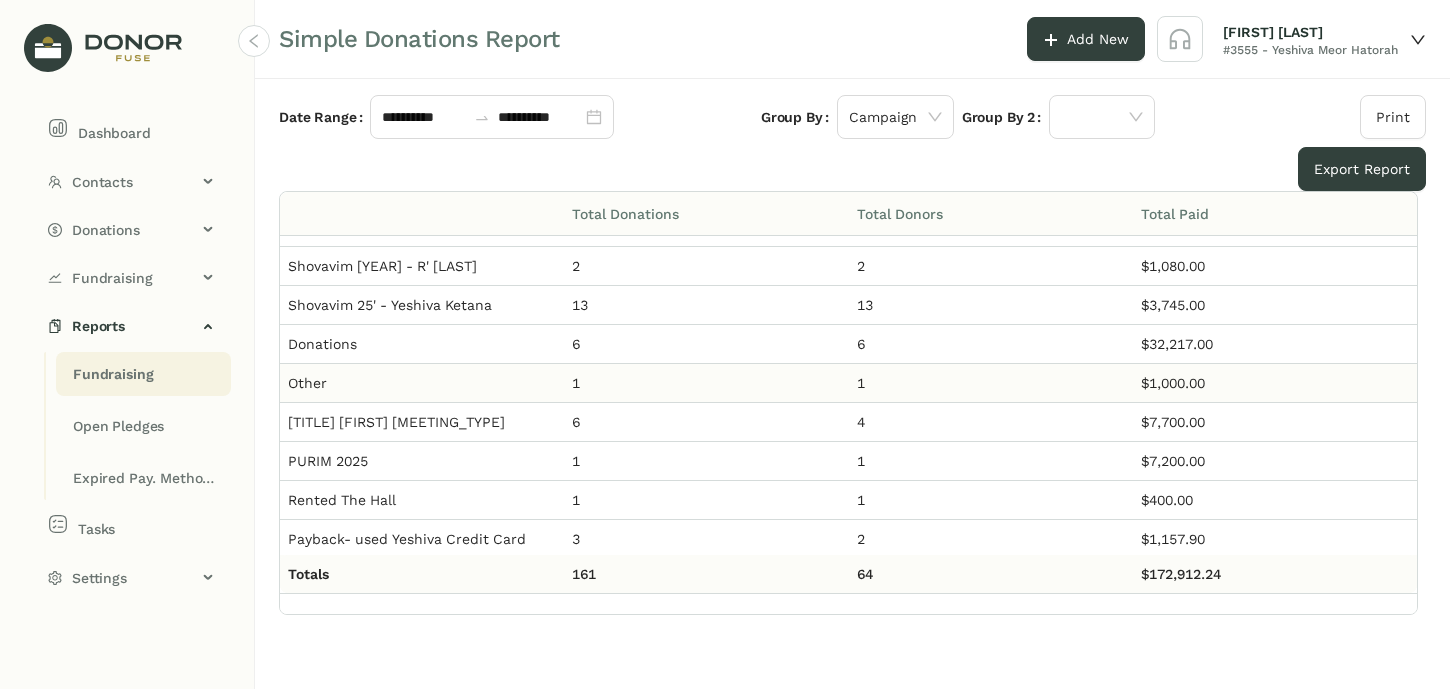 scroll, scrollTop: 0, scrollLeft: 0, axis: both 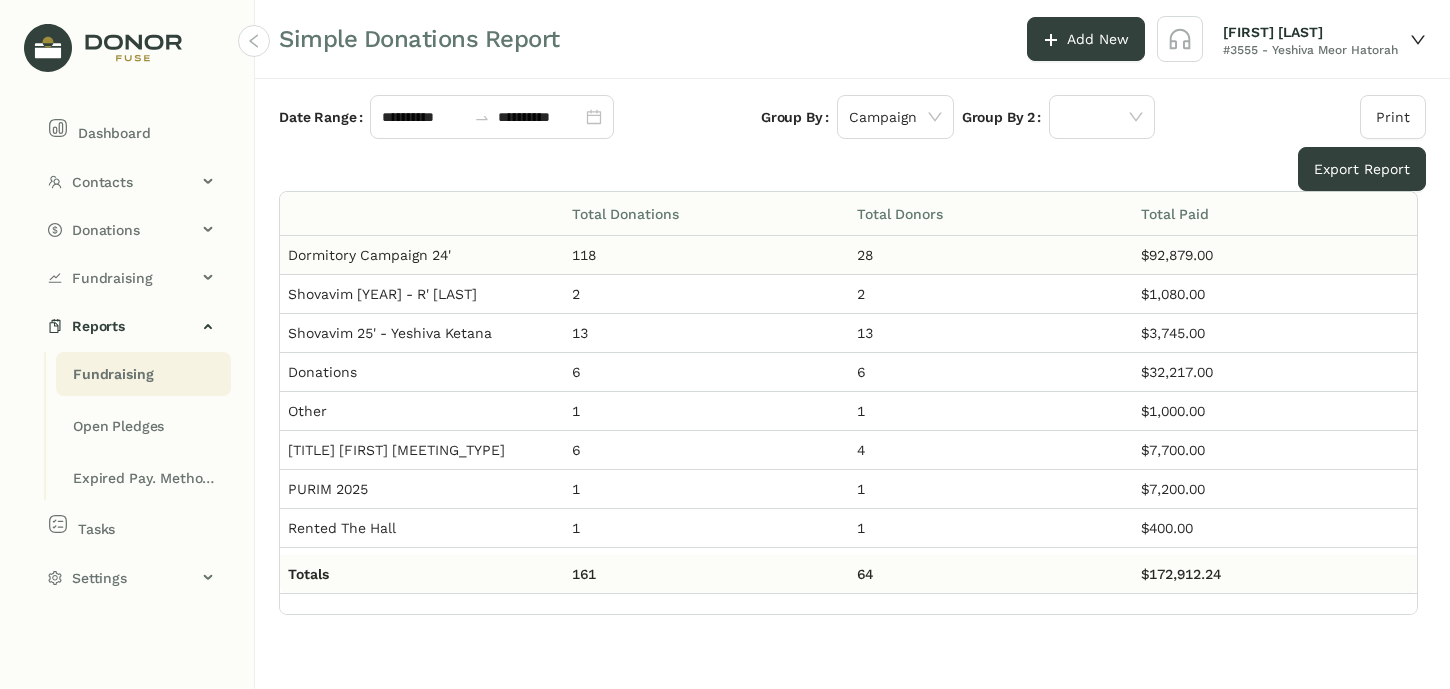 click on "Dormitory Campaign 24'" at bounding box center (422, 255) 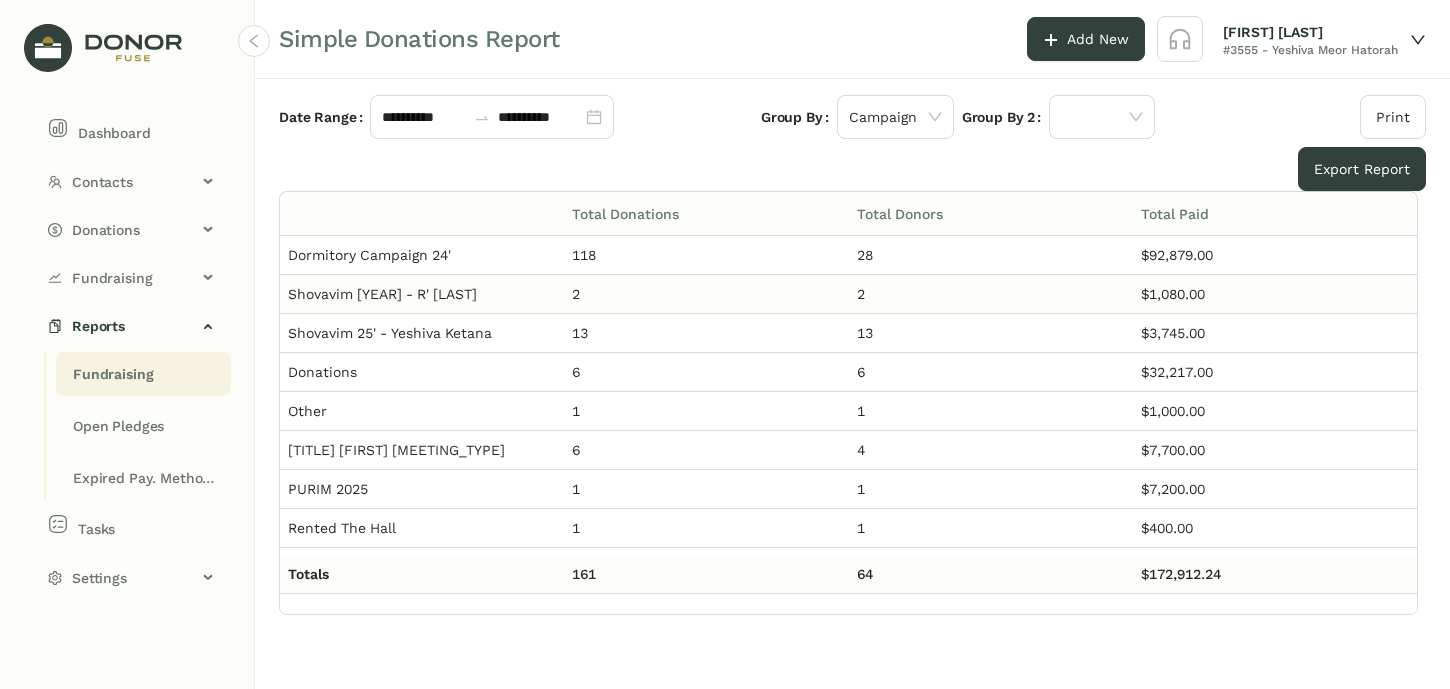 click on "Shovavim [YEAR] - R' [LAST]" at bounding box center [422, 294] 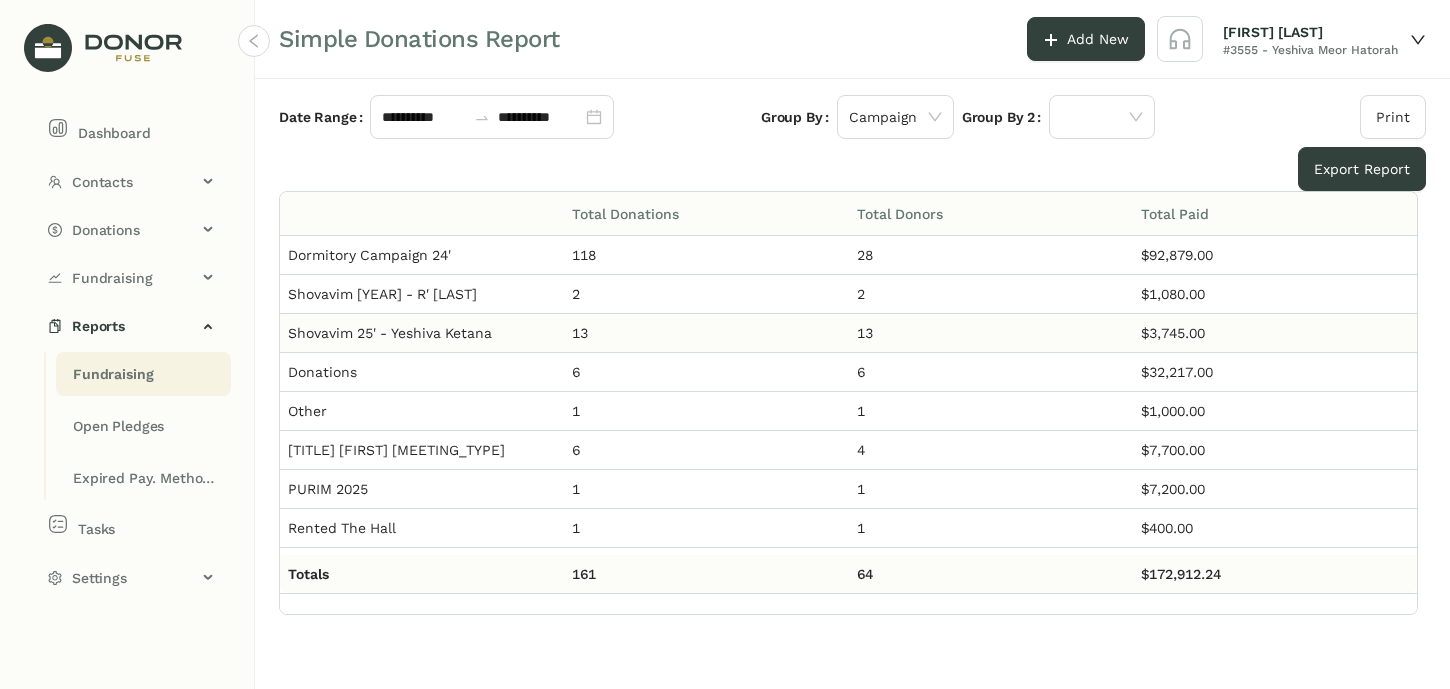 click on "Shovavim 25' - Yeshiva Ketana" at bounding box center [390, 333] 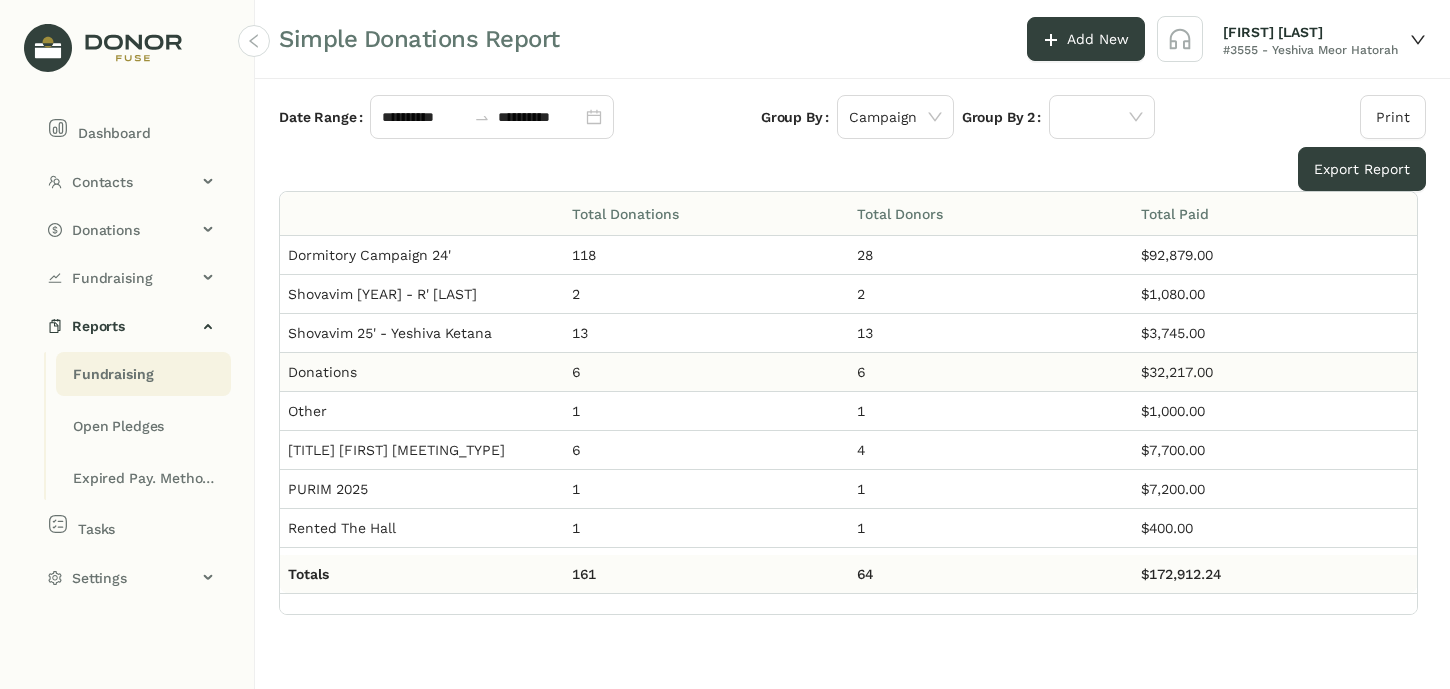 click on "Donations" at bounding box center [422, 372] 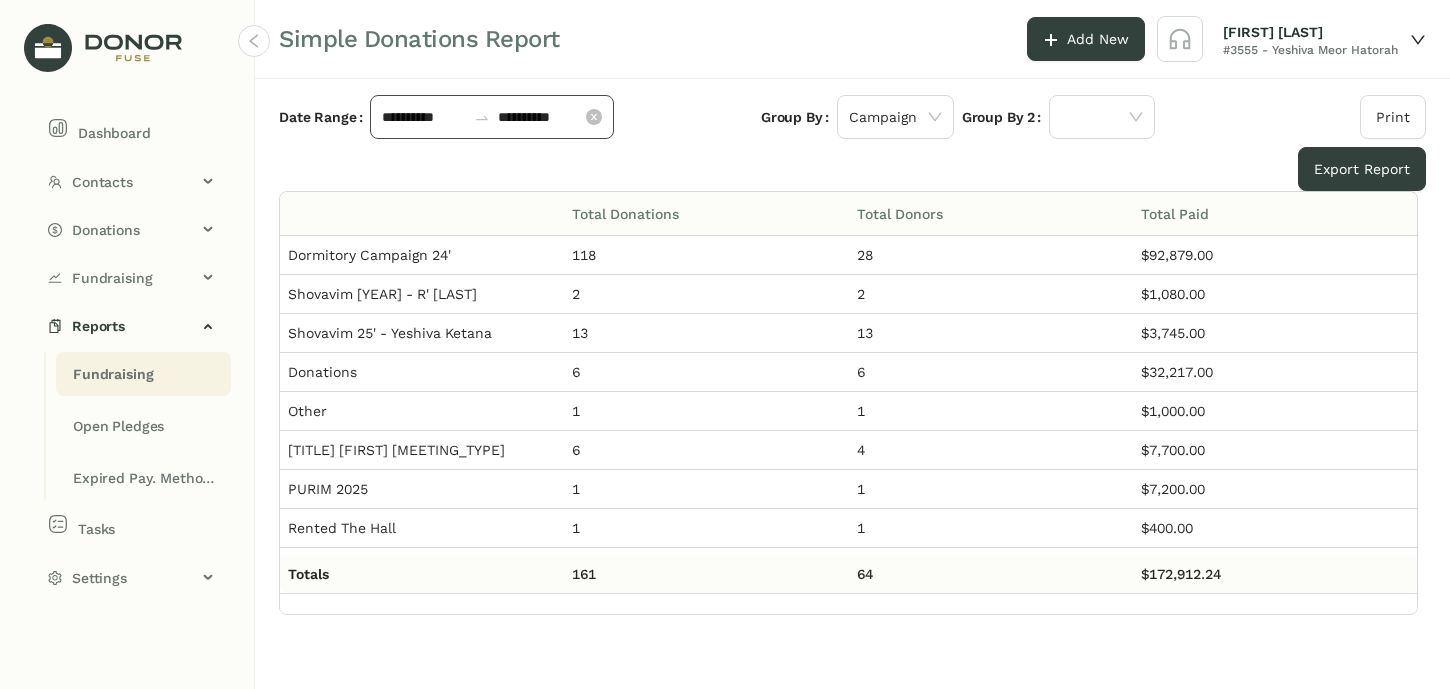 click on "**********" 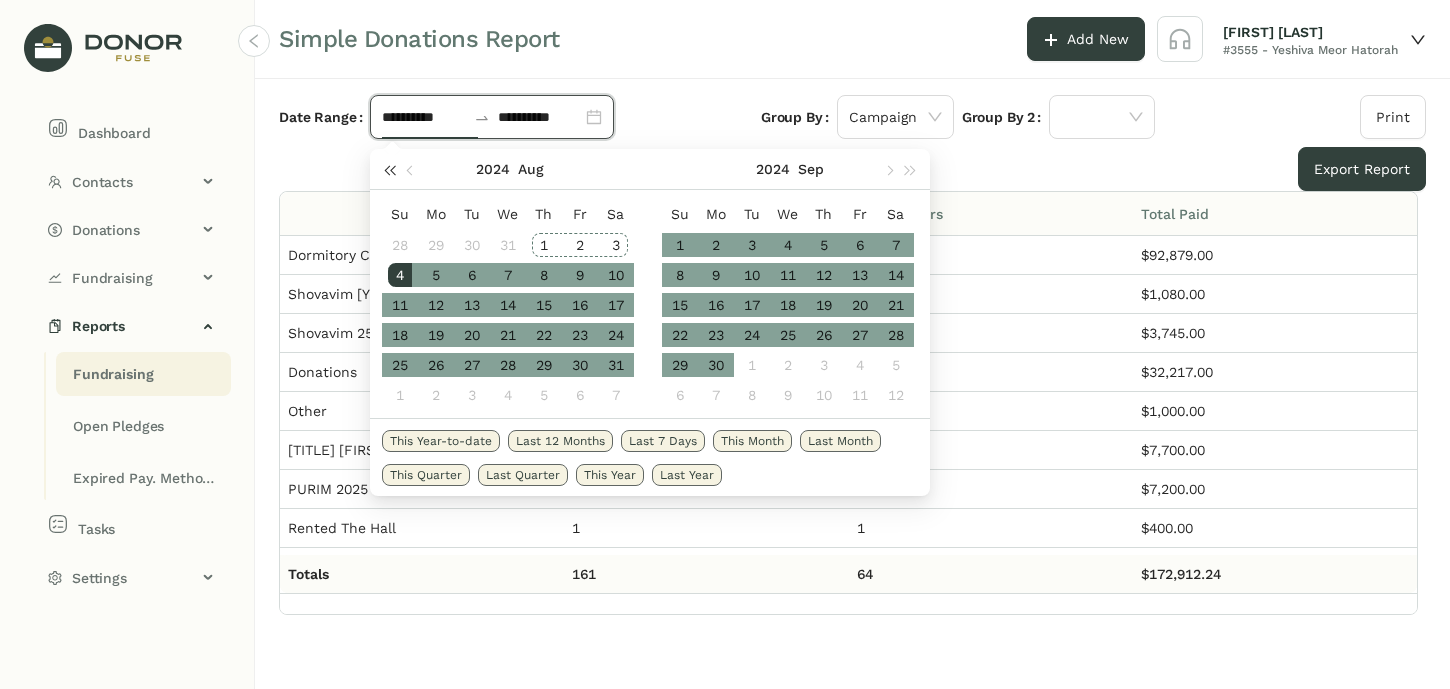 click at bounding box center (389, 169) 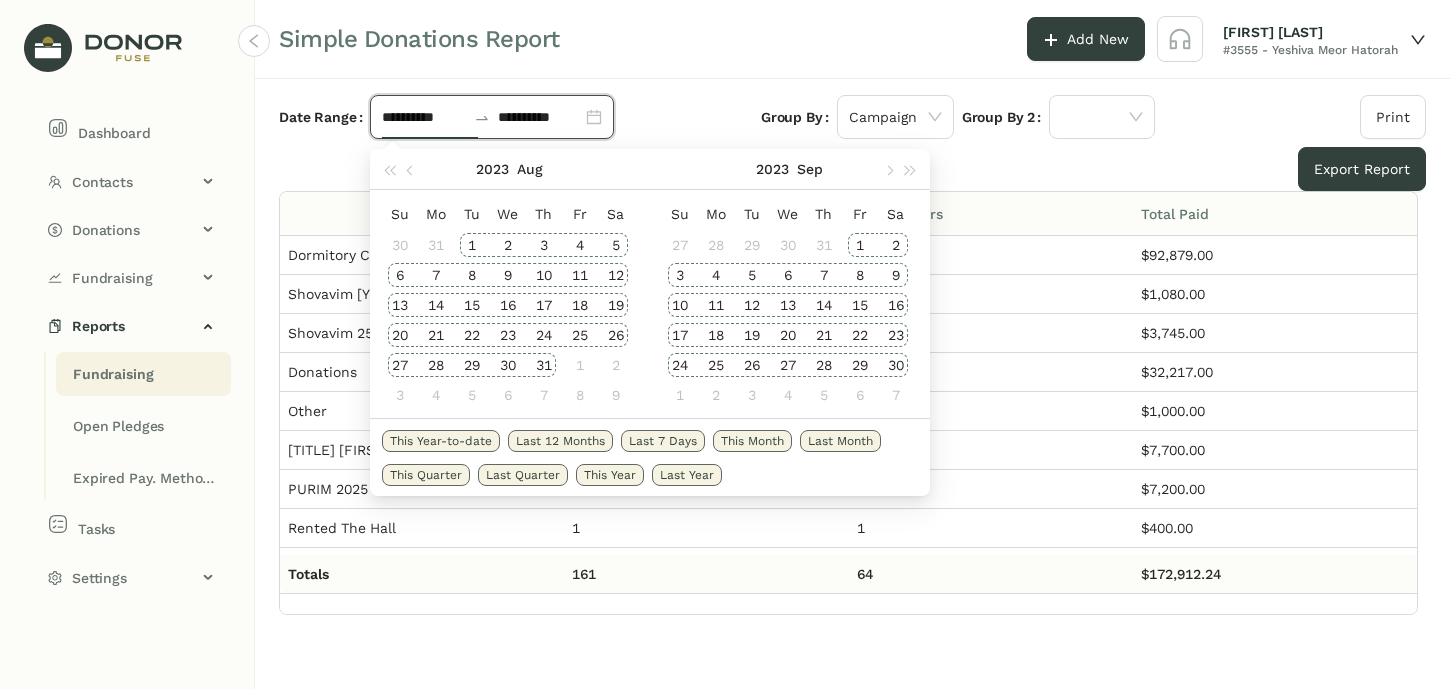 click on "1" at bounding box center (472, 245) 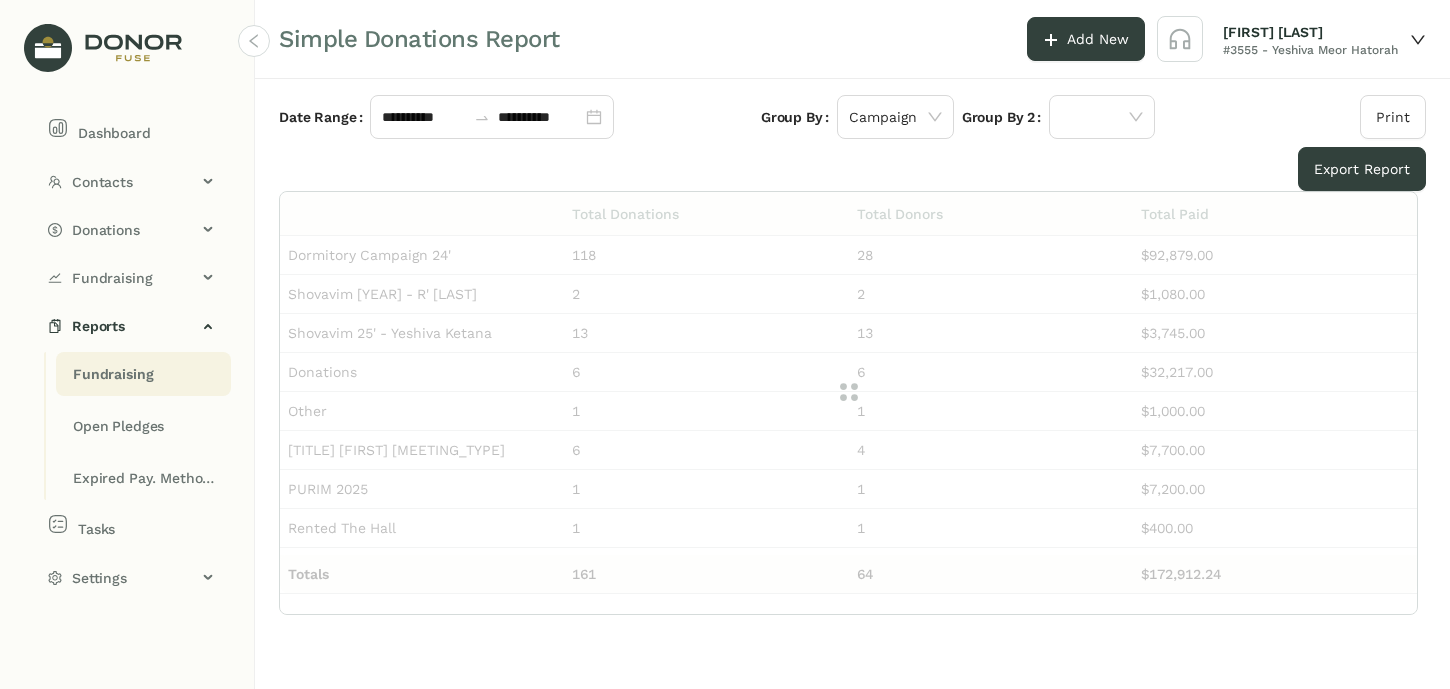 click on "**********" 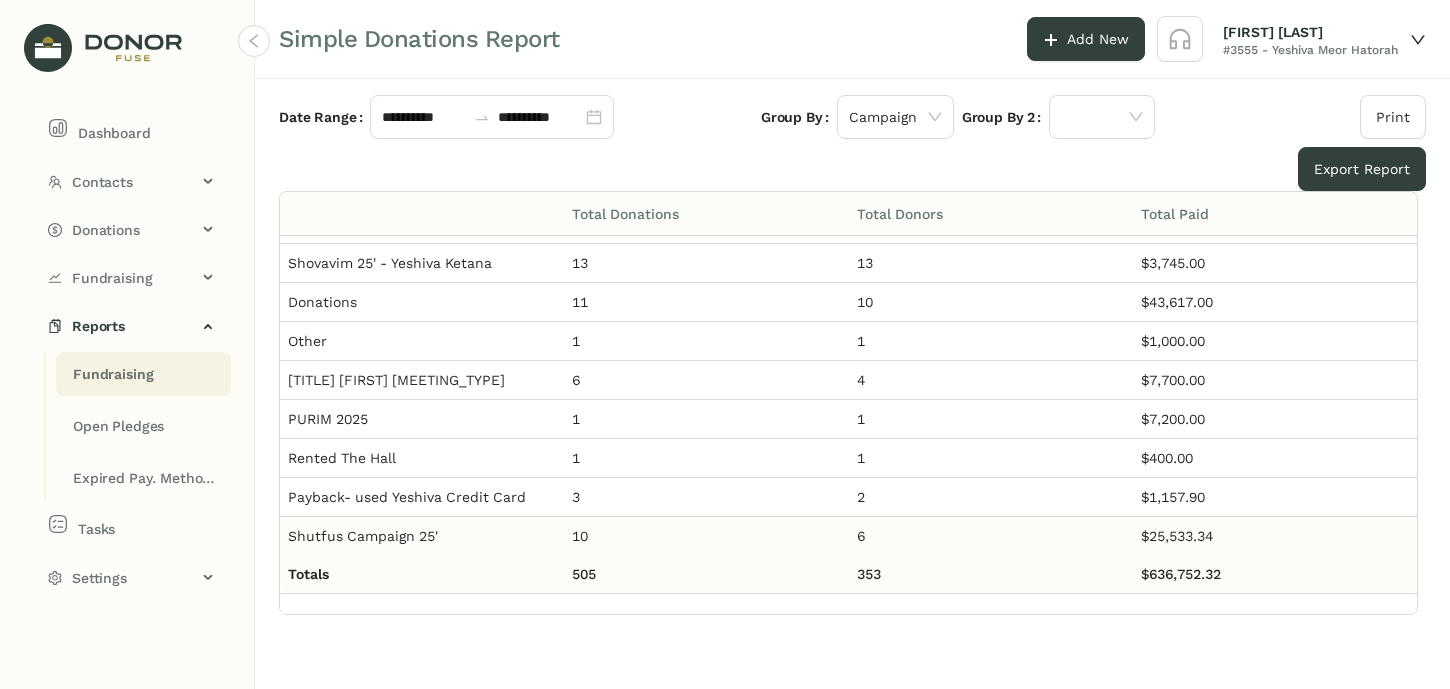 scroll, scrollTop: 71, scrollLeft: 0, axis: vertical 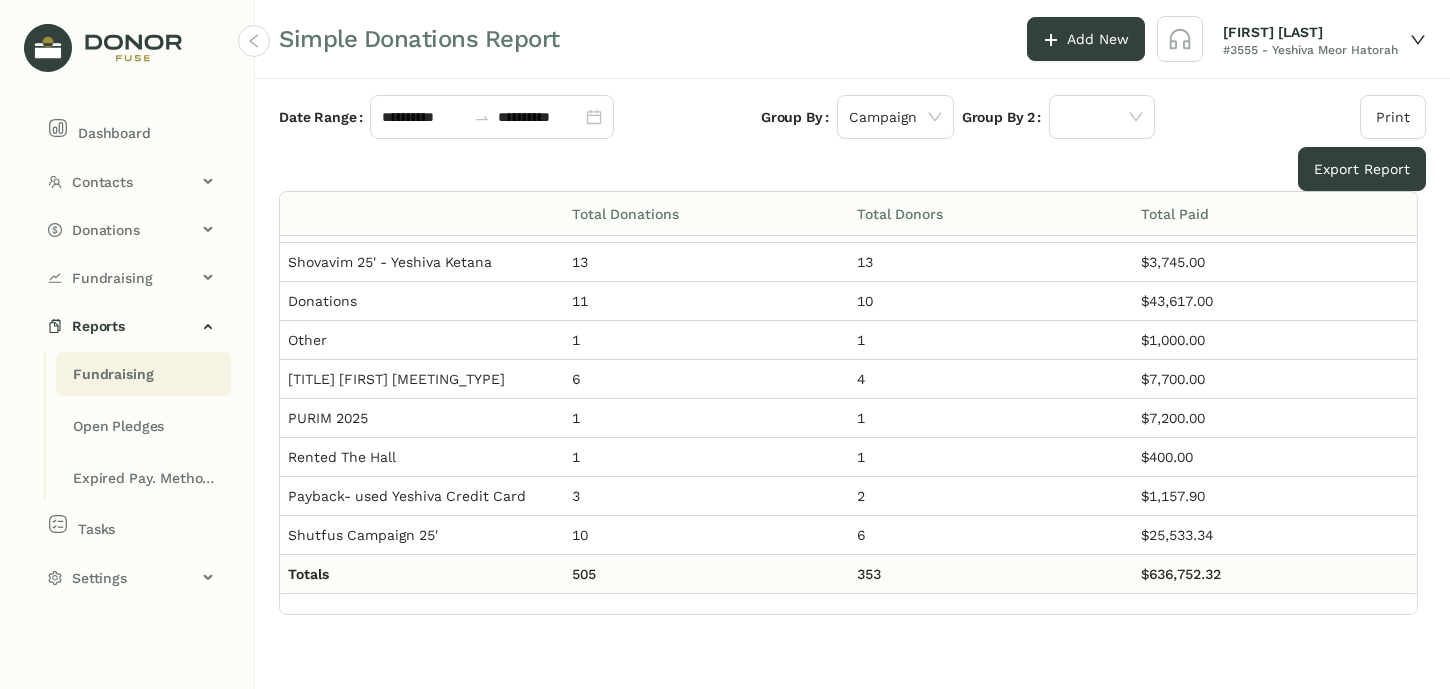 click on "$636,752.32" 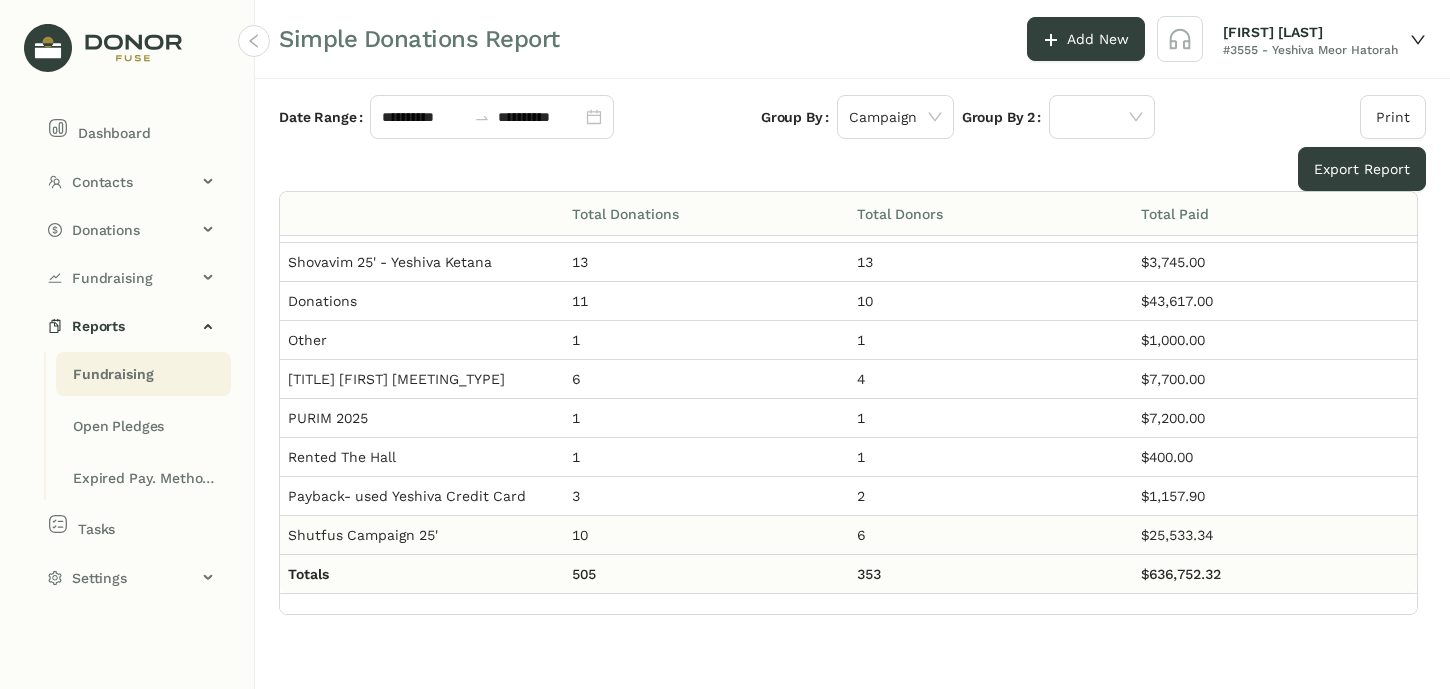 click on "6" at bounding box center [991, 535] 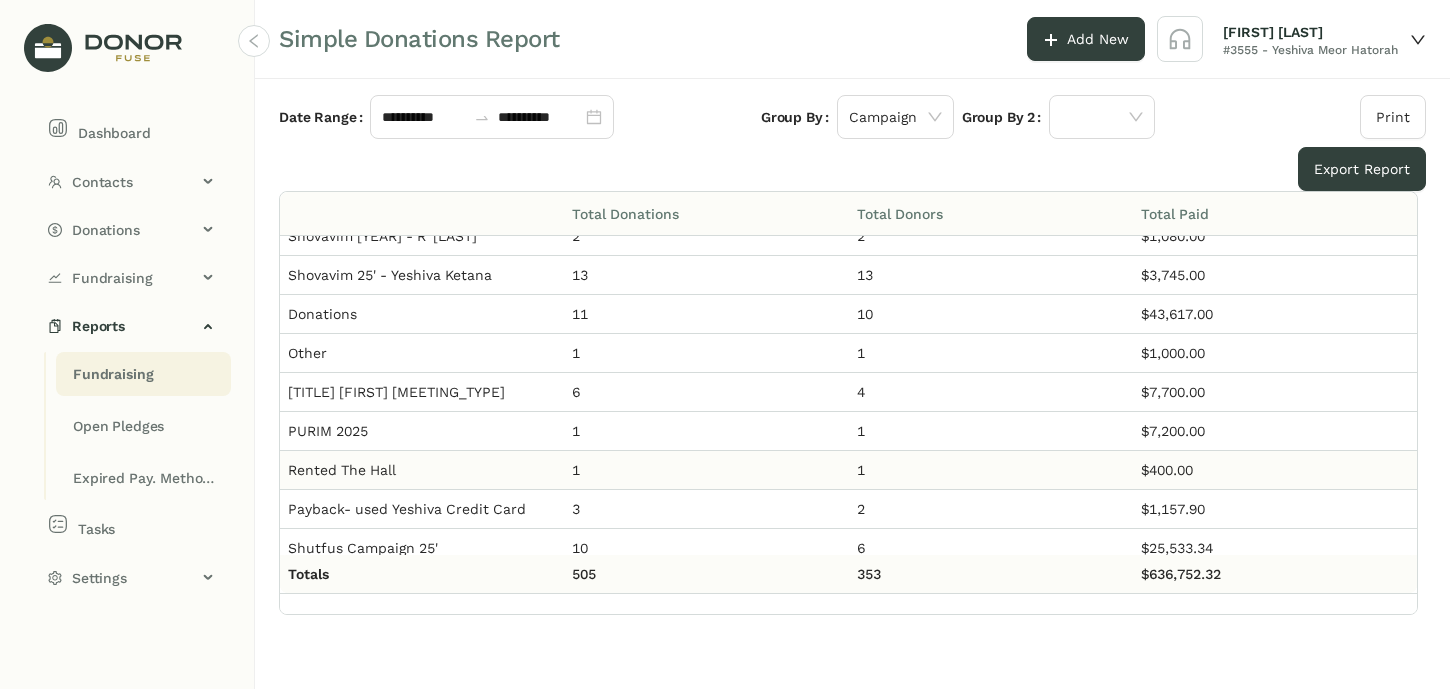 scroll, scrollTop: 0, scrollLeft: 0, axis: both 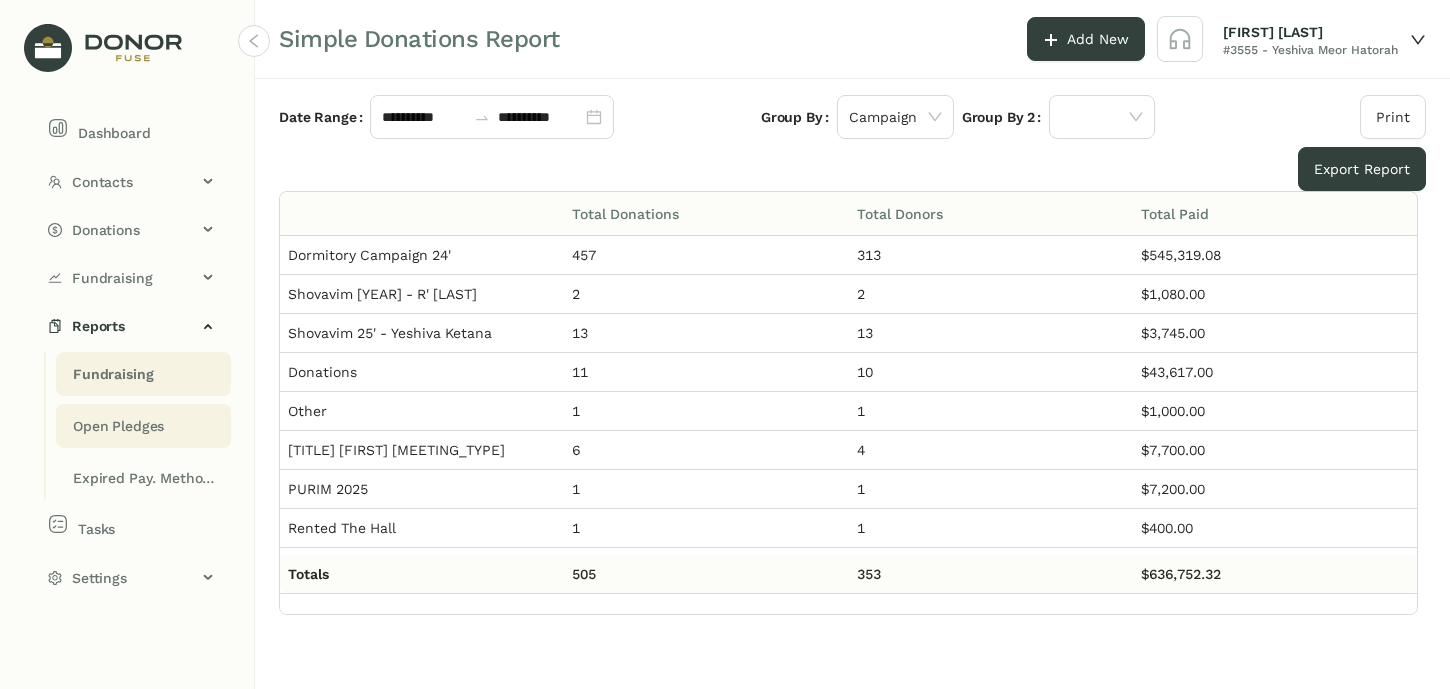 click on "Open Pledges" 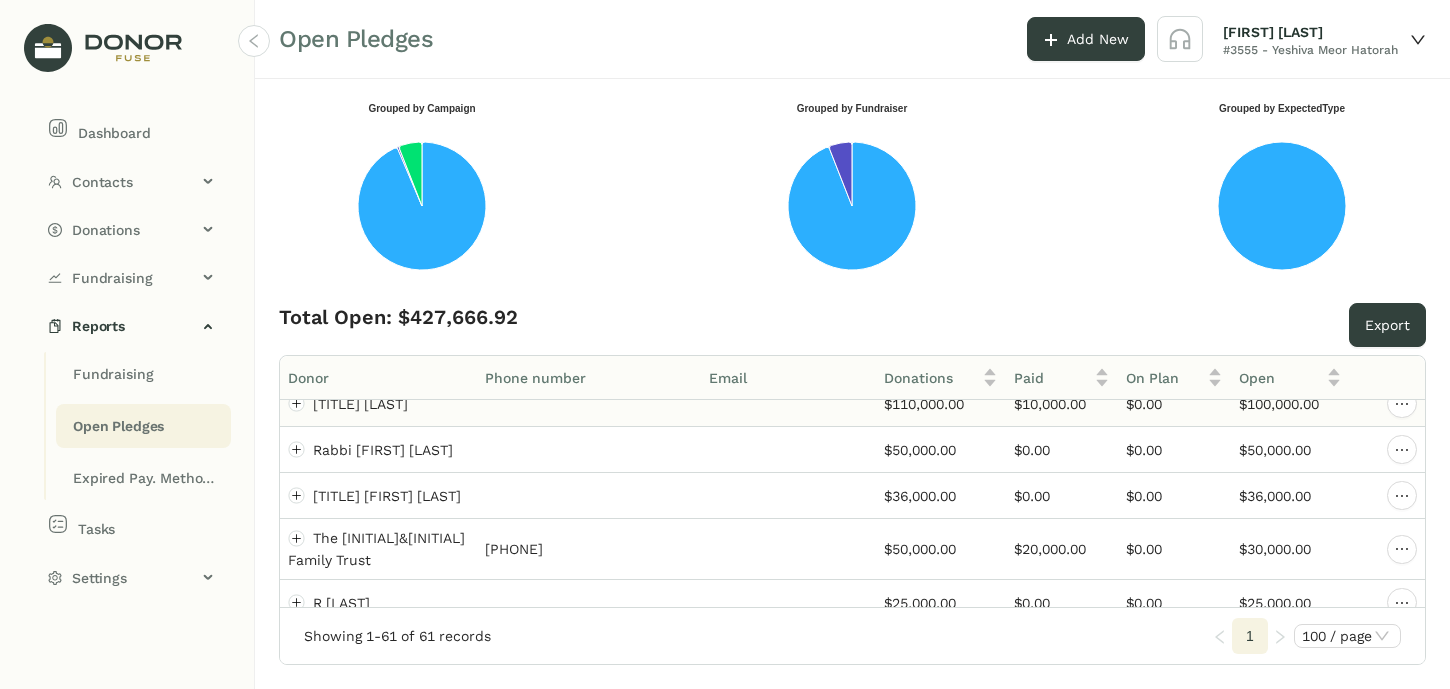 scroll, scrollTop: 0, scrollLeft: 0, axis: both 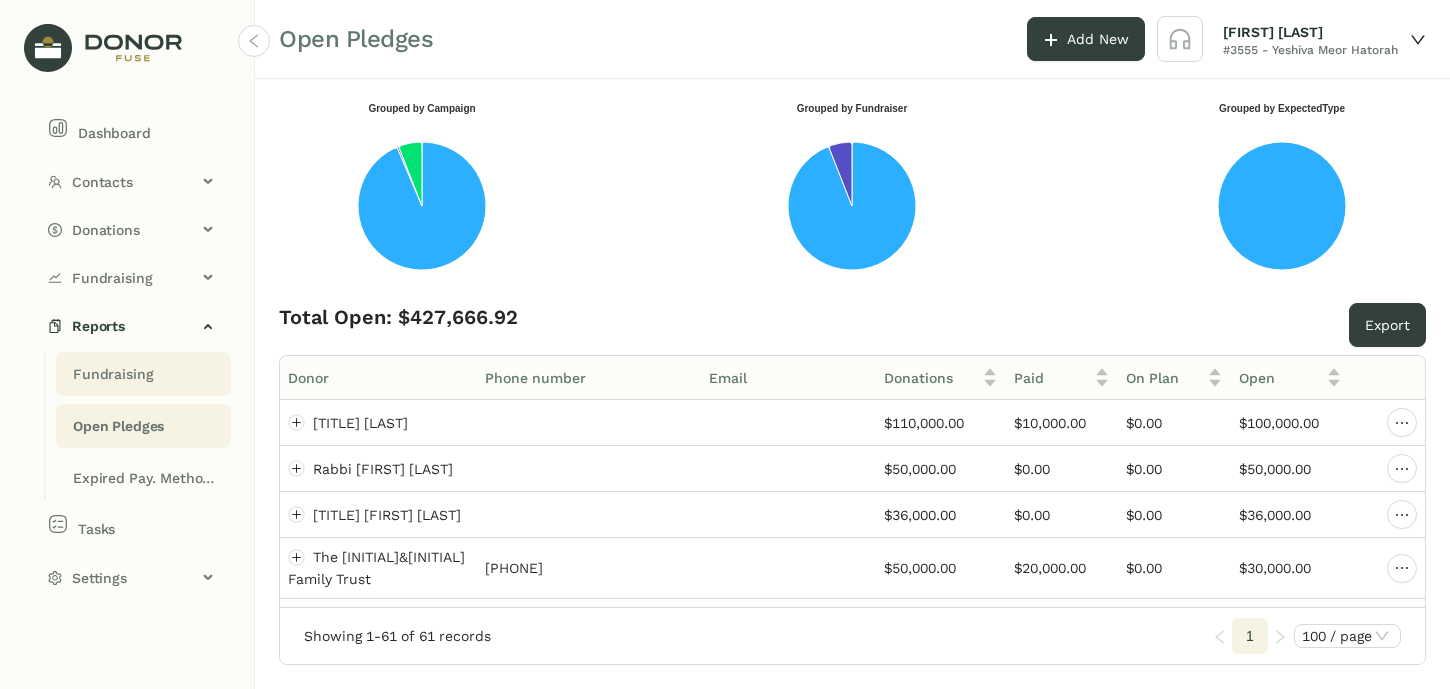 click on "Fundraising" 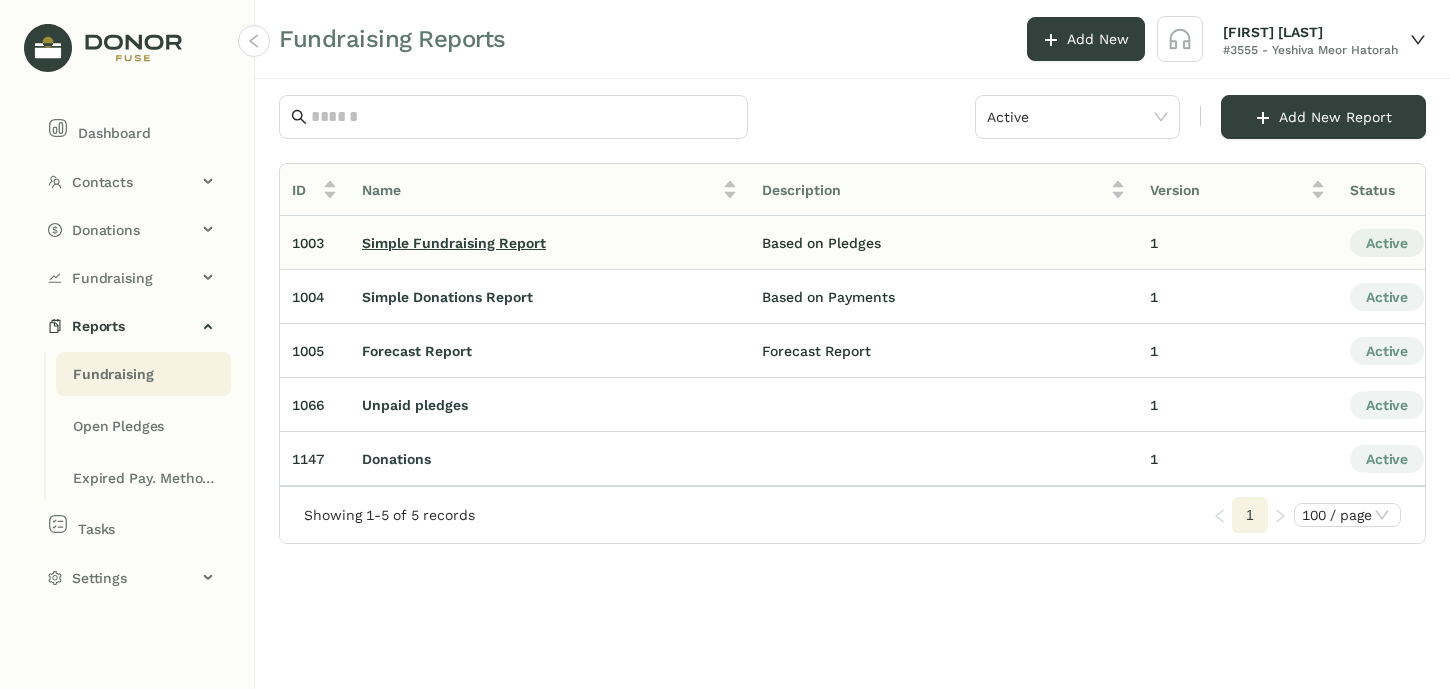 click on "Simple Fundraising Report" 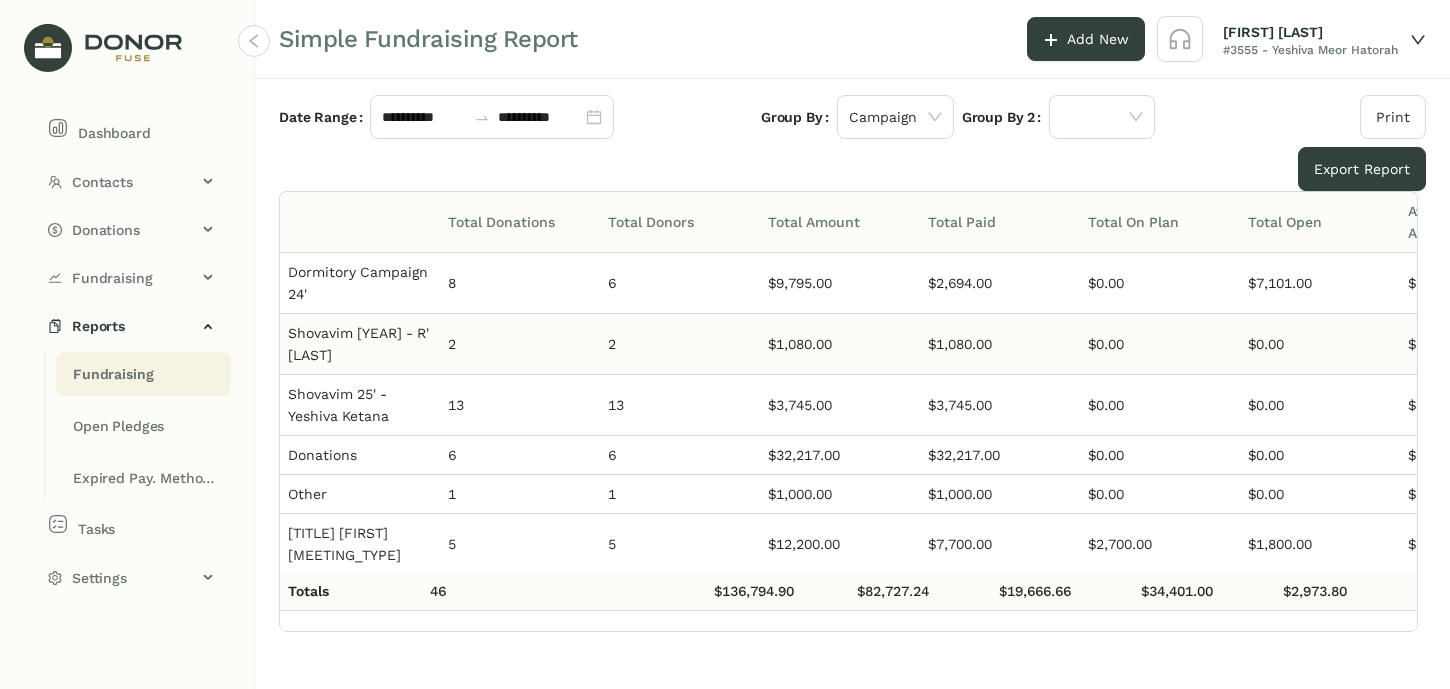scroll, scrollTop: 0, scrollLeft: 47, axis: horizontal 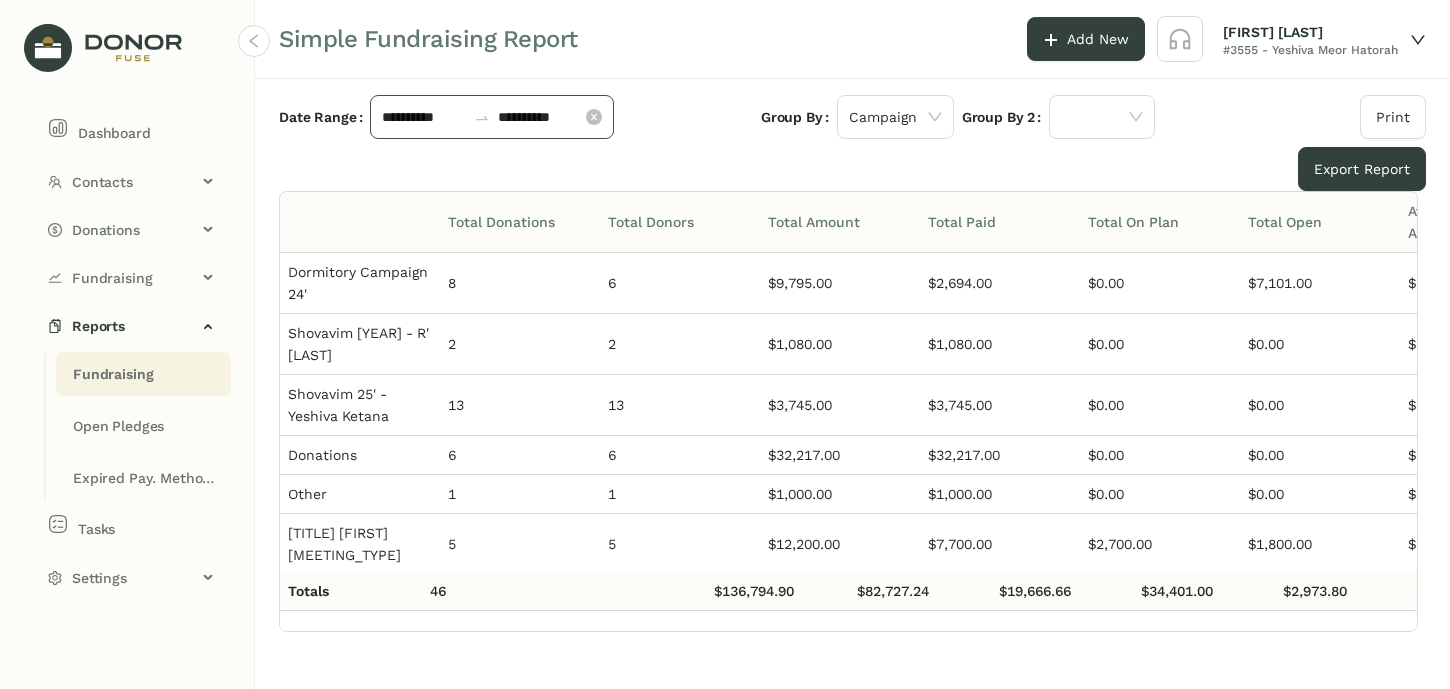 click on "**********" 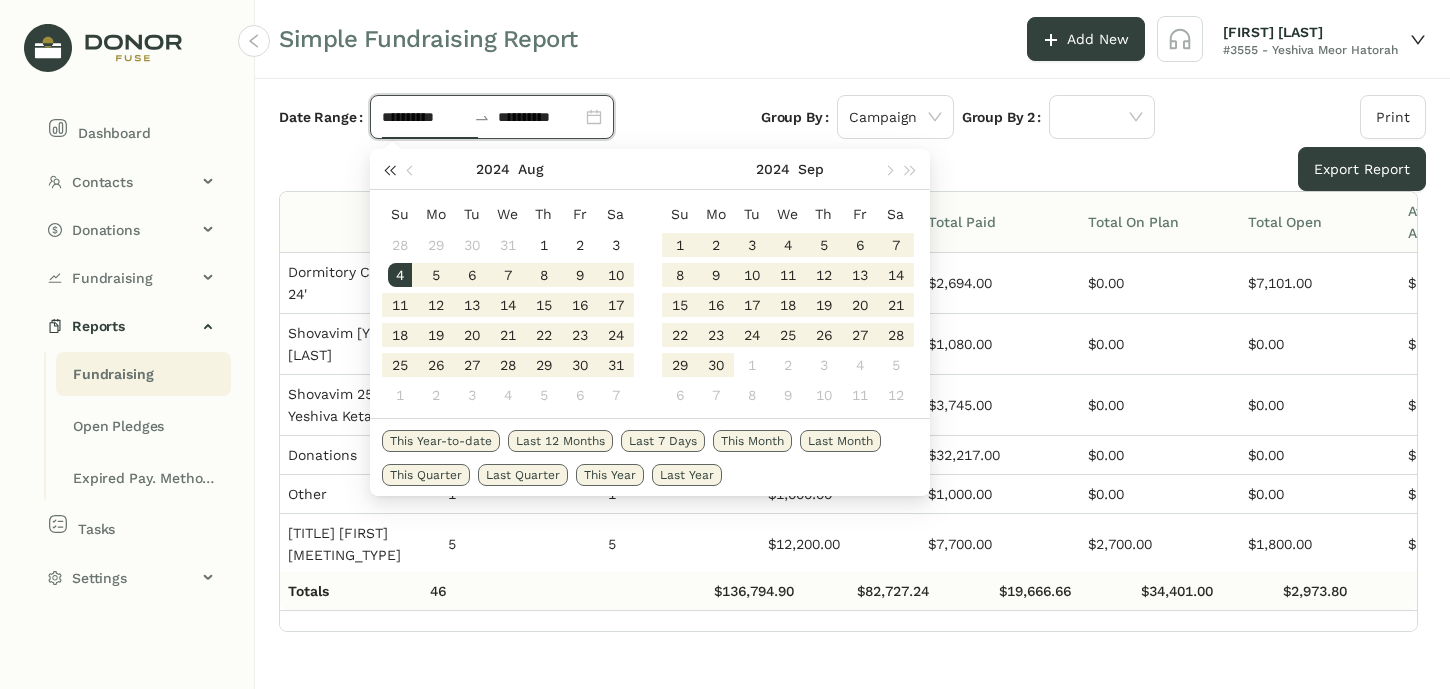 click at bounding box center [389, 171] 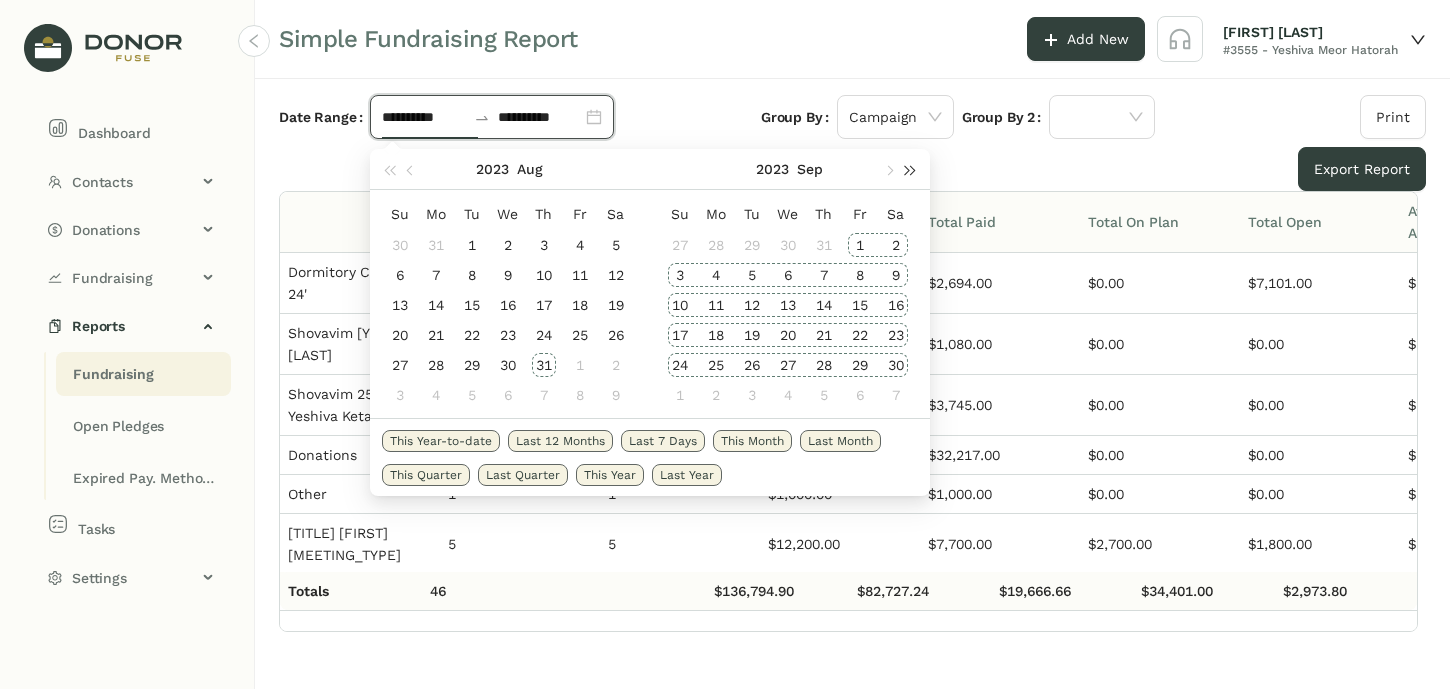 click at bounding box center [910, 169] 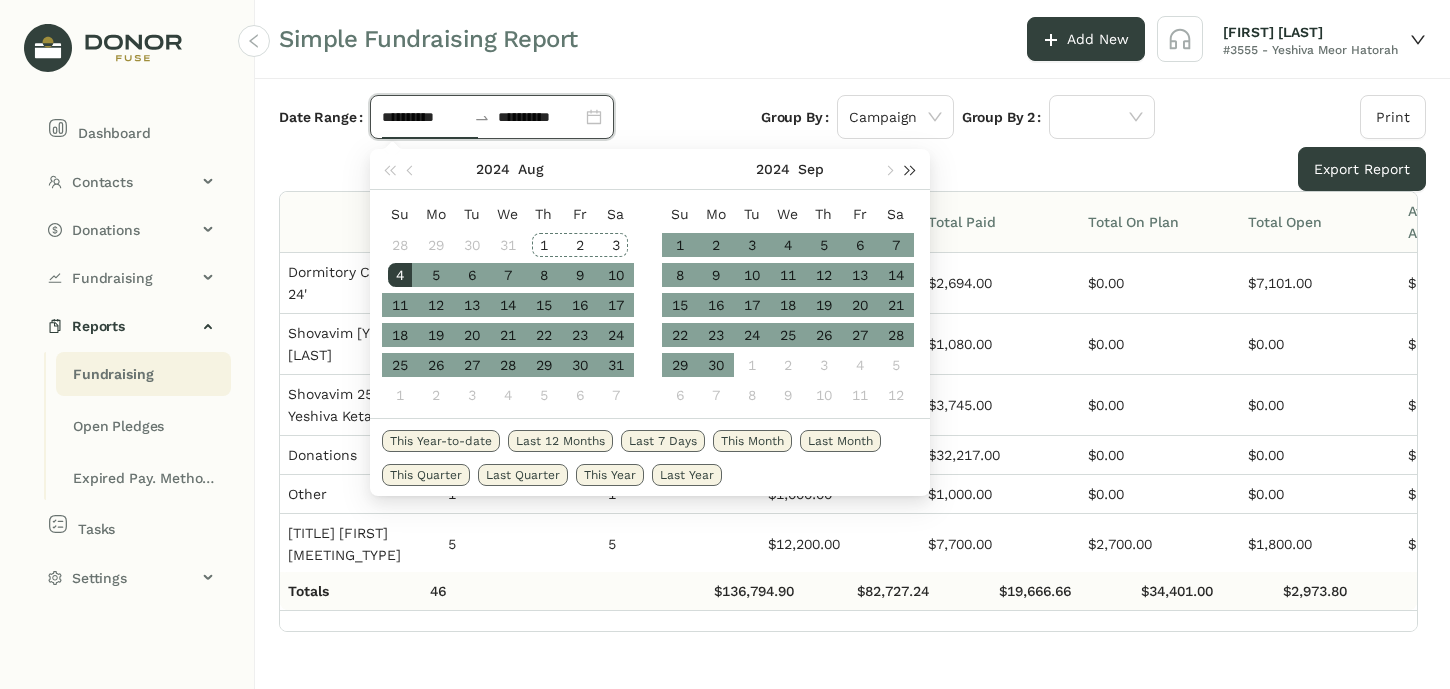 click at bounding box center (910, 169) 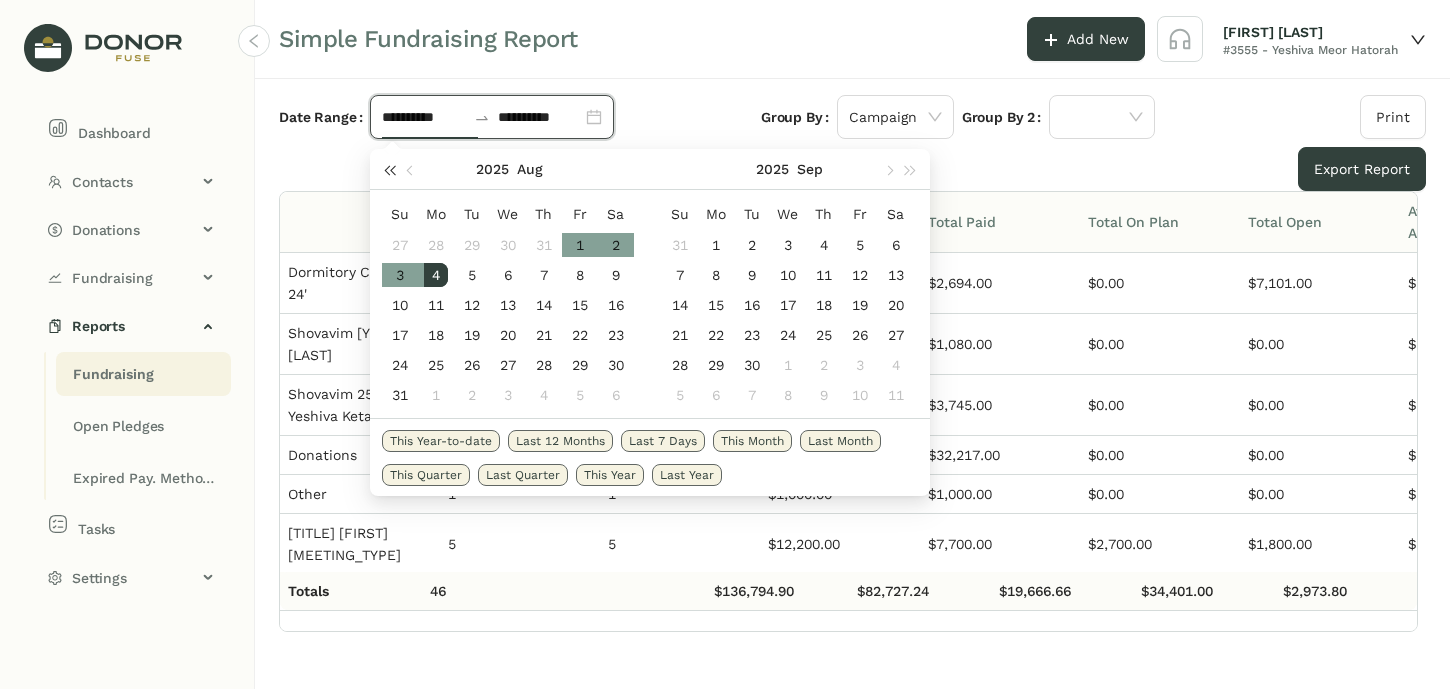 click at bounding box center (389, 169) 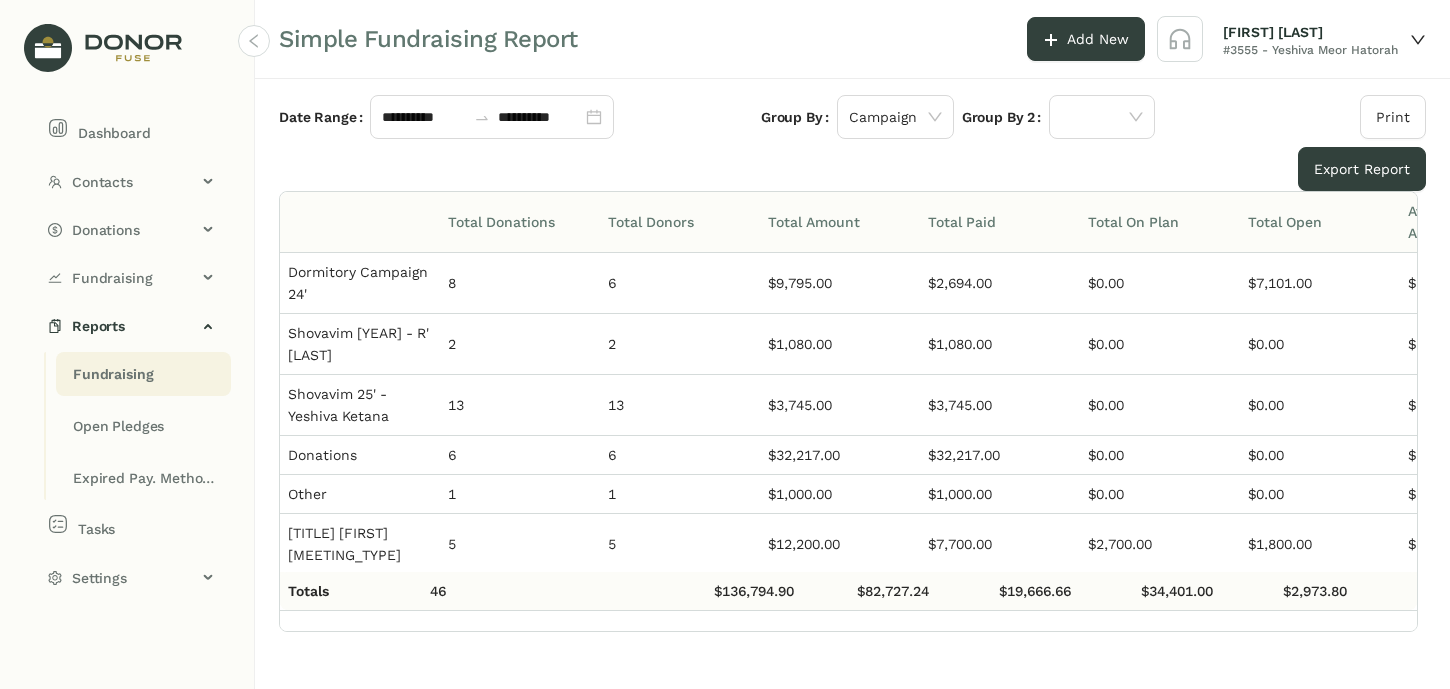 click on "Group By Campaign" 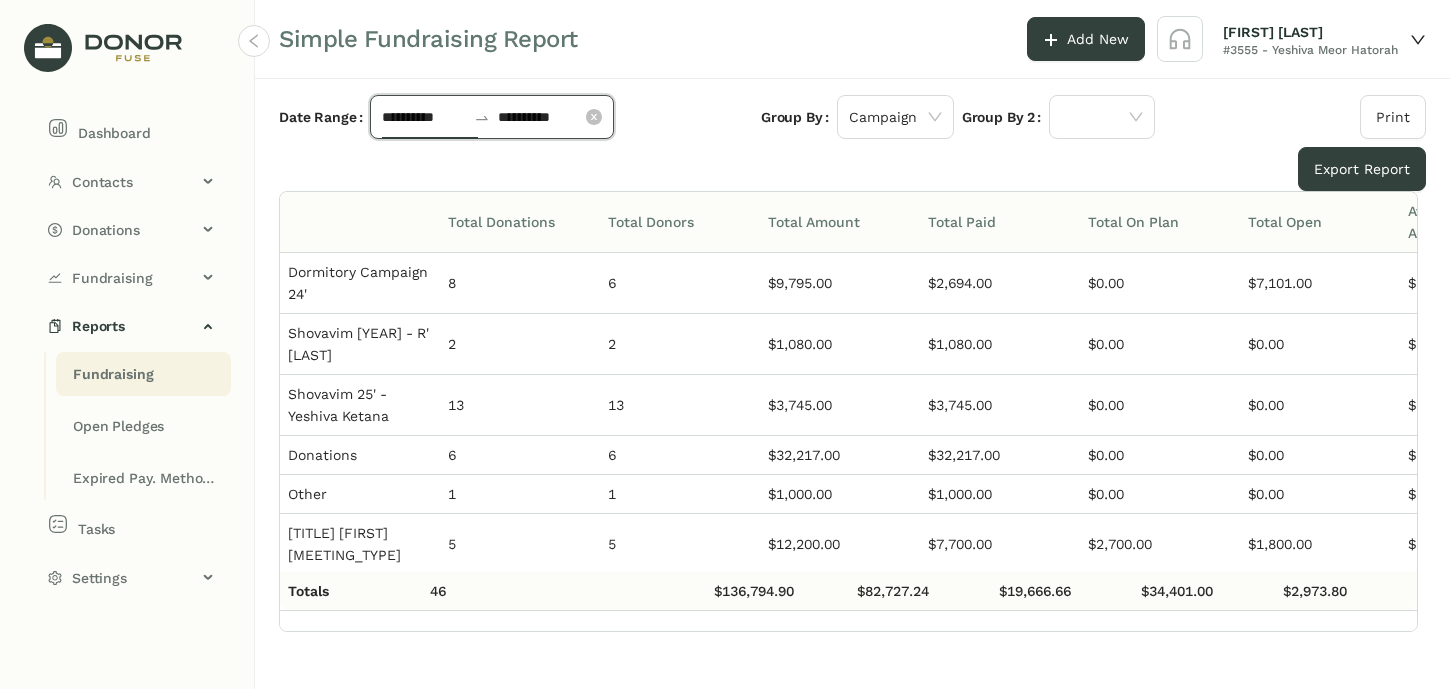 click on "**********" 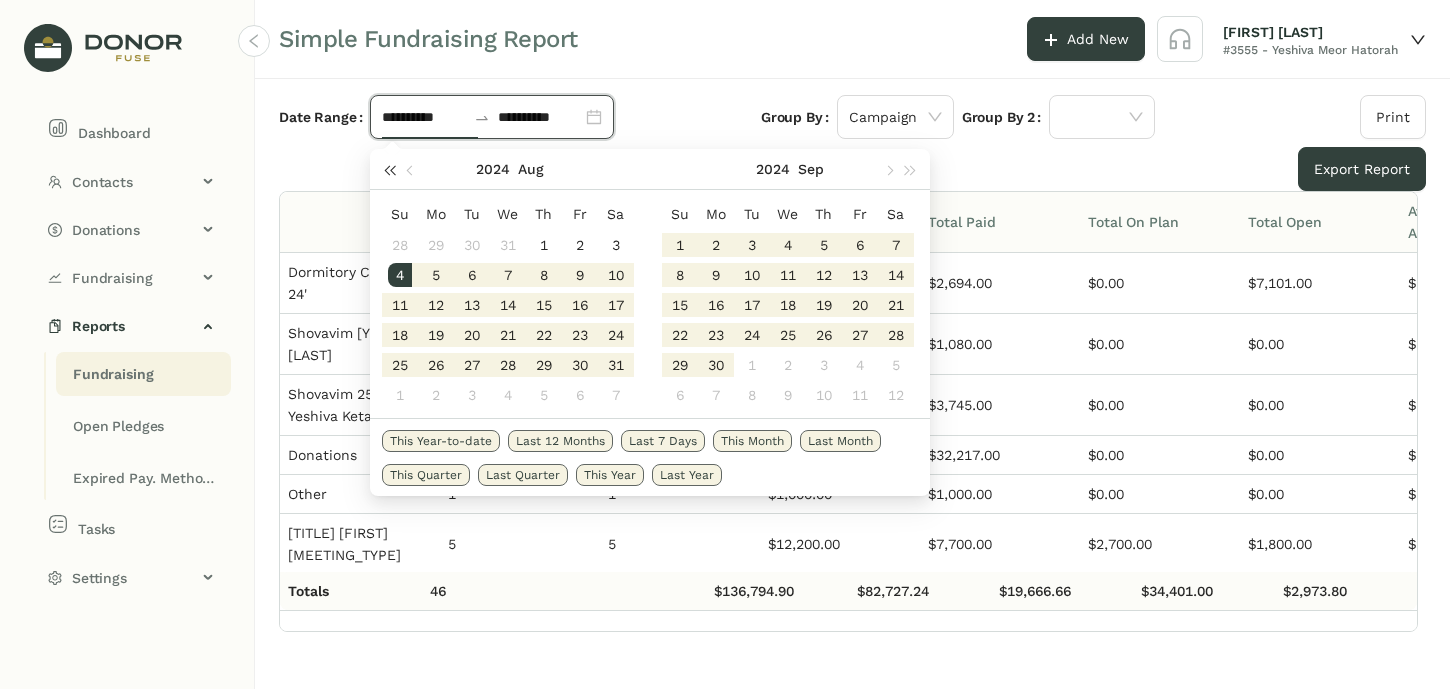 click at bounding box center (389, 171) 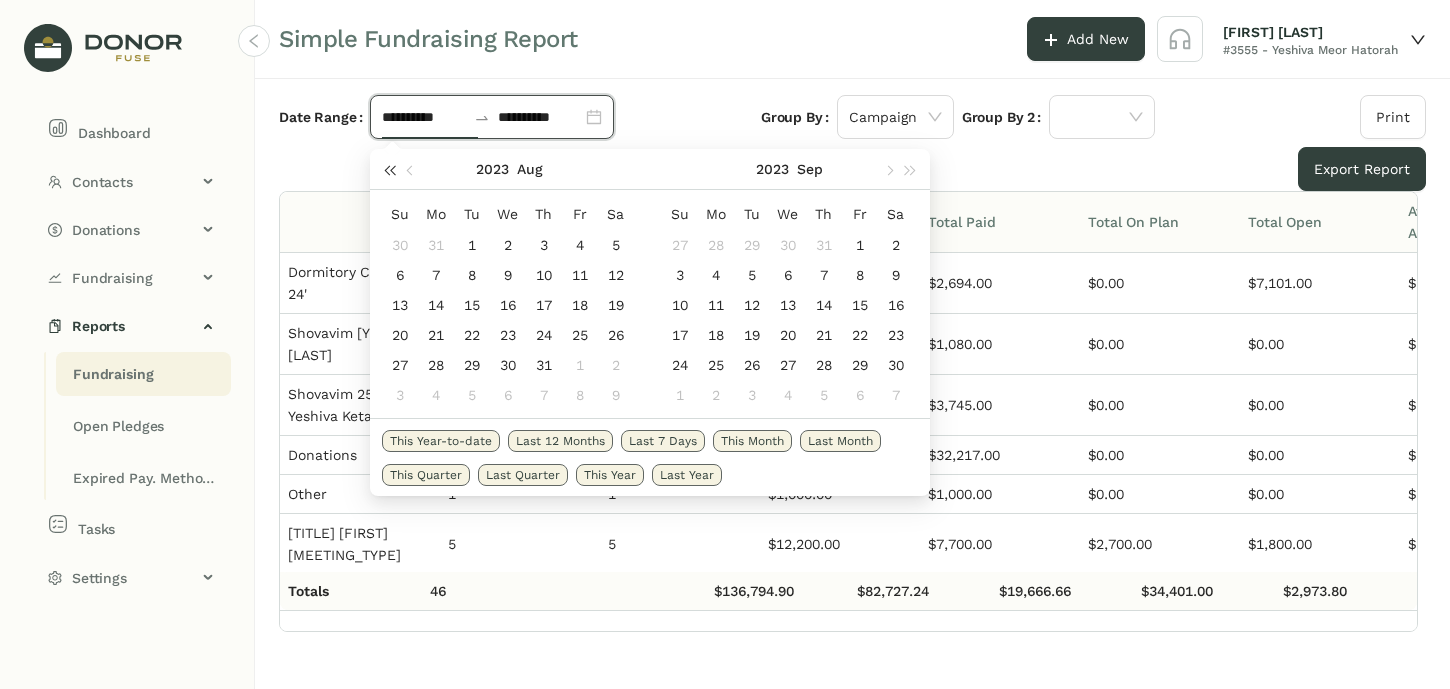 click at bounding box center [389, 171] 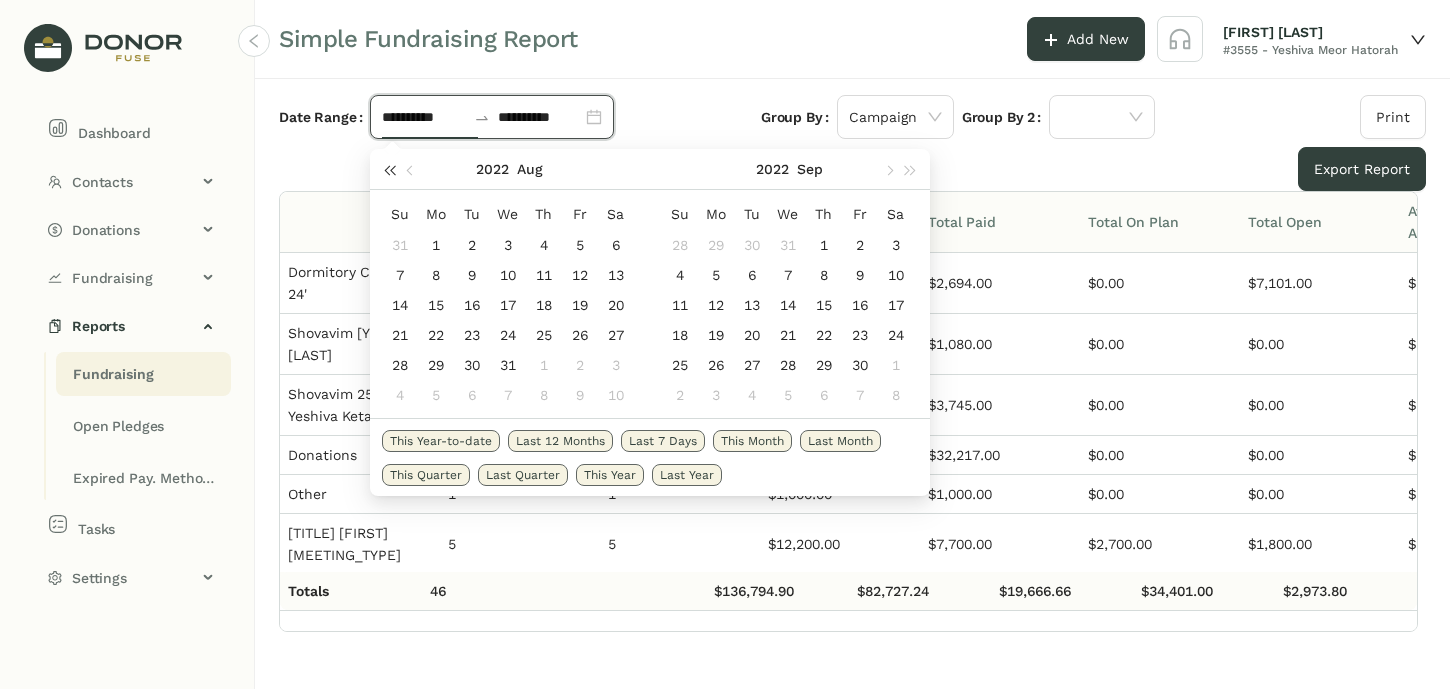 click at bounding box center [389, 171] 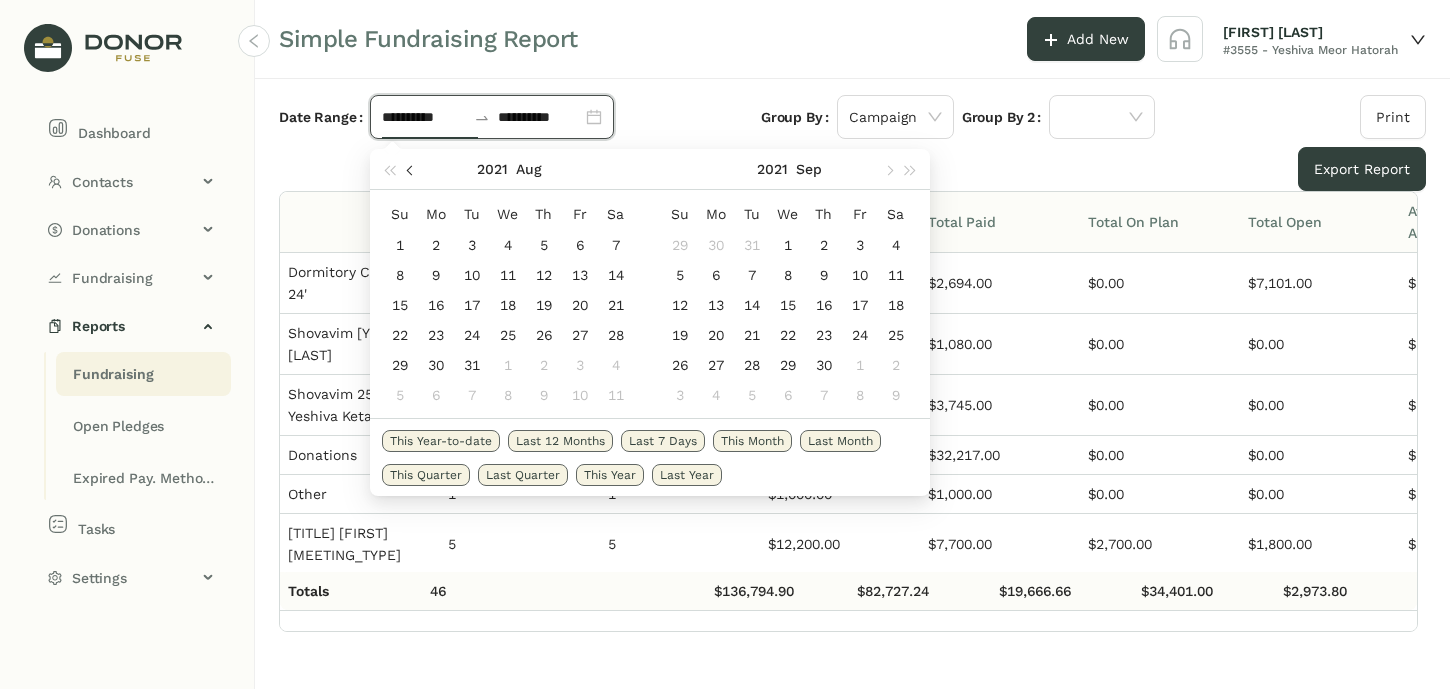 click at bounding box center [411, 169] 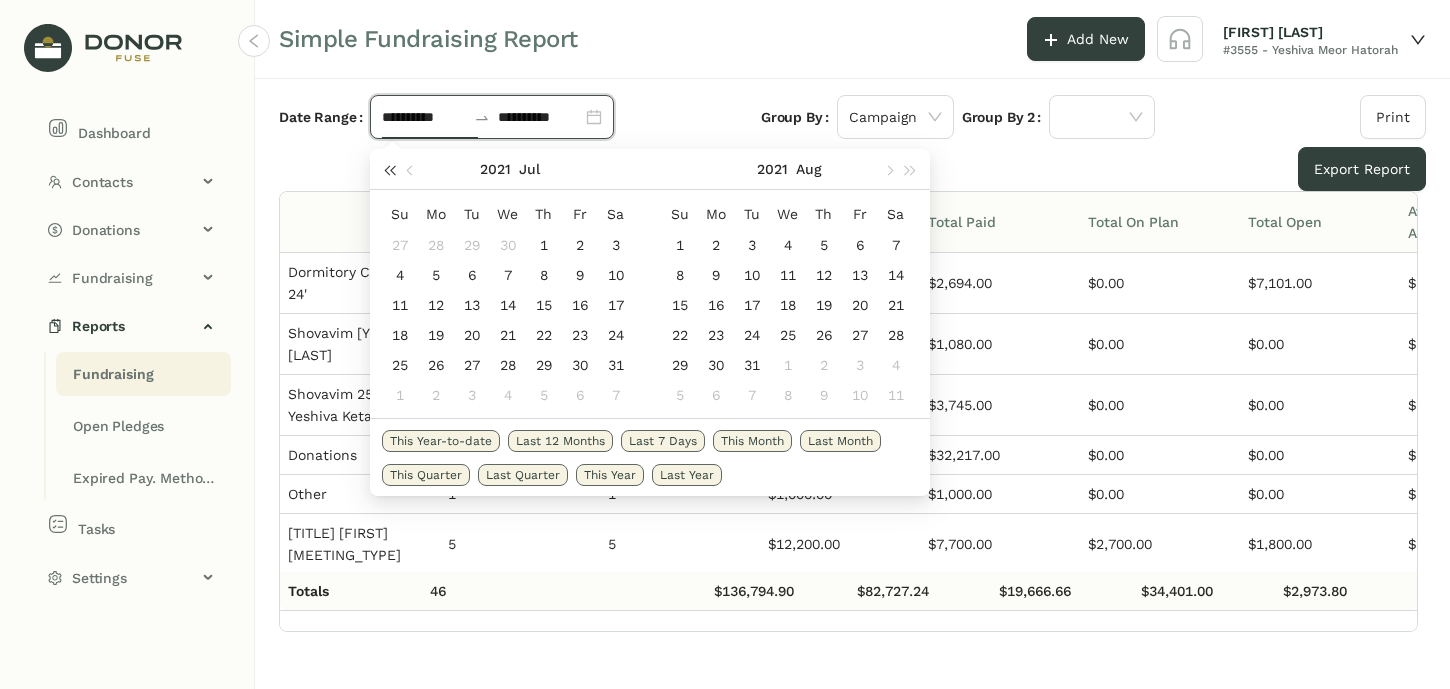 click at bounding box center [389, 171] 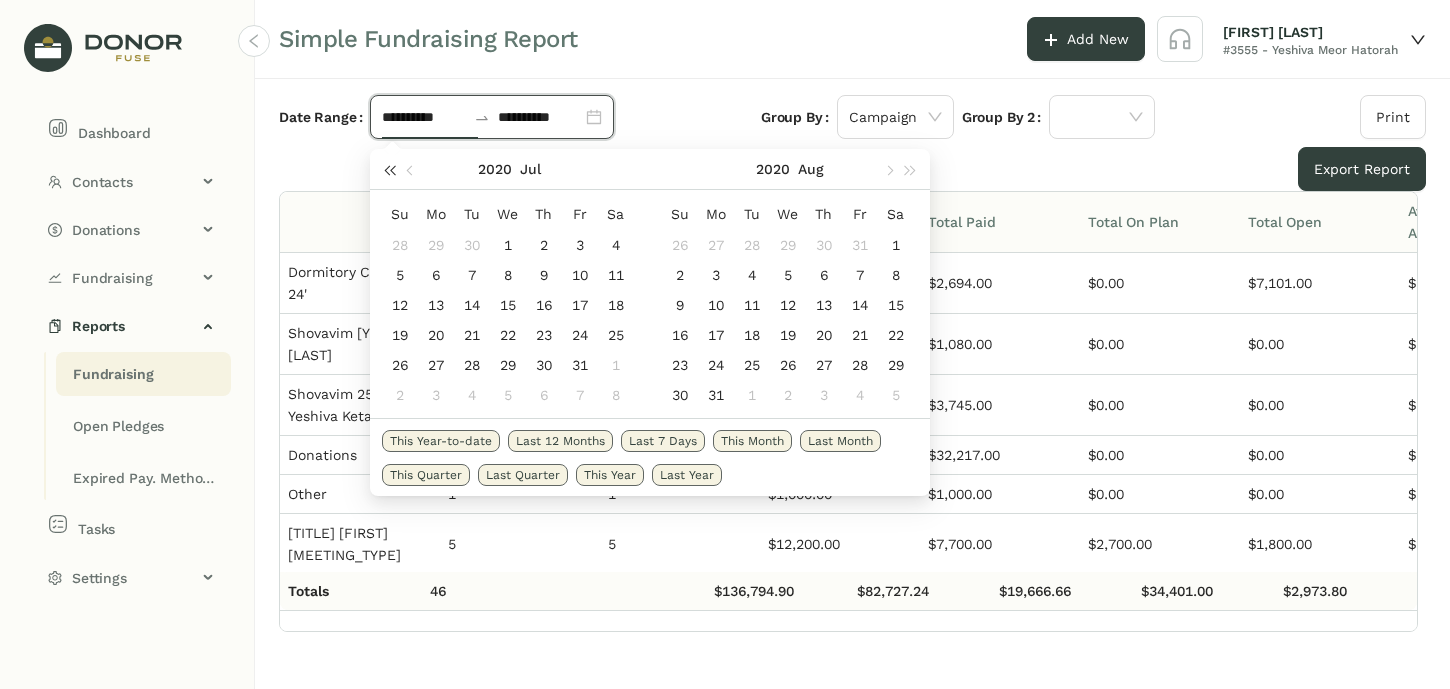 click at bounding box center [389, 171] 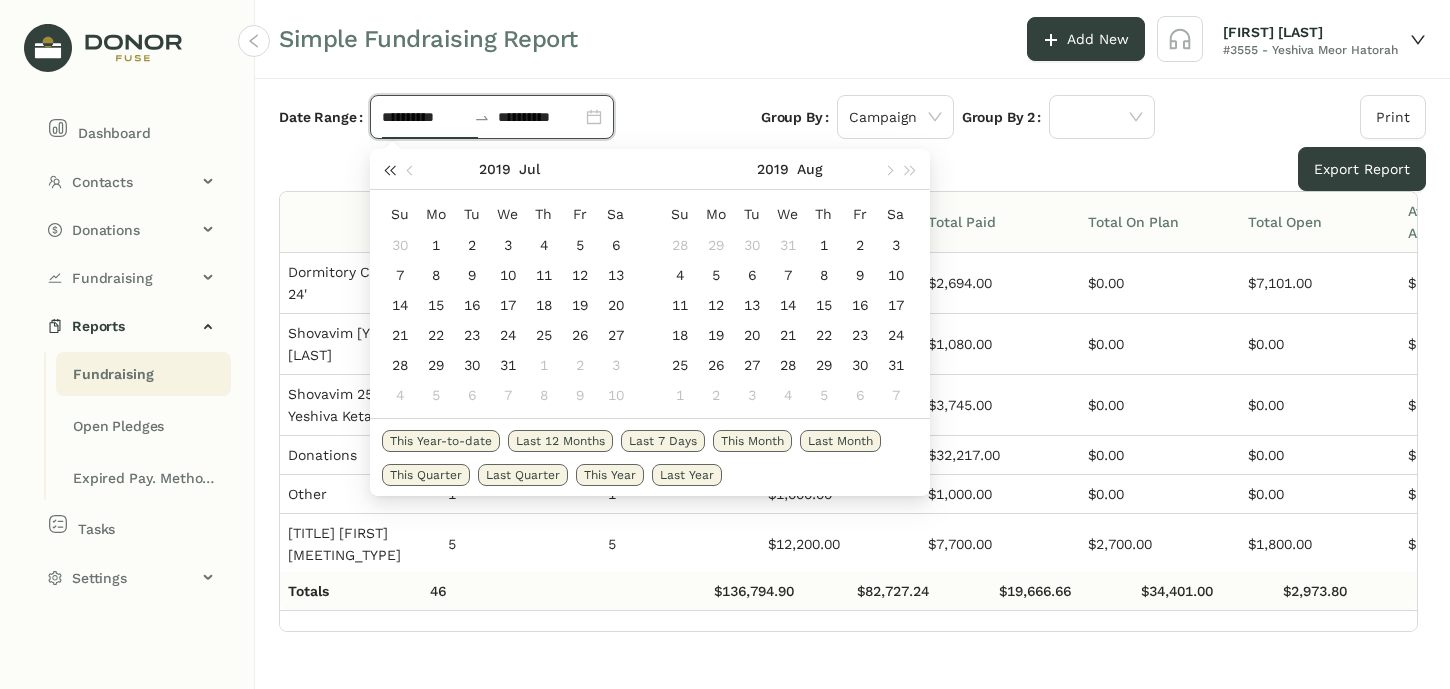 click at bounding box center [389, 171] 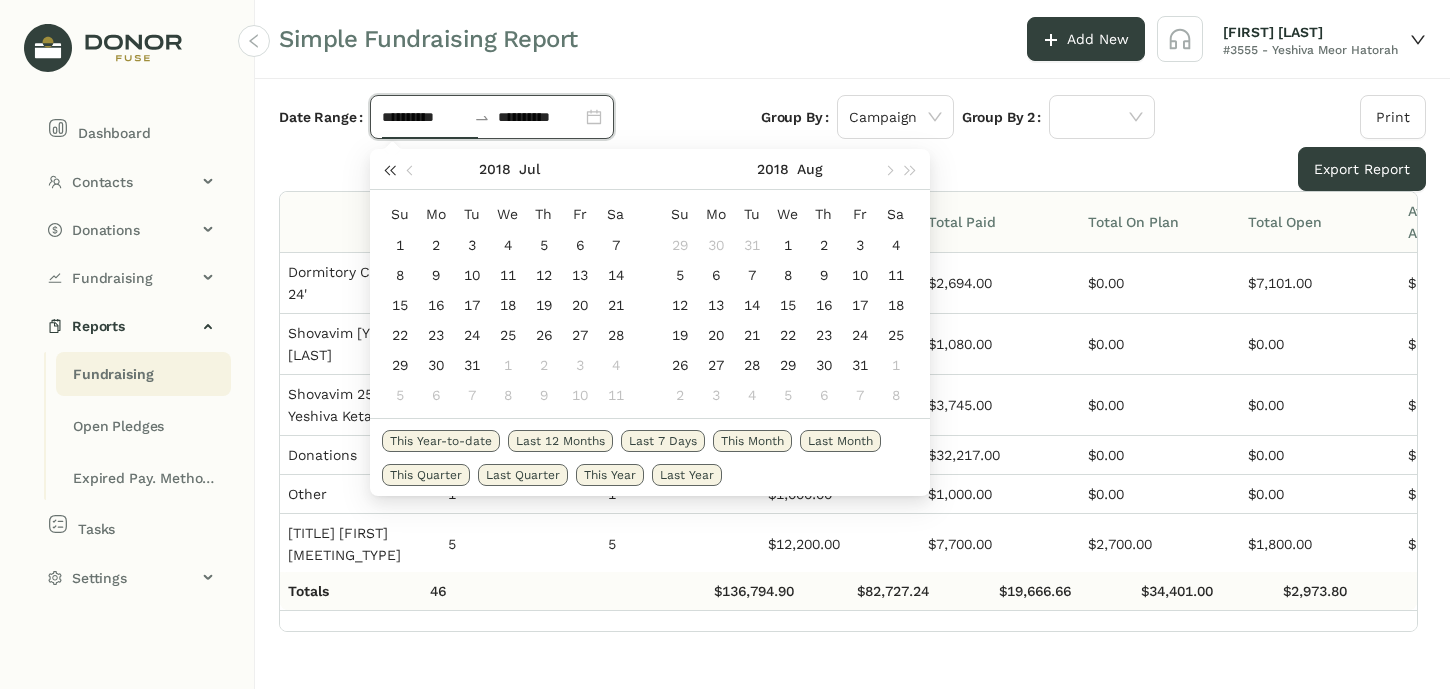 click at bounding box center [389, 171] 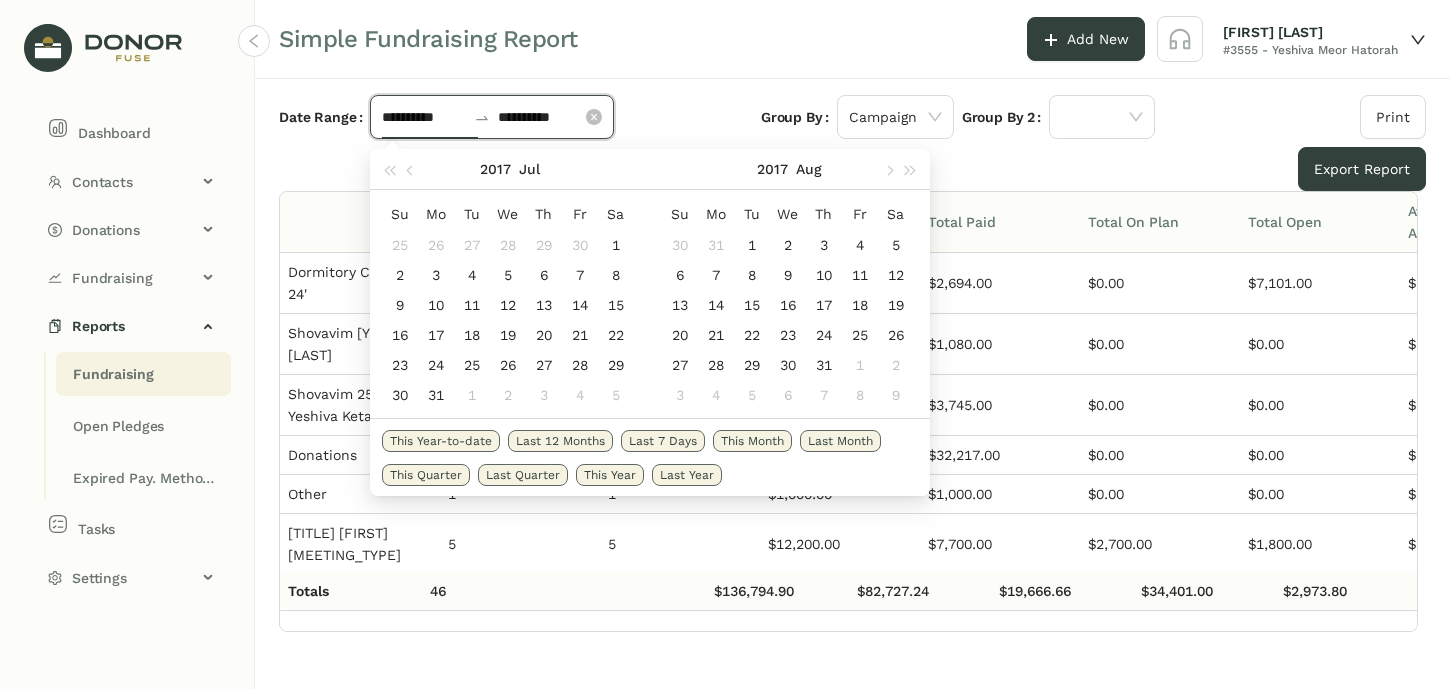 click on "**********" 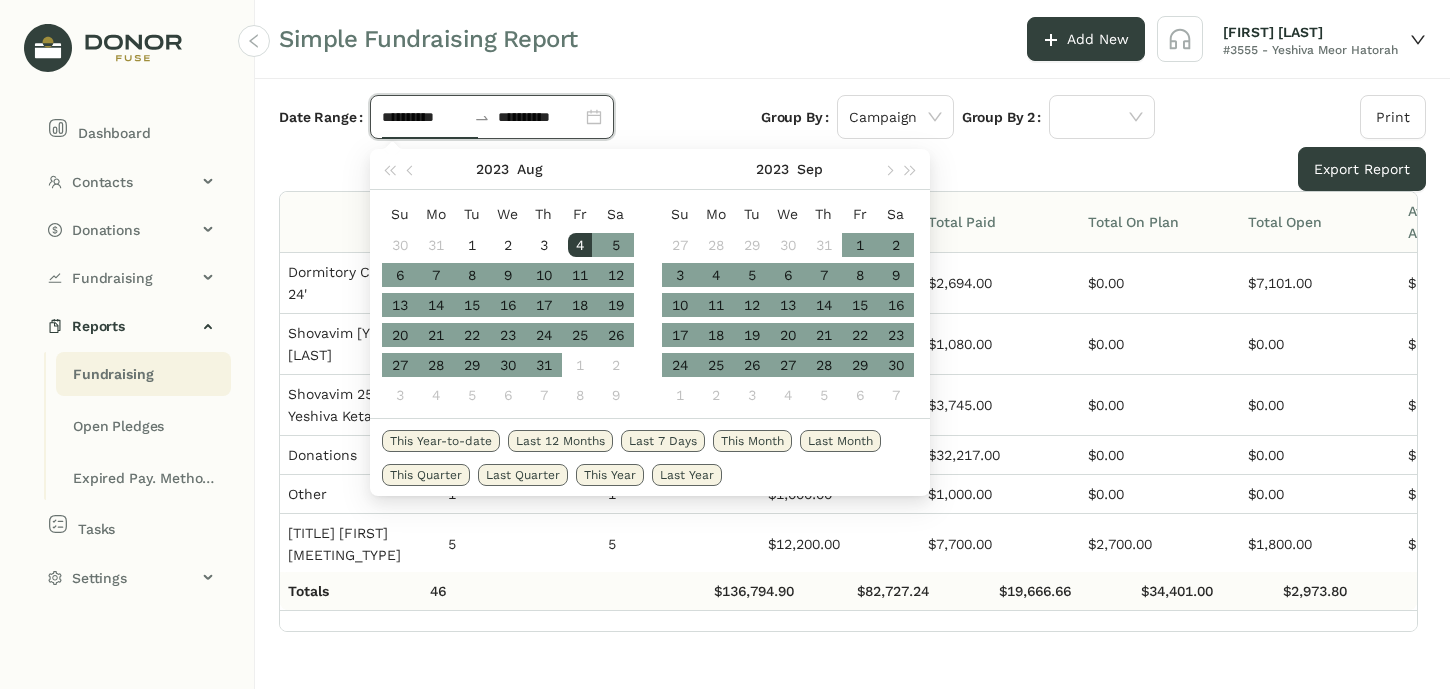 click on "[DATE]" at bounding box center (510, 169) 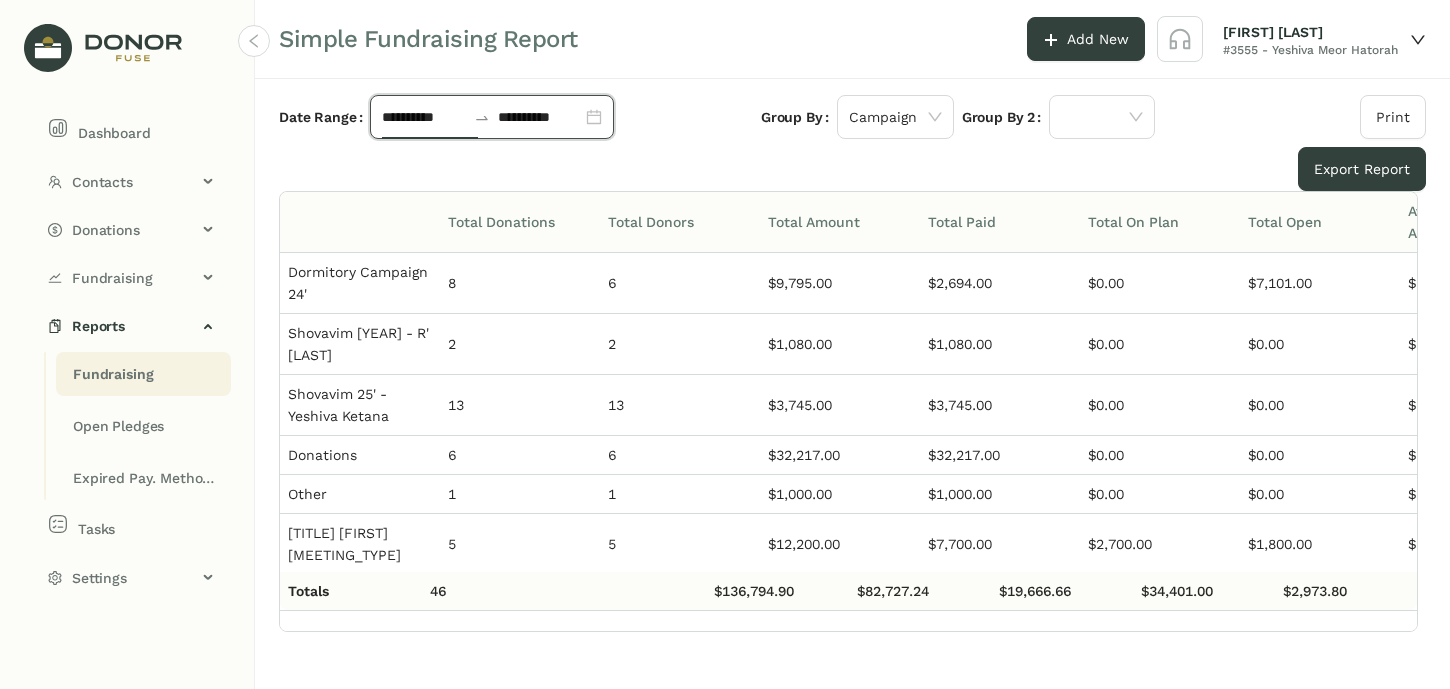 click on "Group By 2" 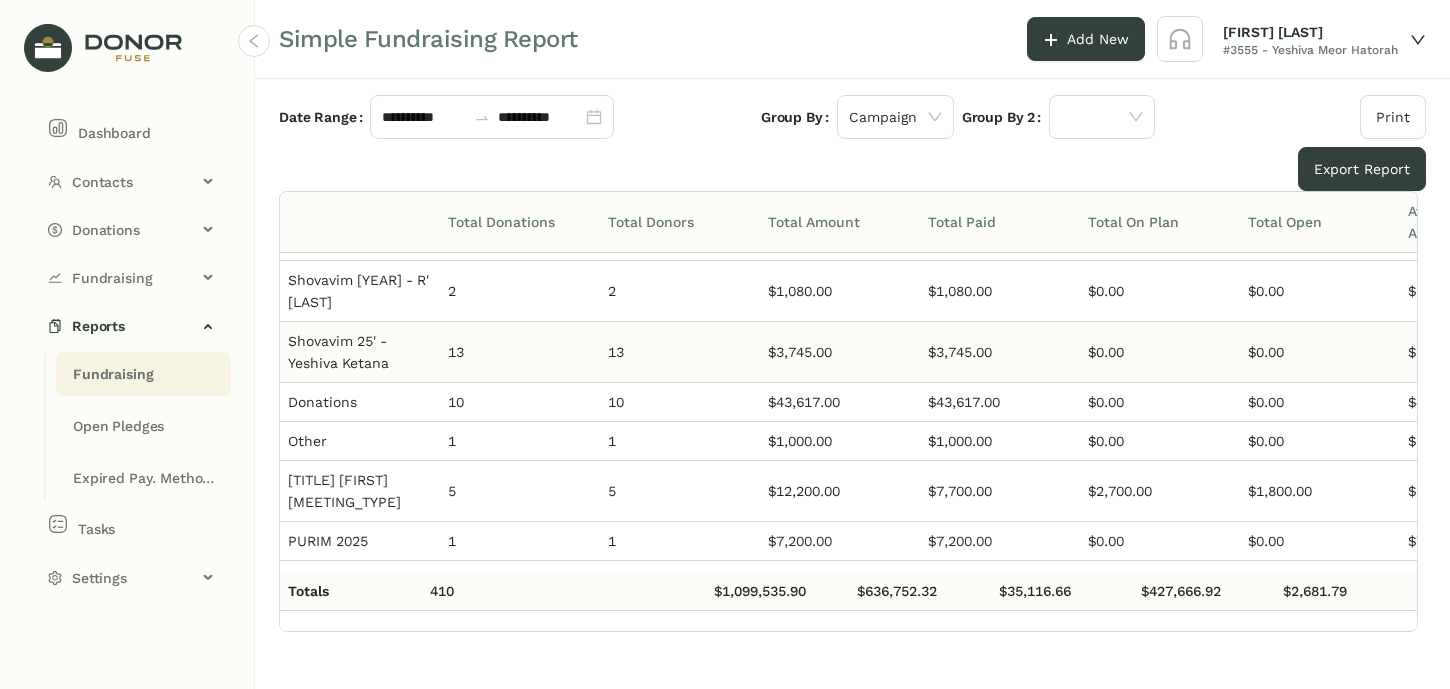 scroll, scrollTop: 53, scrollLeft: 20, axis: both 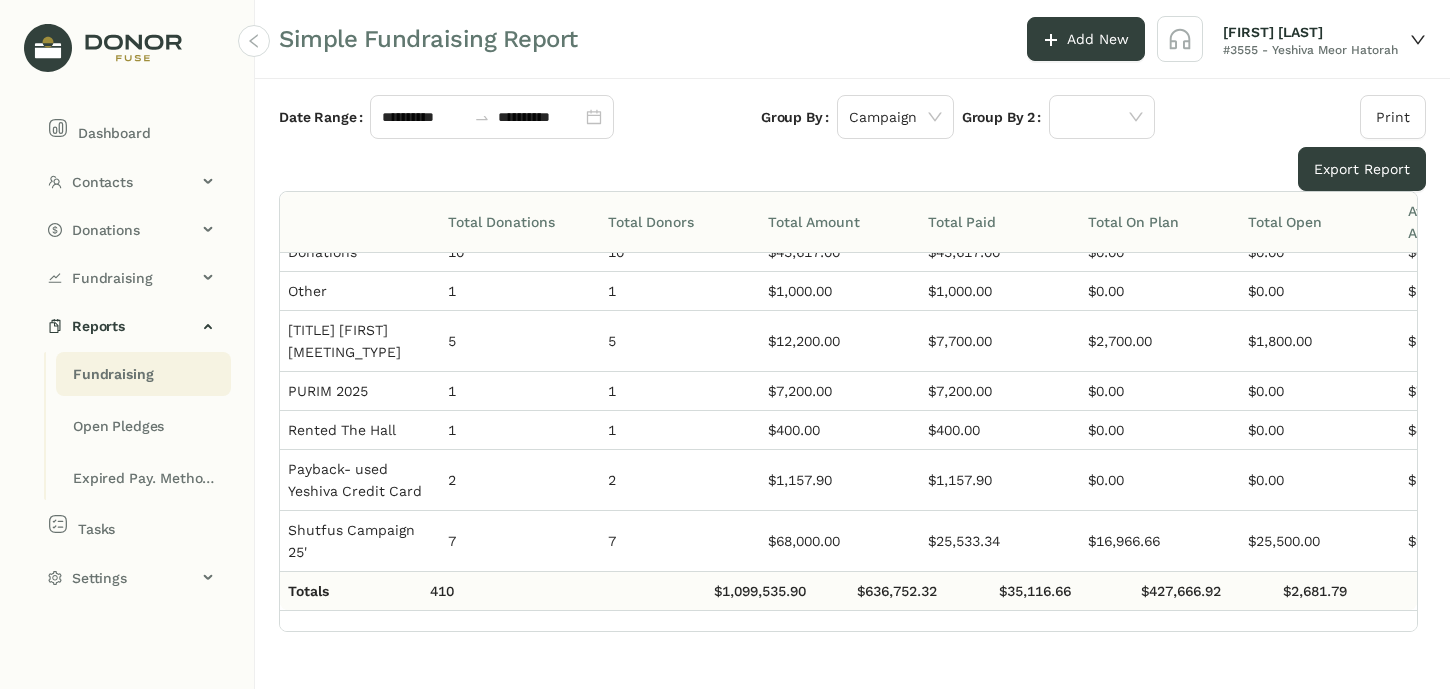 click on "$1,099,535.90" 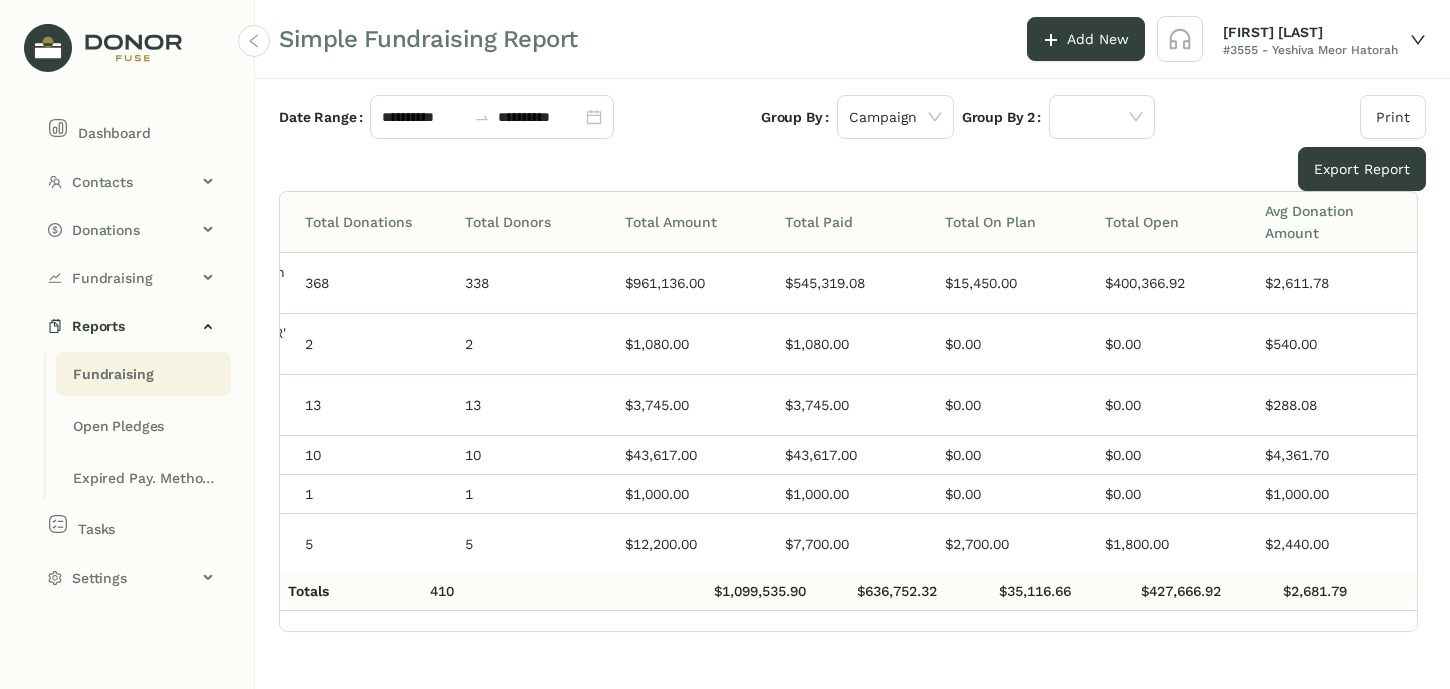 click on "$427,666.92" 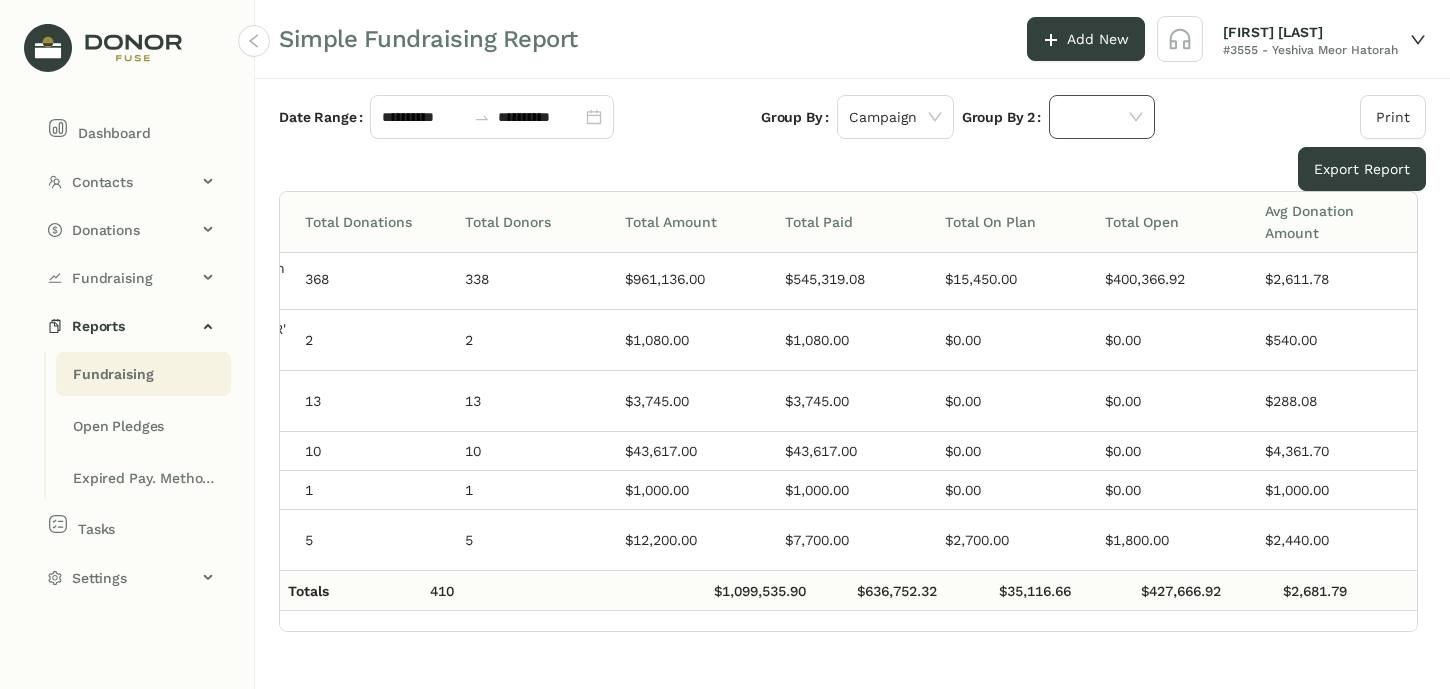 click 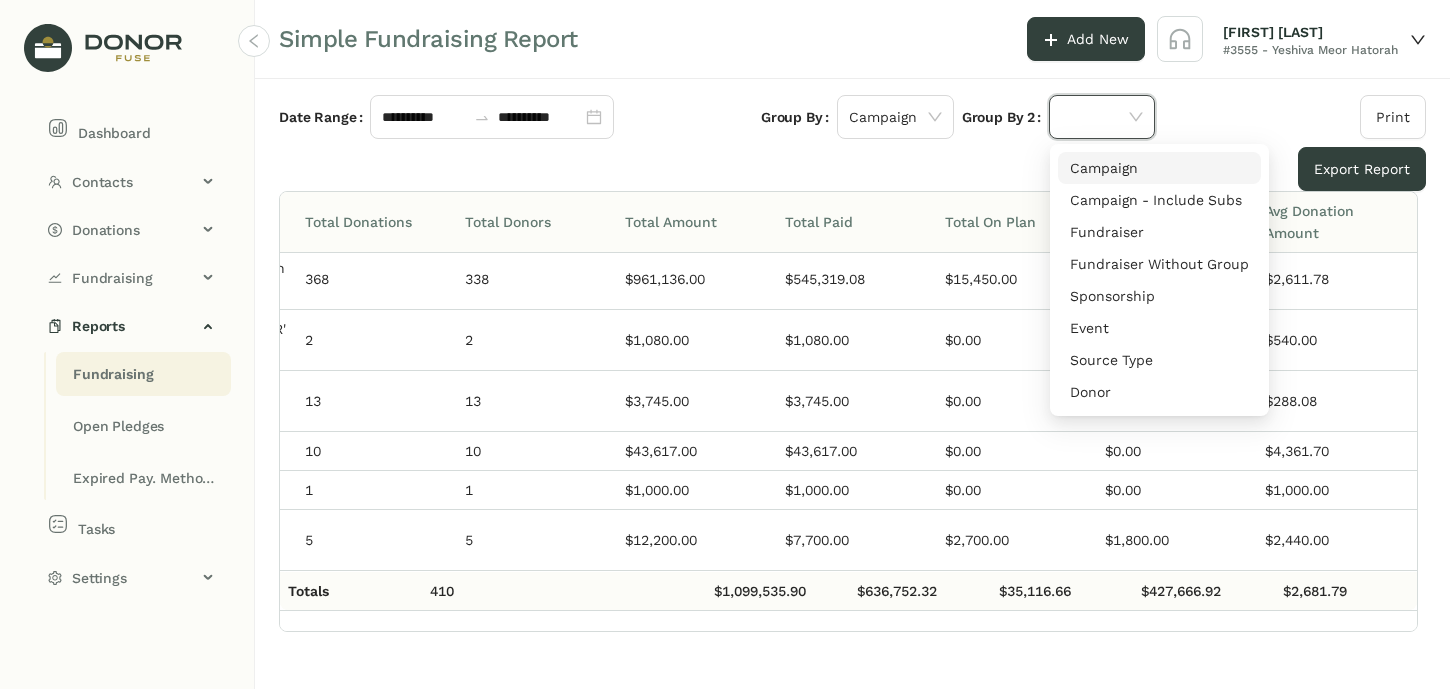 click on "Group By 2" 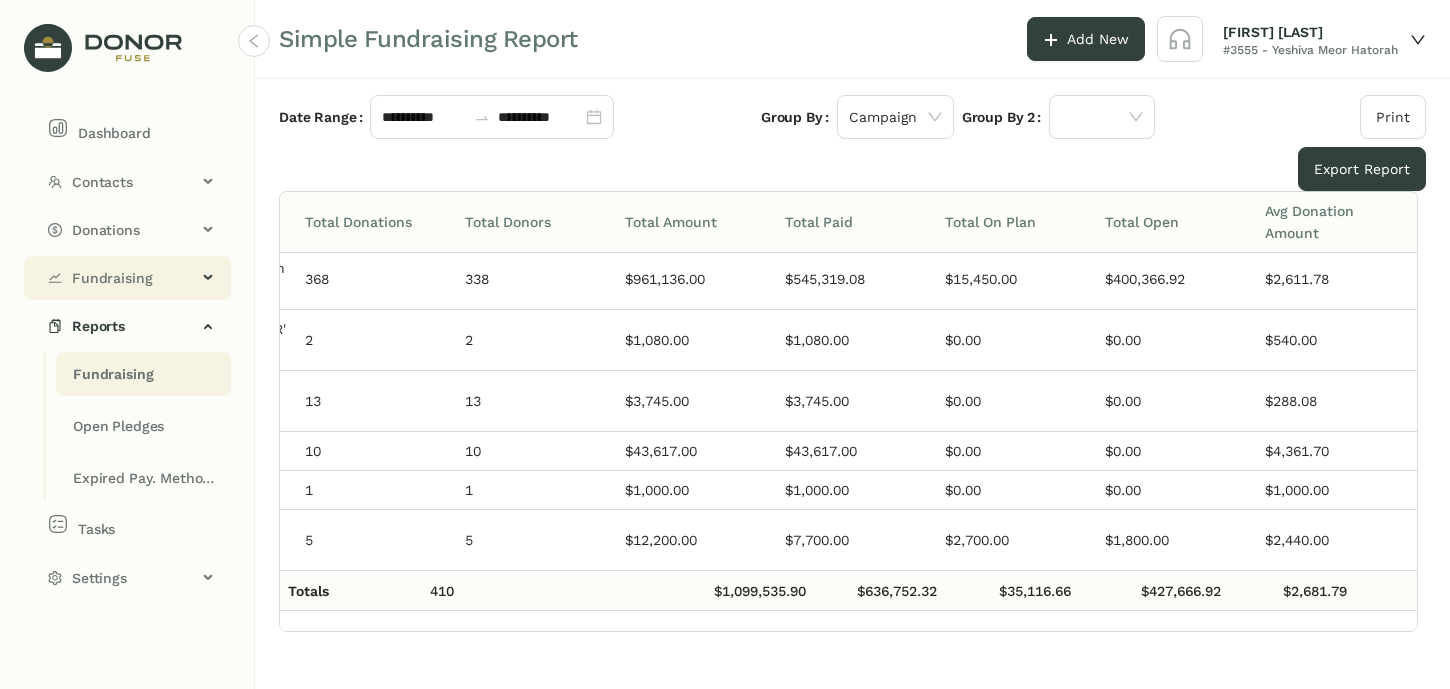 click on "Fundraising" 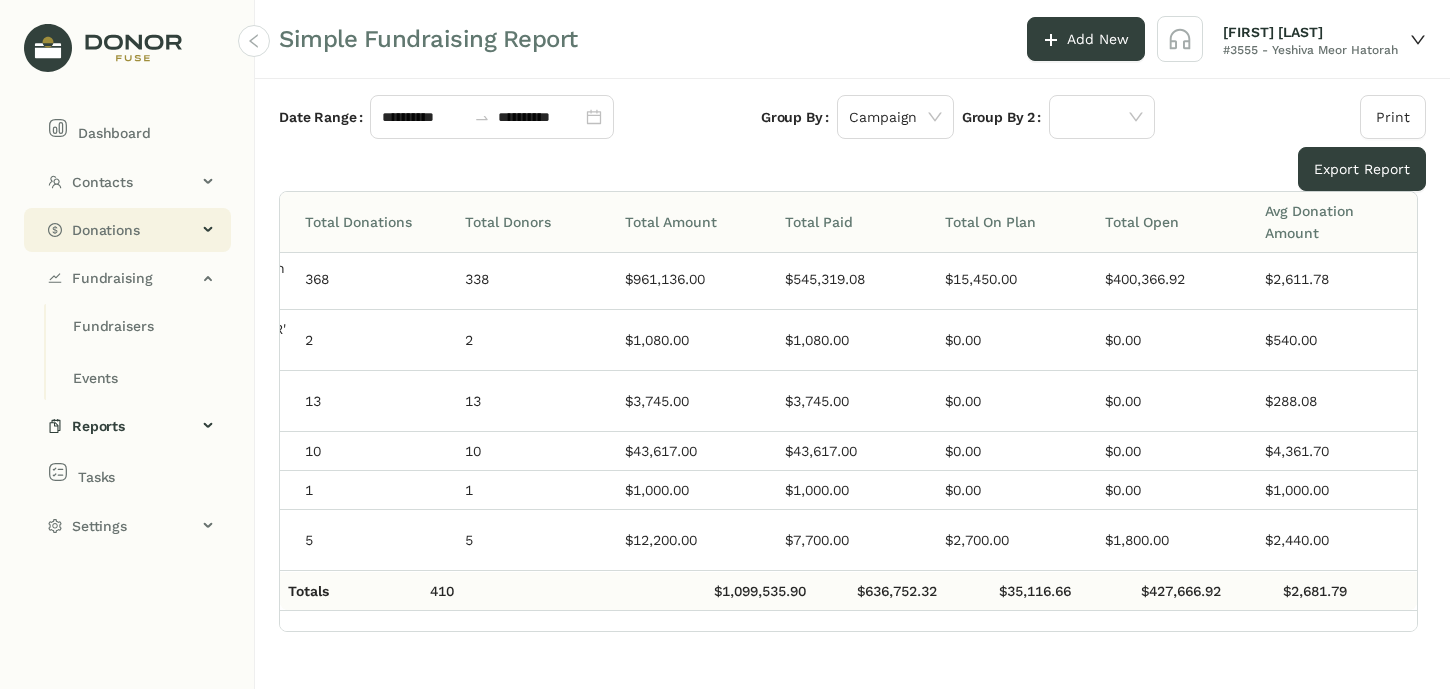 click on "Donations" 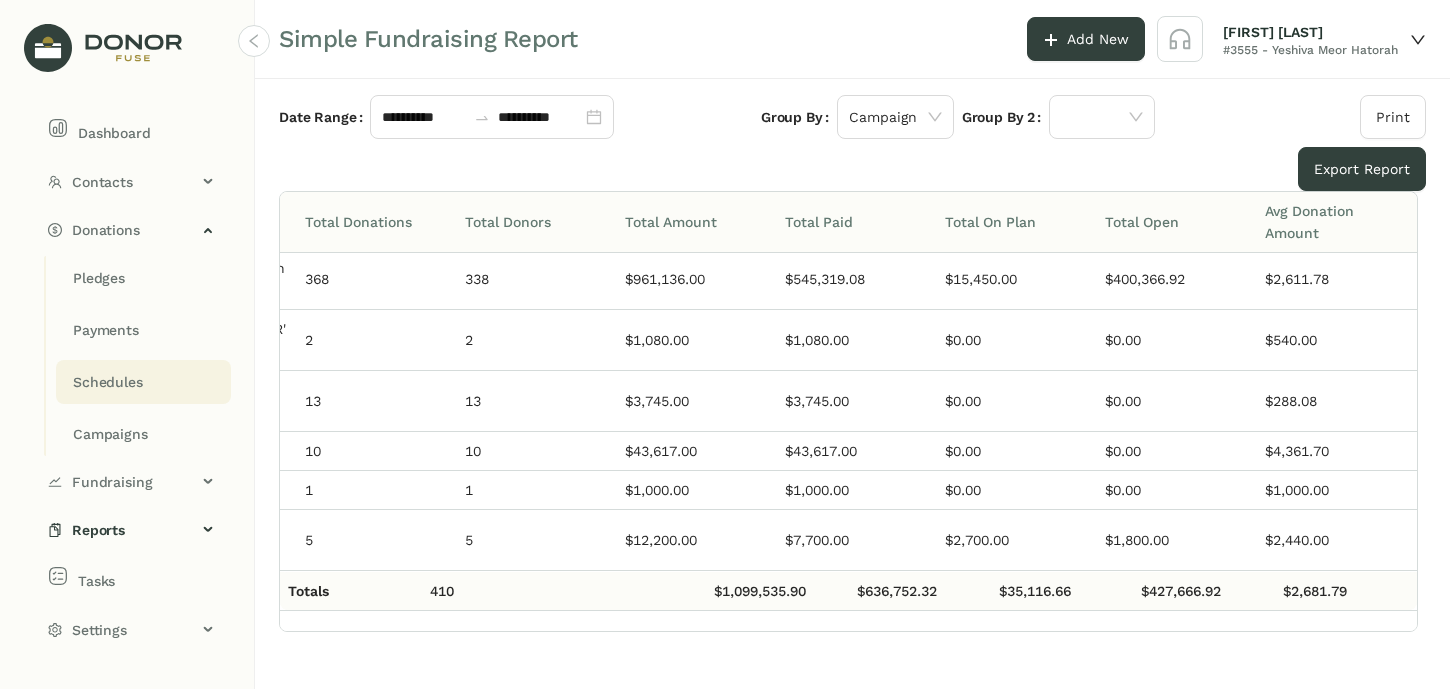 click on "Schedules" 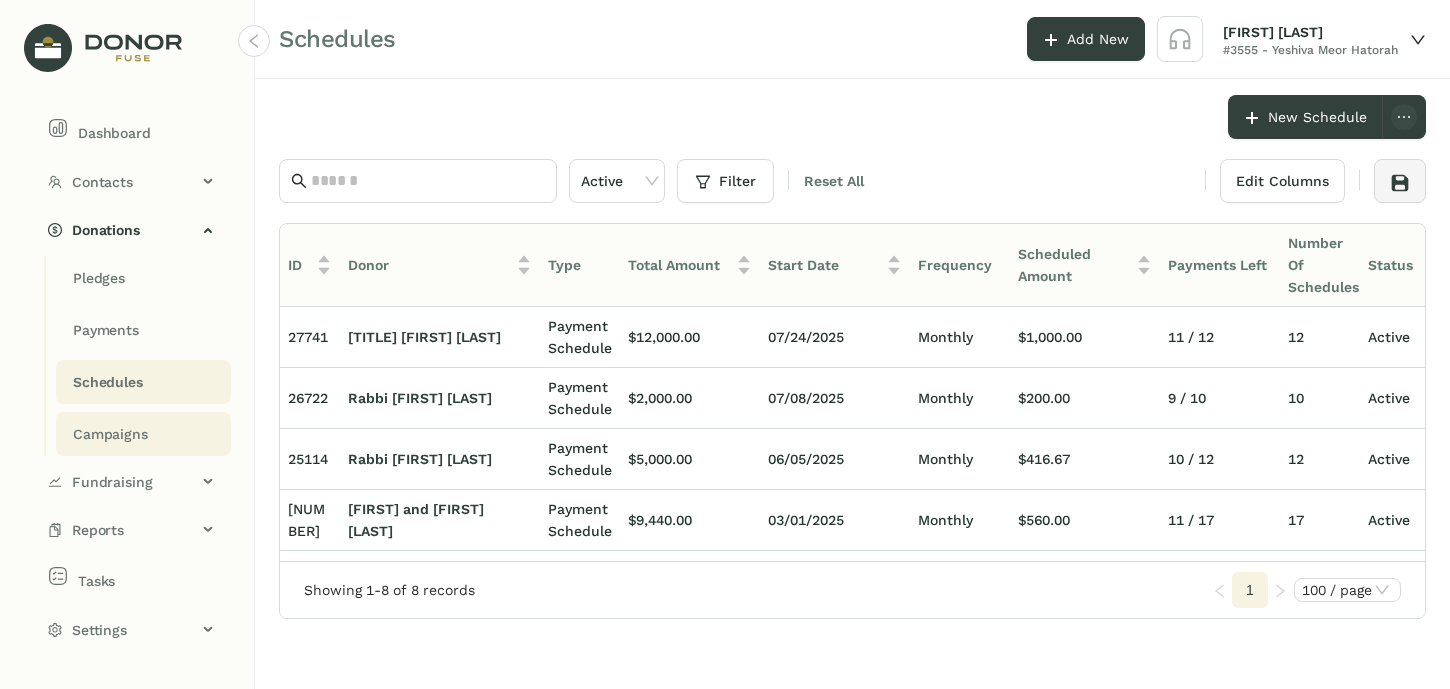 click on "Campaigns" 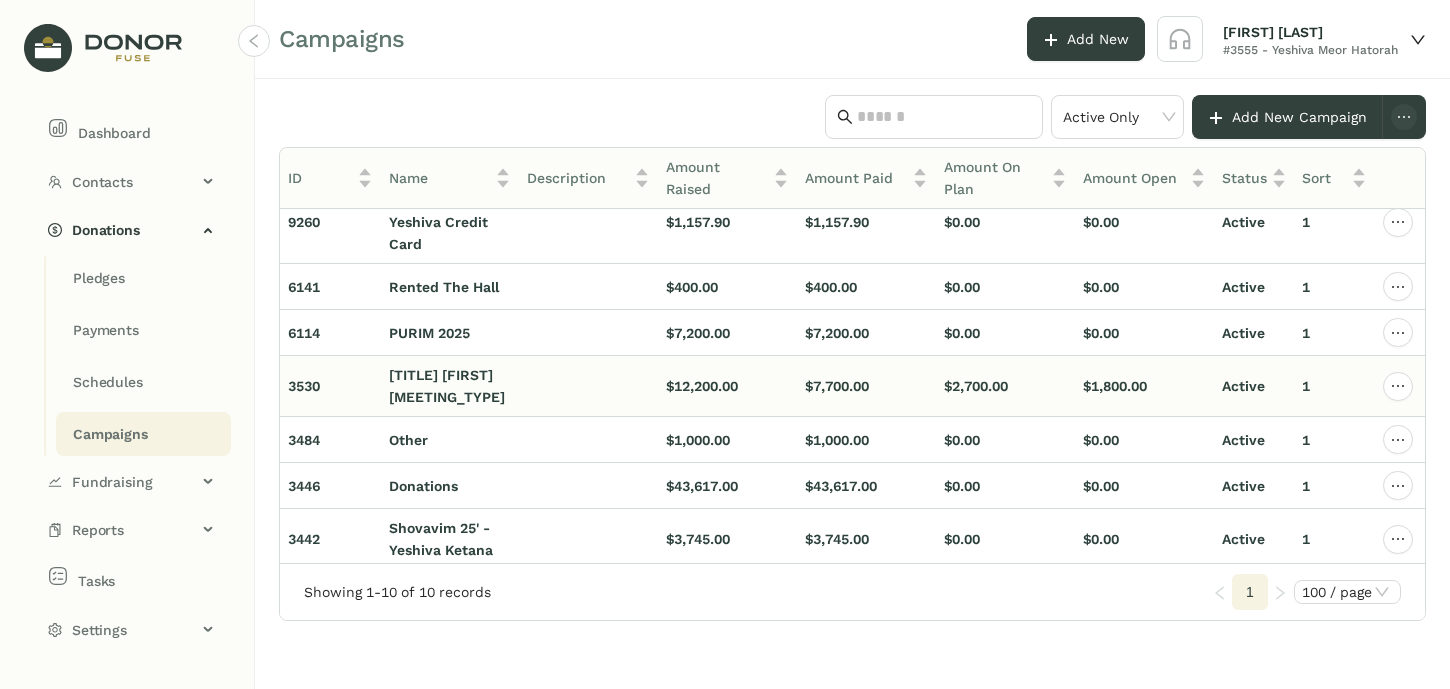 click on "[TITLE] [FIRST] [MEETING_TYPE]" 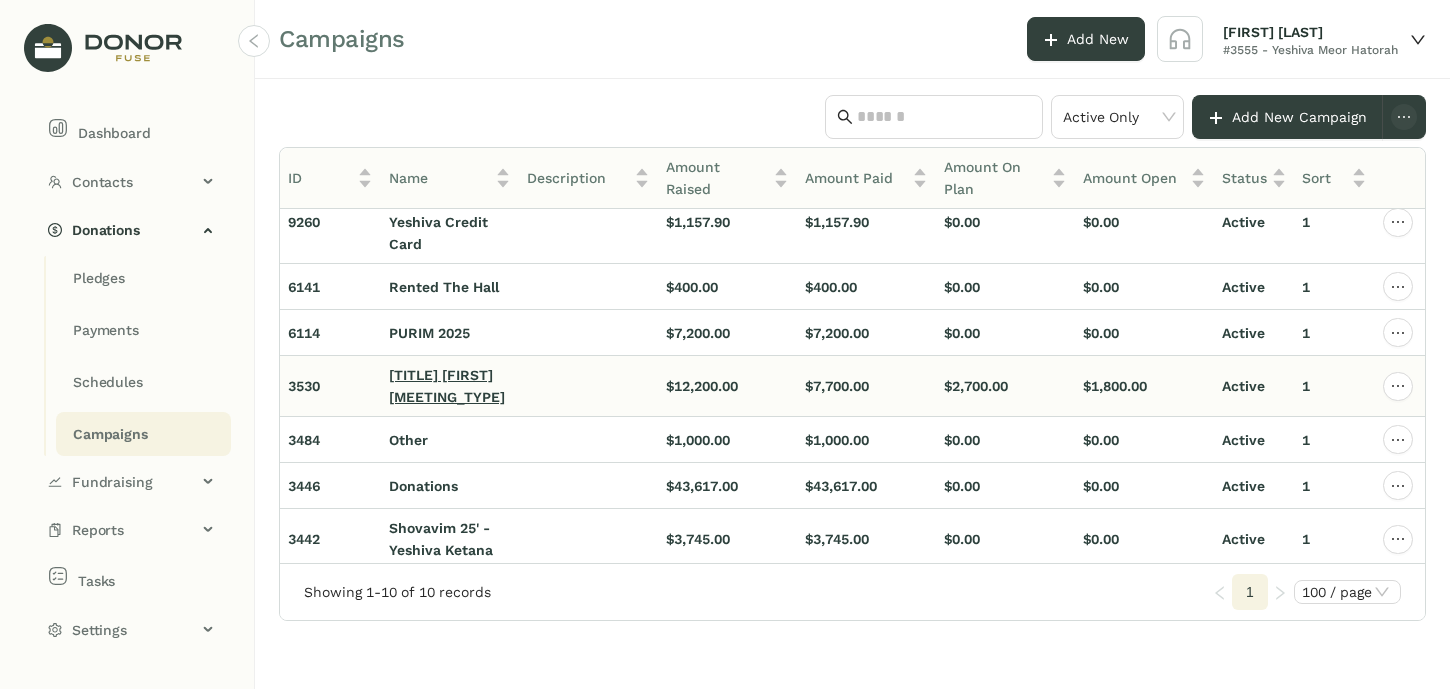 click on "[TITLE] [FIRST] [MEETING_TYPE]" 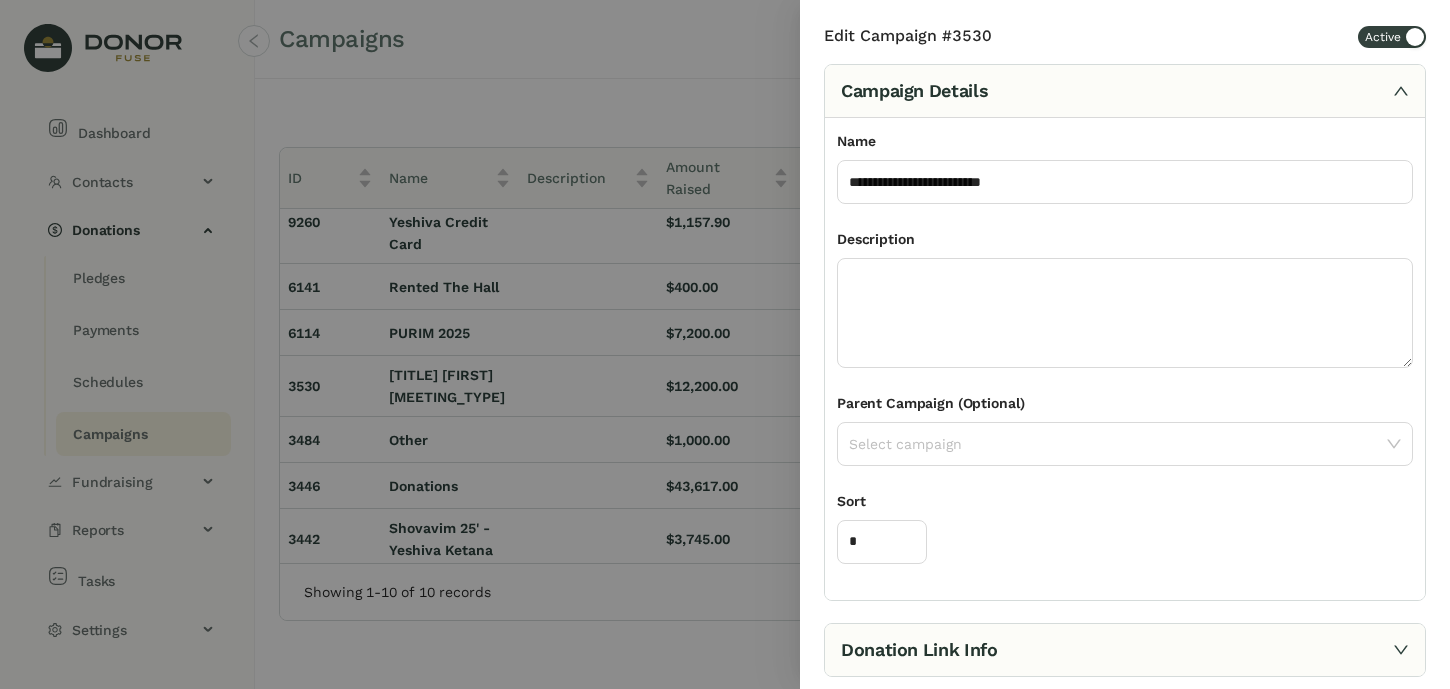 click at bounding box center [725, 344] 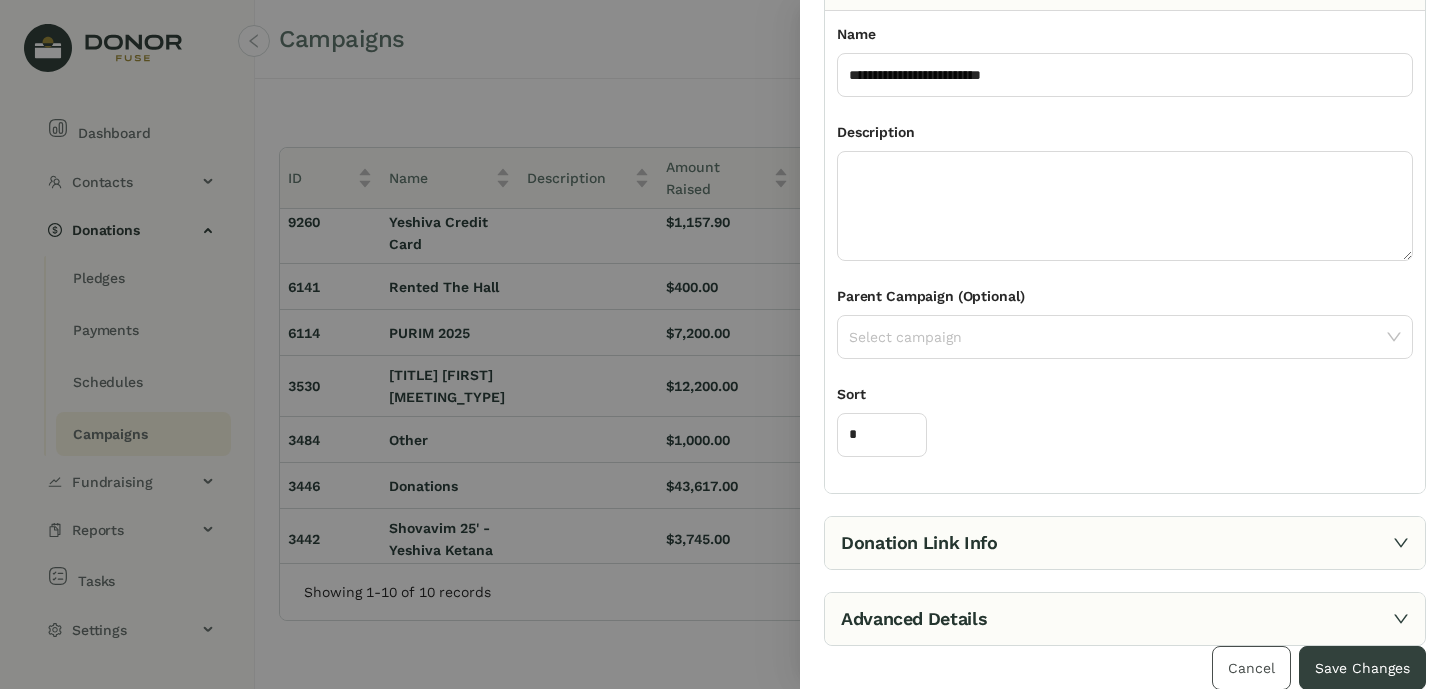 click on "Cancel" at bounding box center [1251, 668] 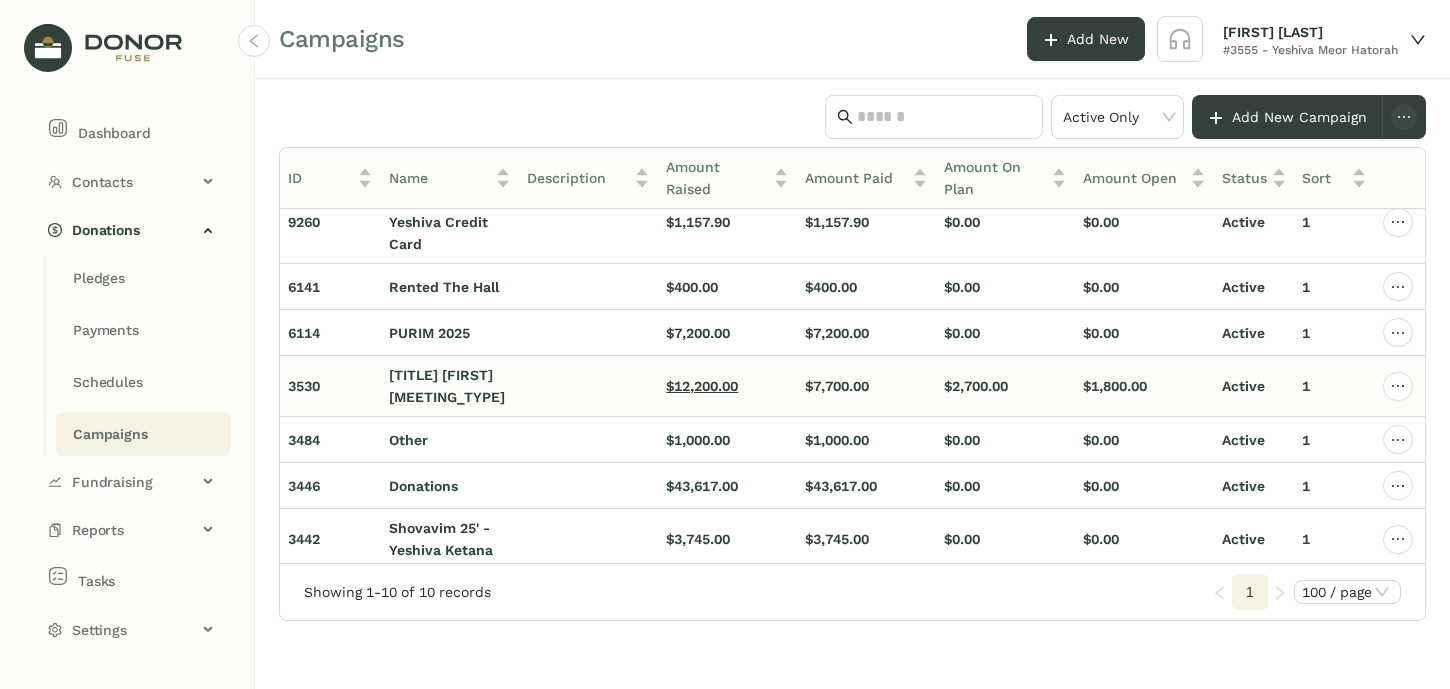 click on "$12,200.00" 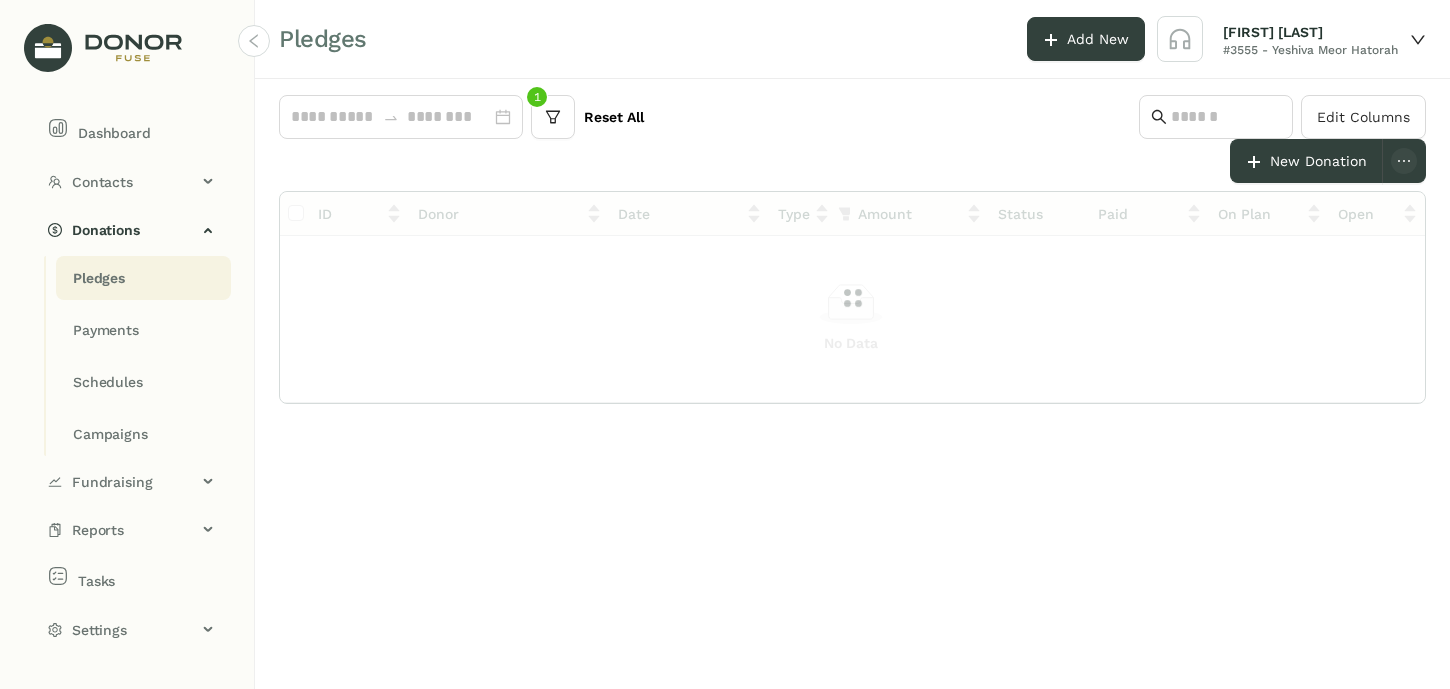 scroll, scrollTop: 0, scrollLeft: 0, axis: both 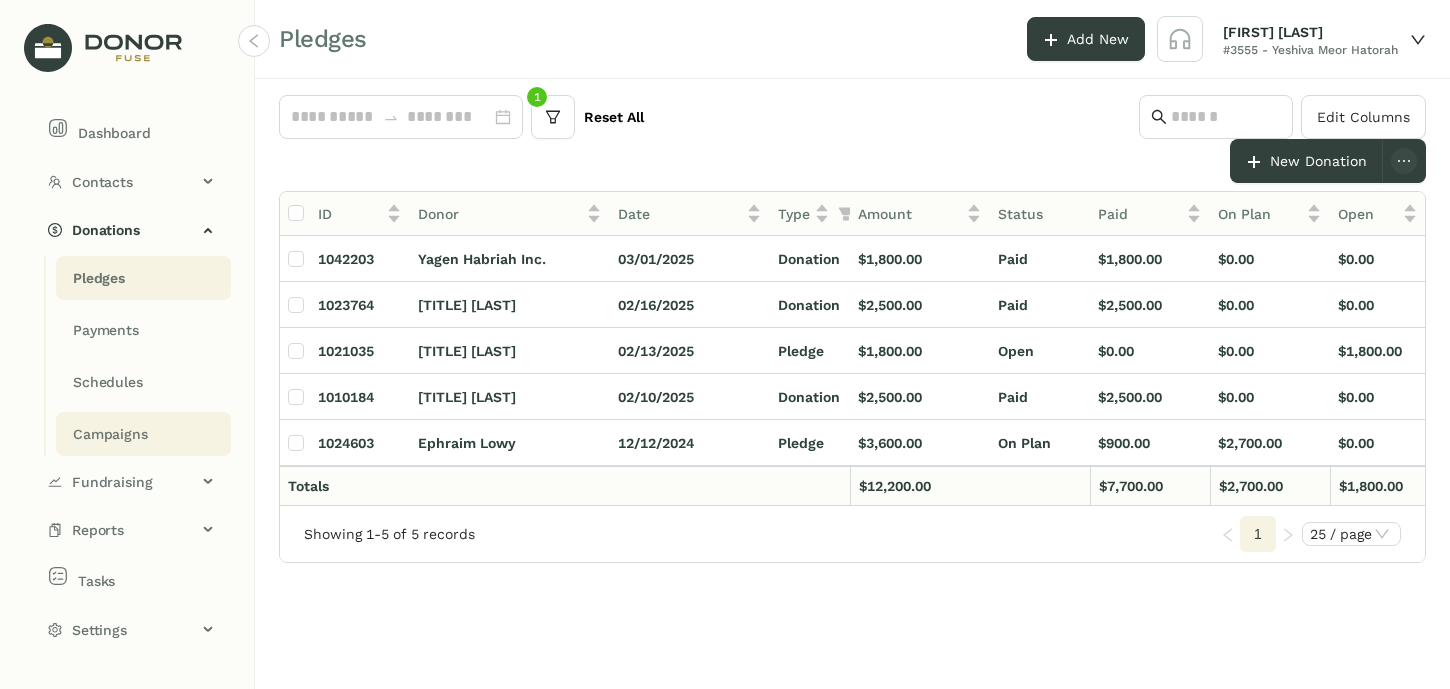 click on "Campaigns" 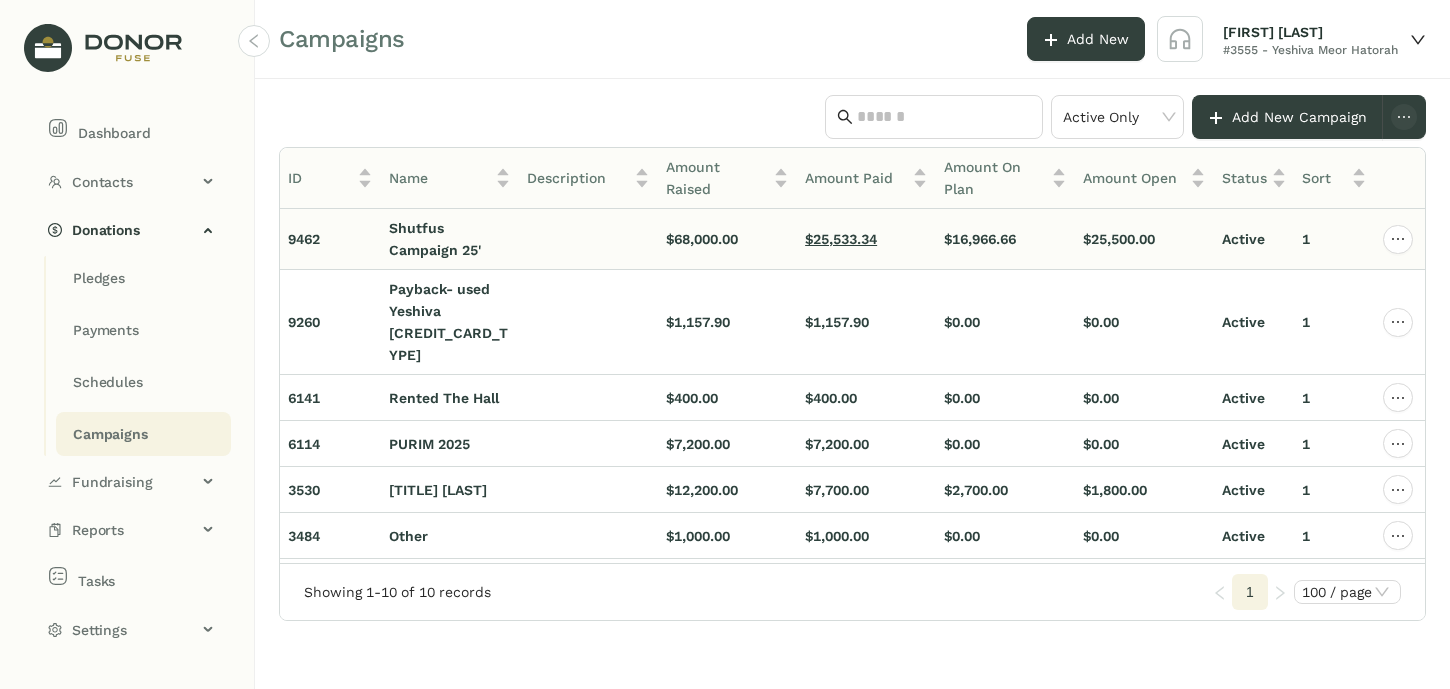 click on "$25,533.34" 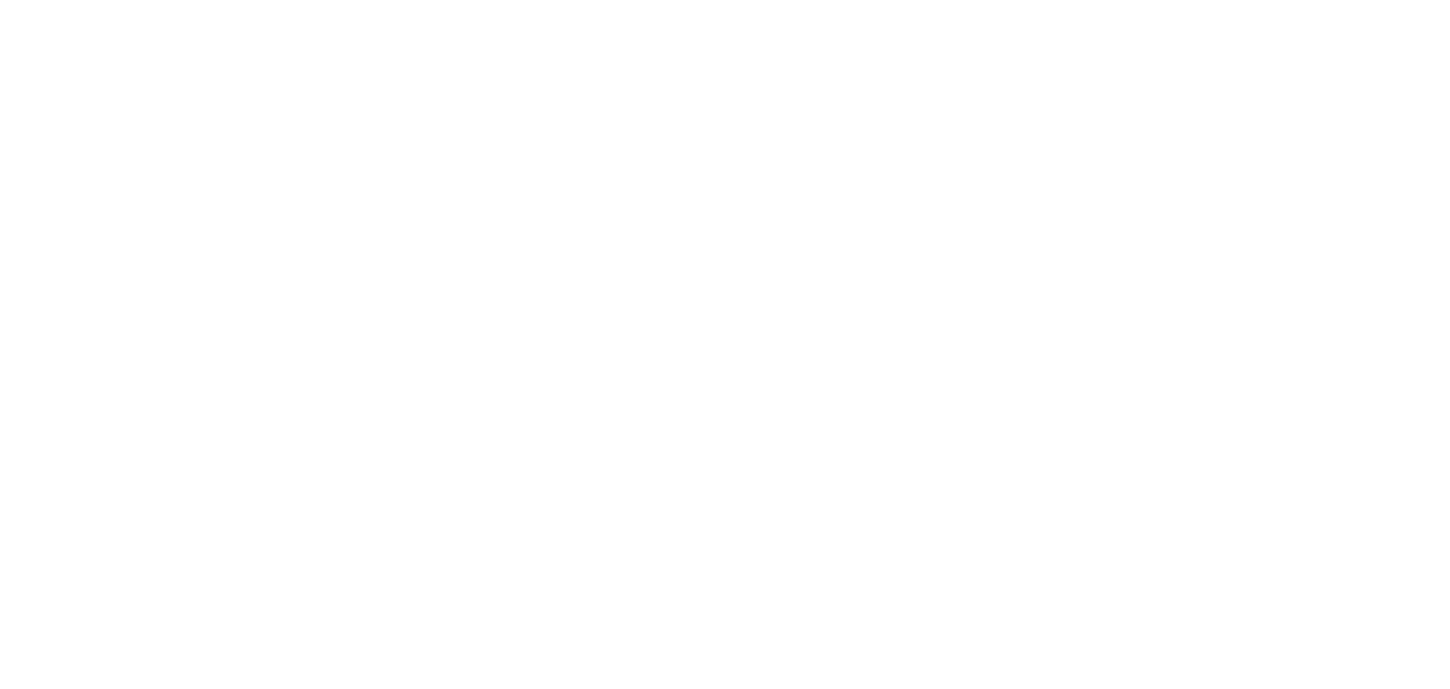 scroll, scrollTop: 0, scrollLeft: 0, axis: both 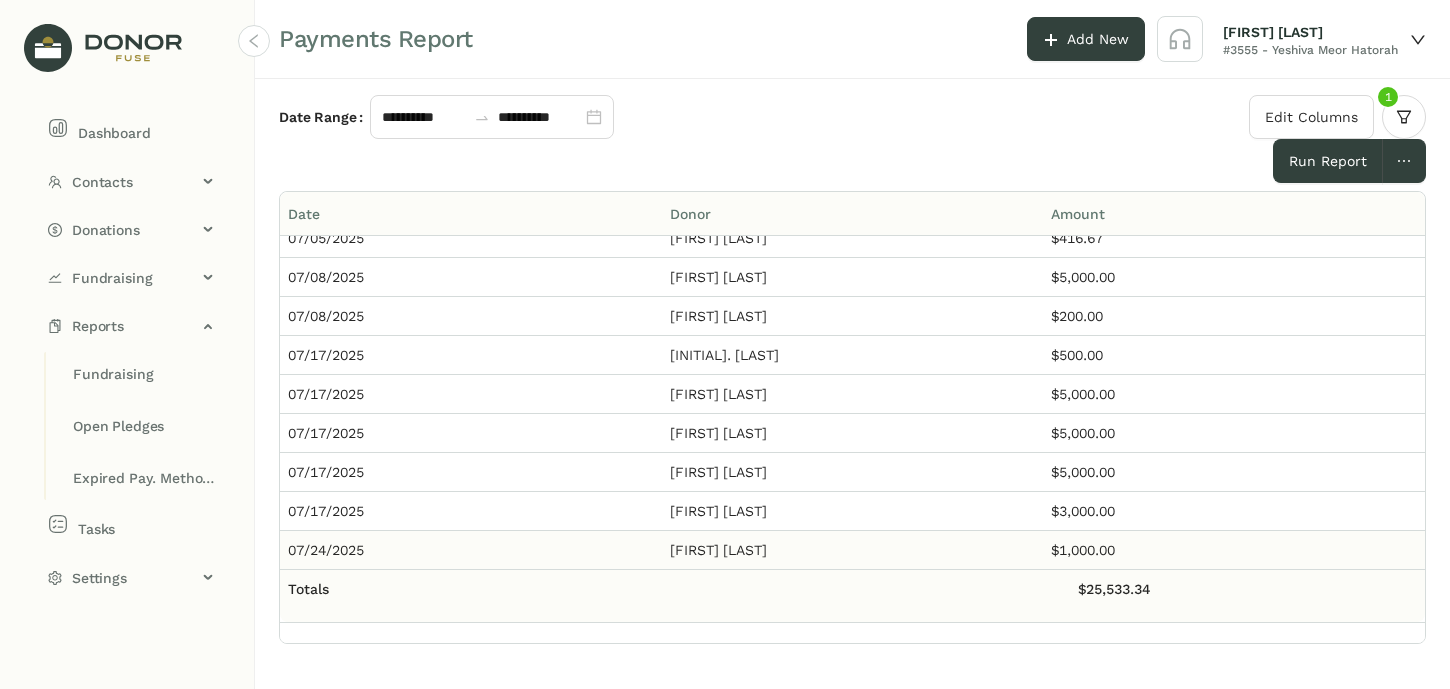 click on "[FIRST] [LAST]" 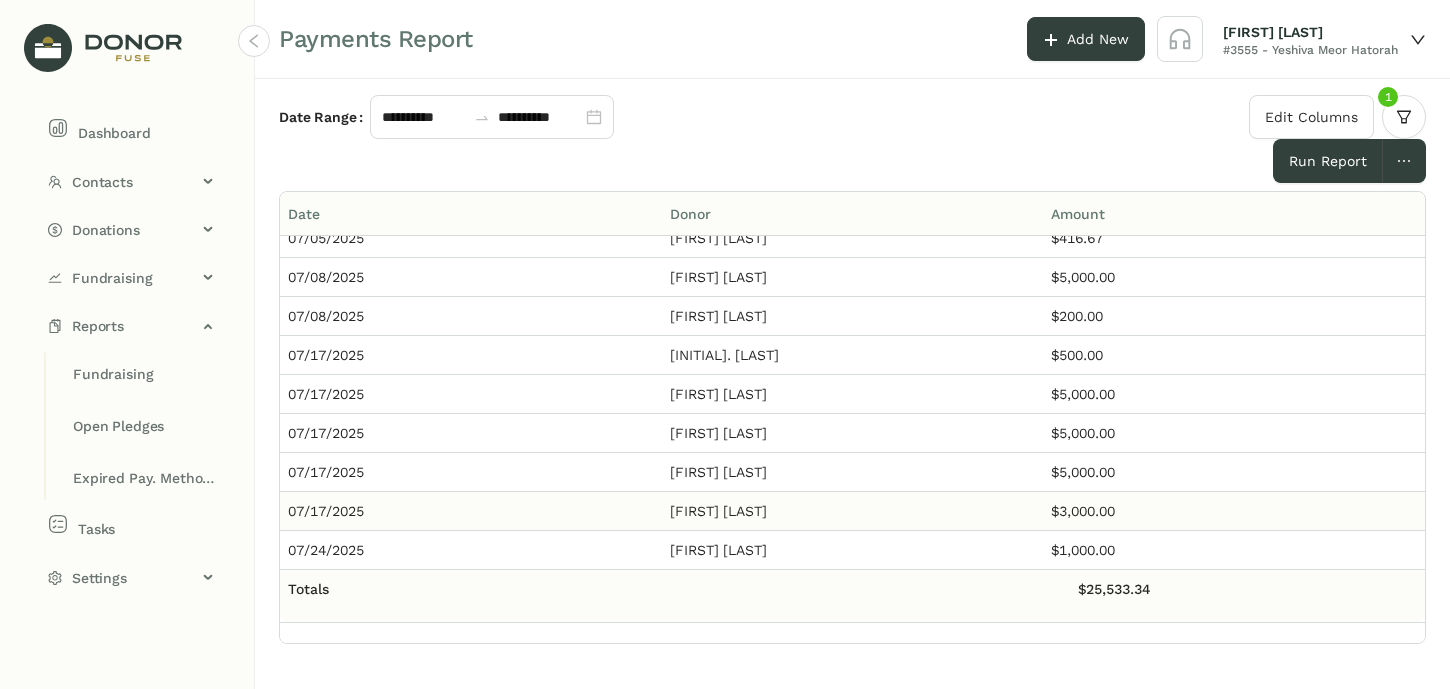 click on "[FIRST] [LAST]" 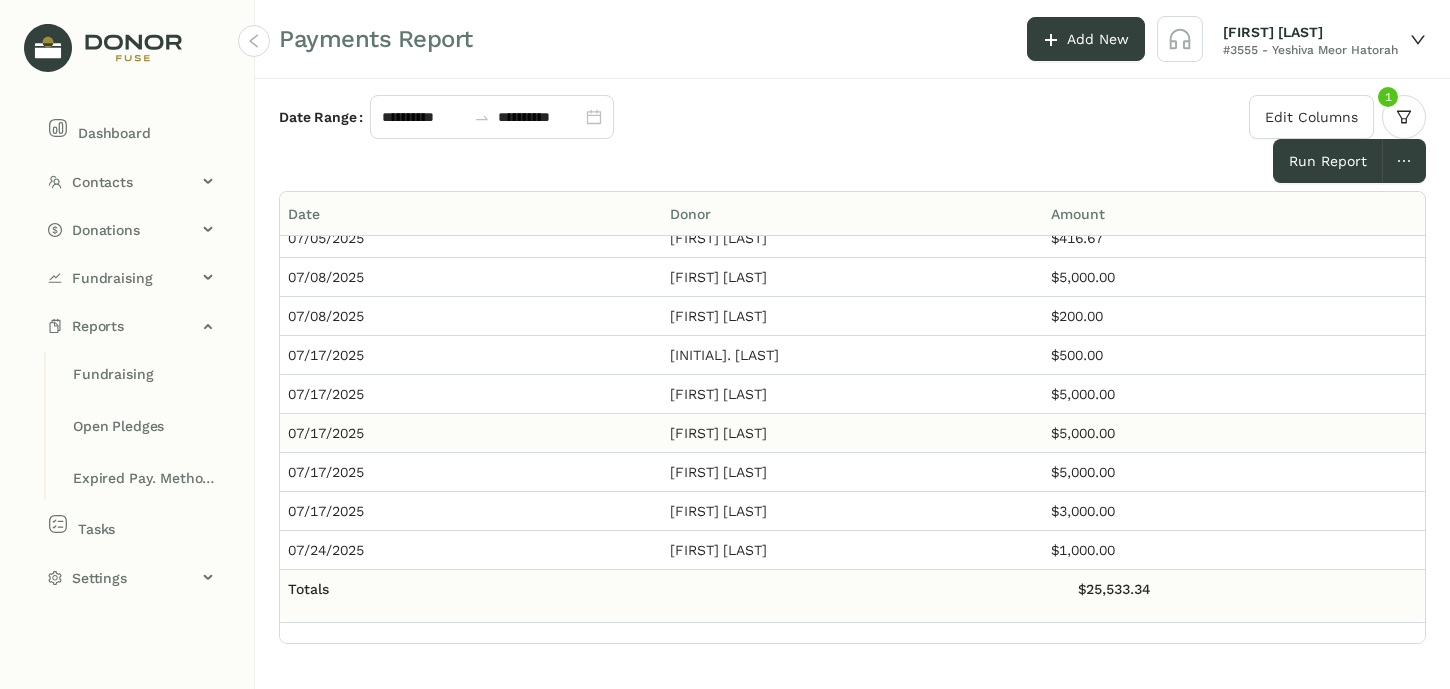 scroll, scrollTop: 0, scrollLeft: 0, axis: both 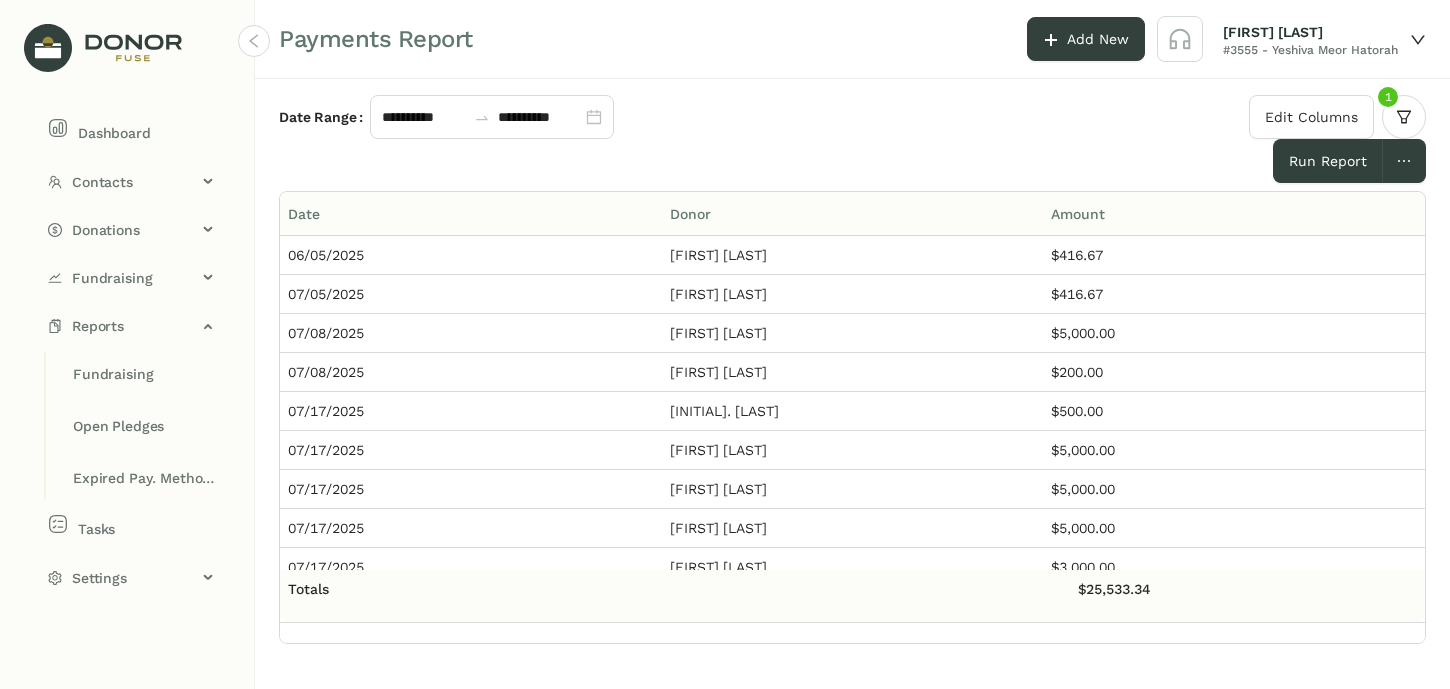 click on "**********" 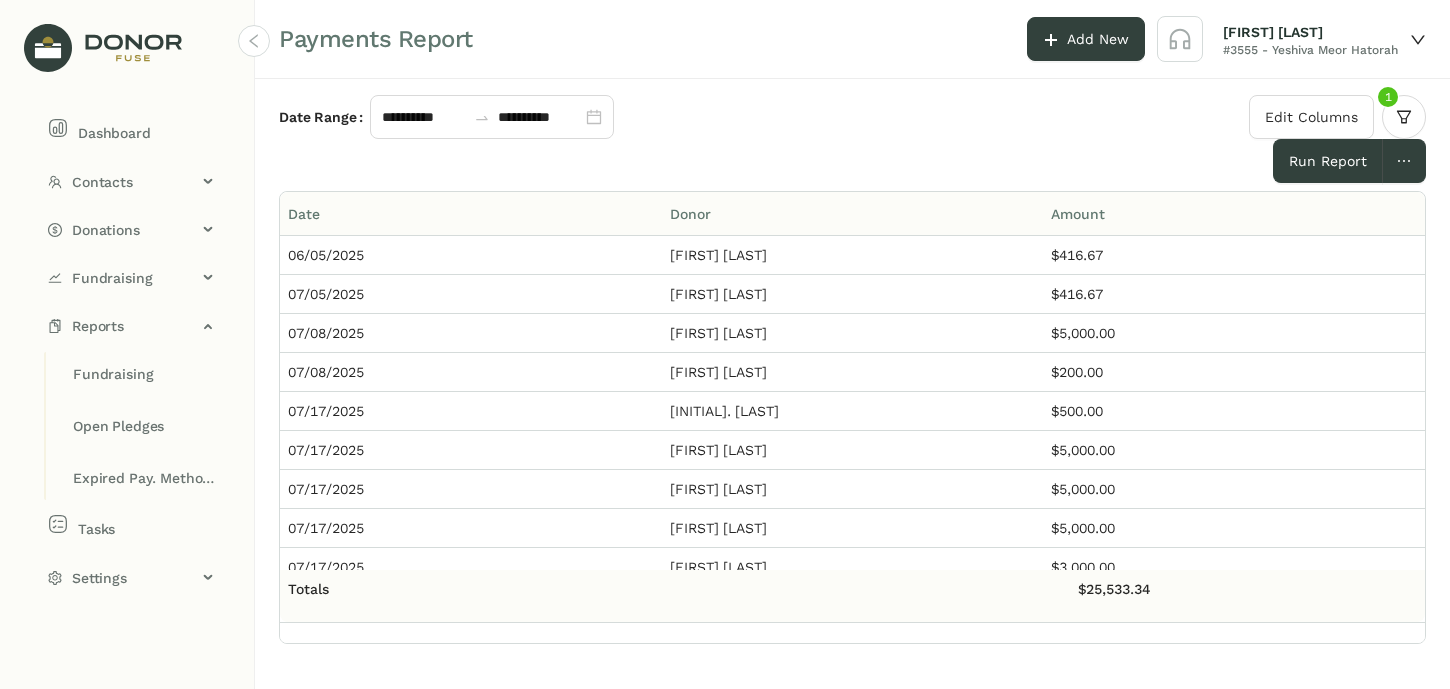 click on "**********" 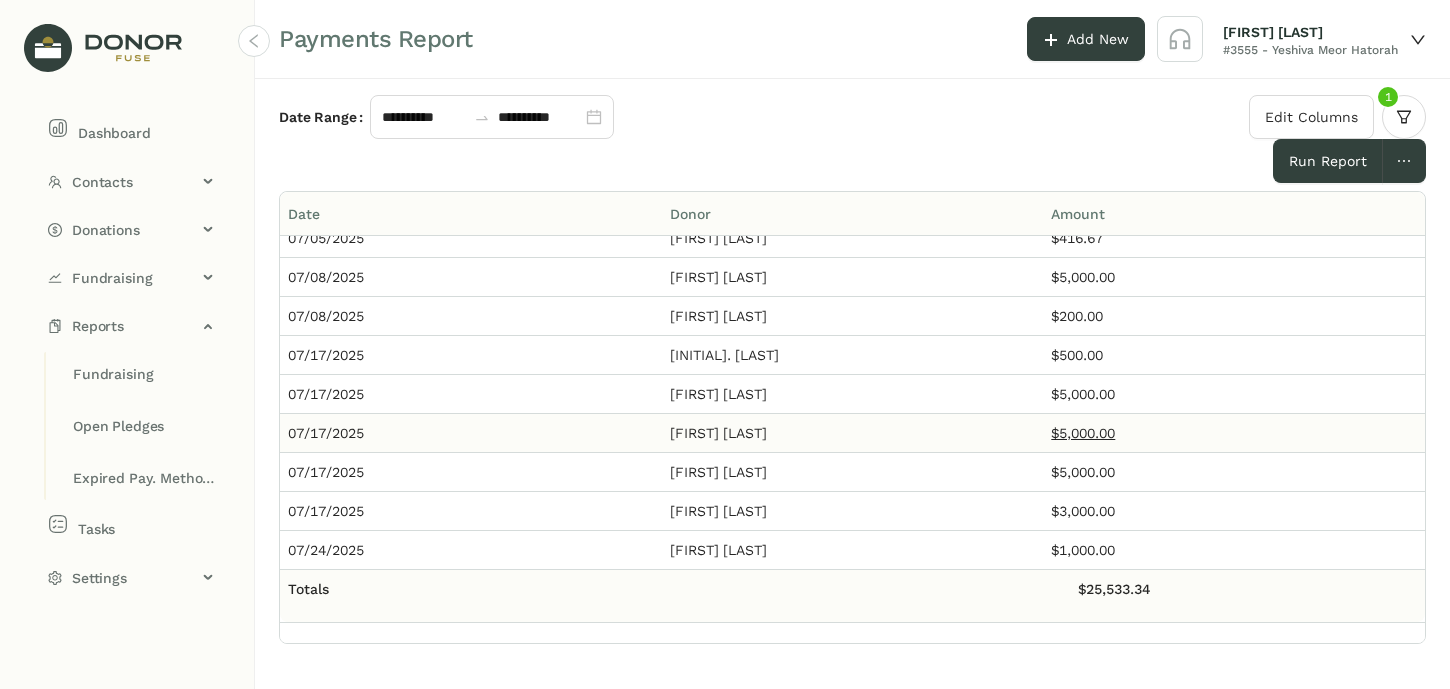 scroll, scrollTop: 0, scrollLeft: 0, axis: both 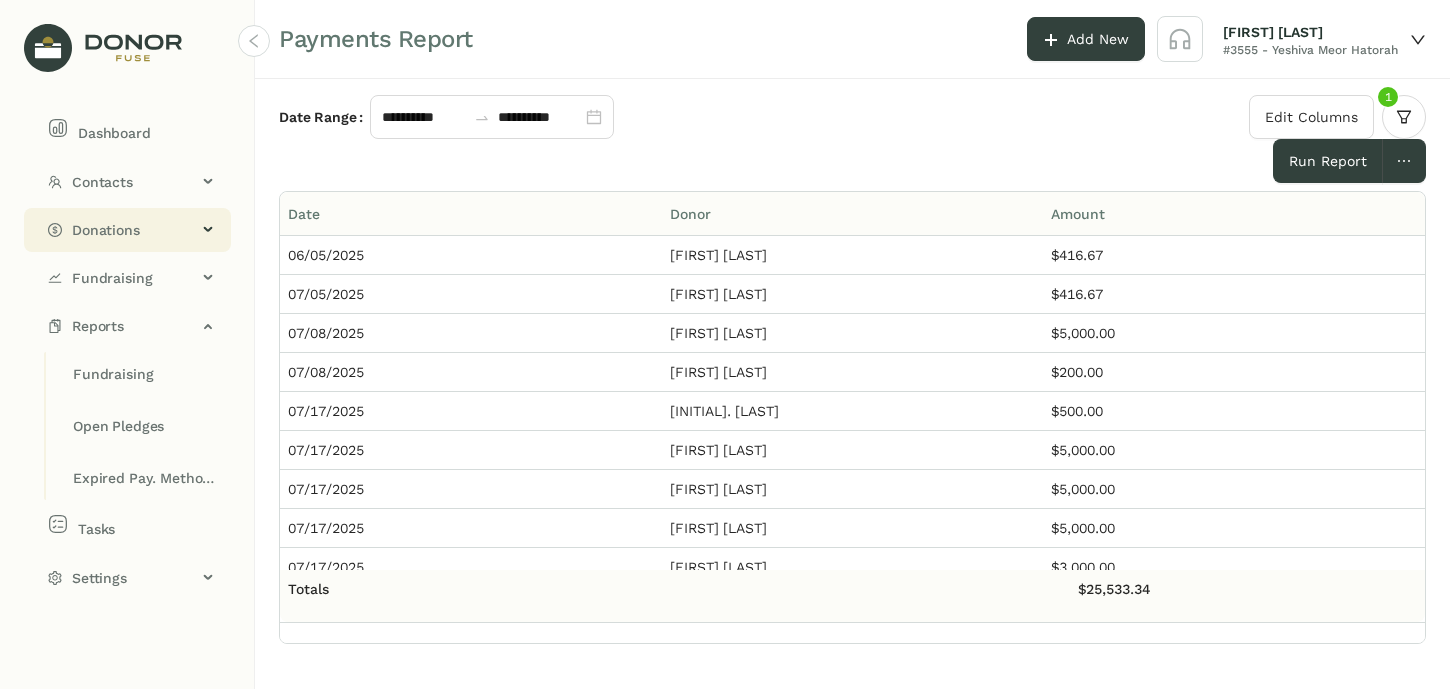 click on "Donations" 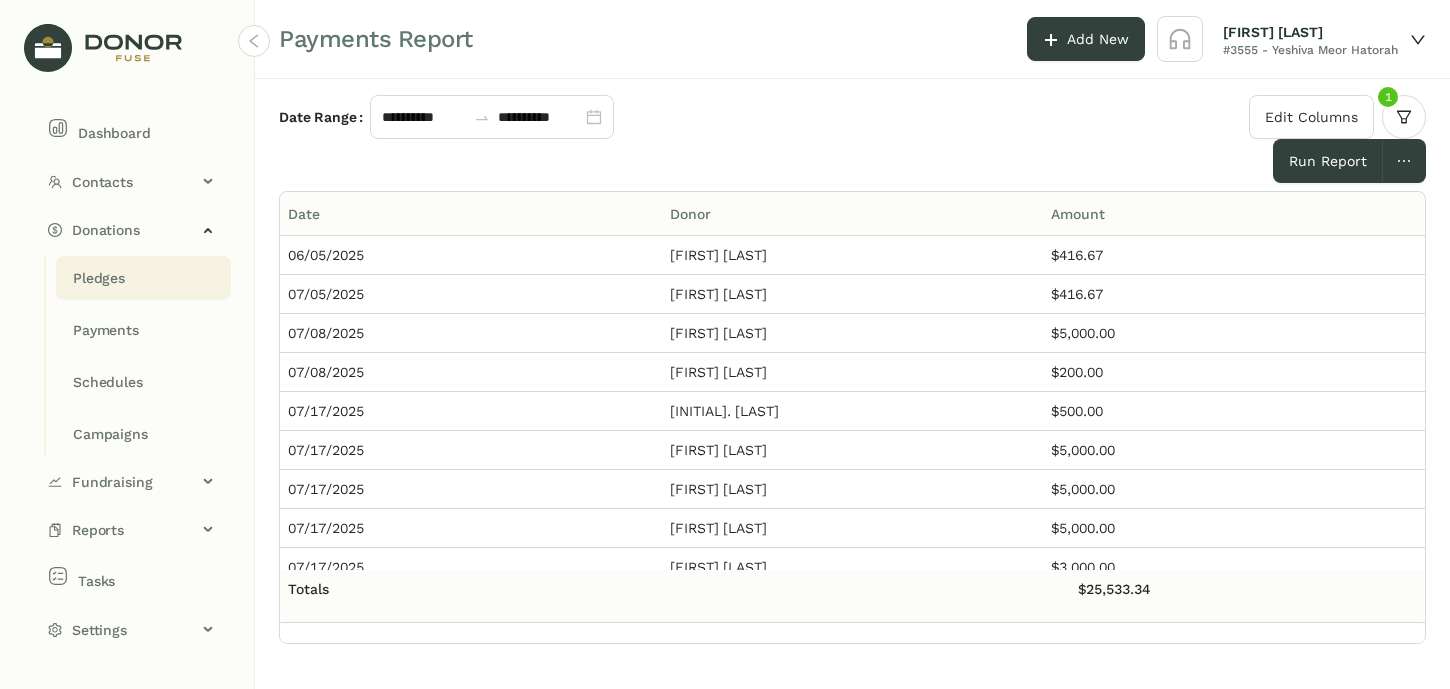 click on "Pledges" 